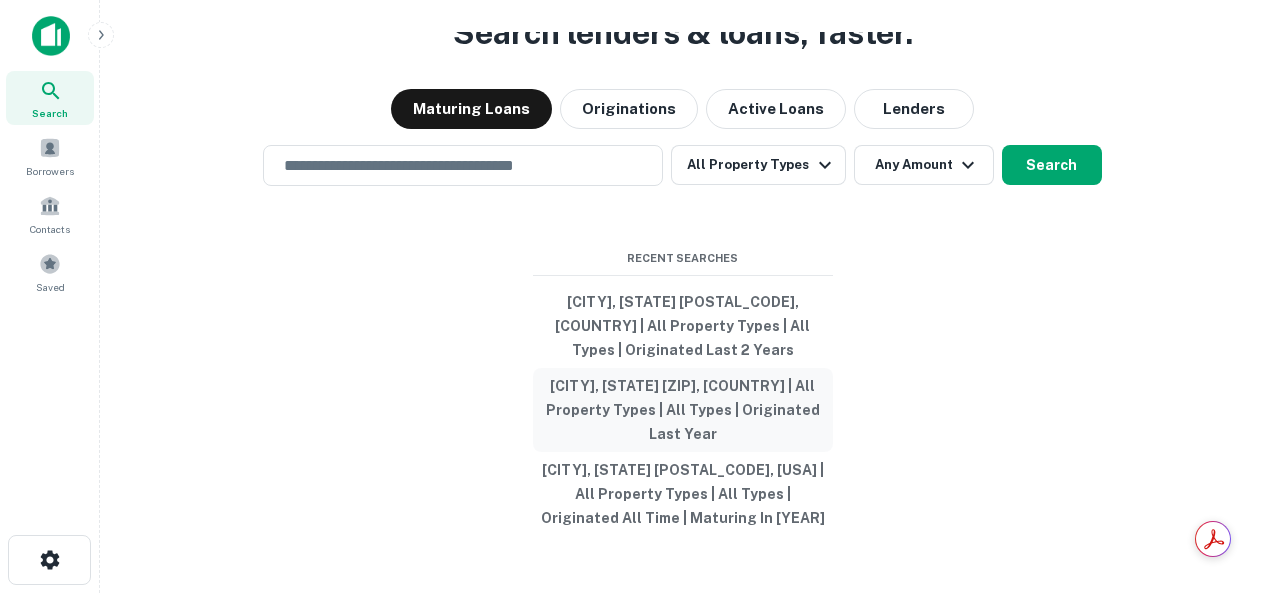 scroll, scrollTop: 0, scrollLeft: 0, axis: both 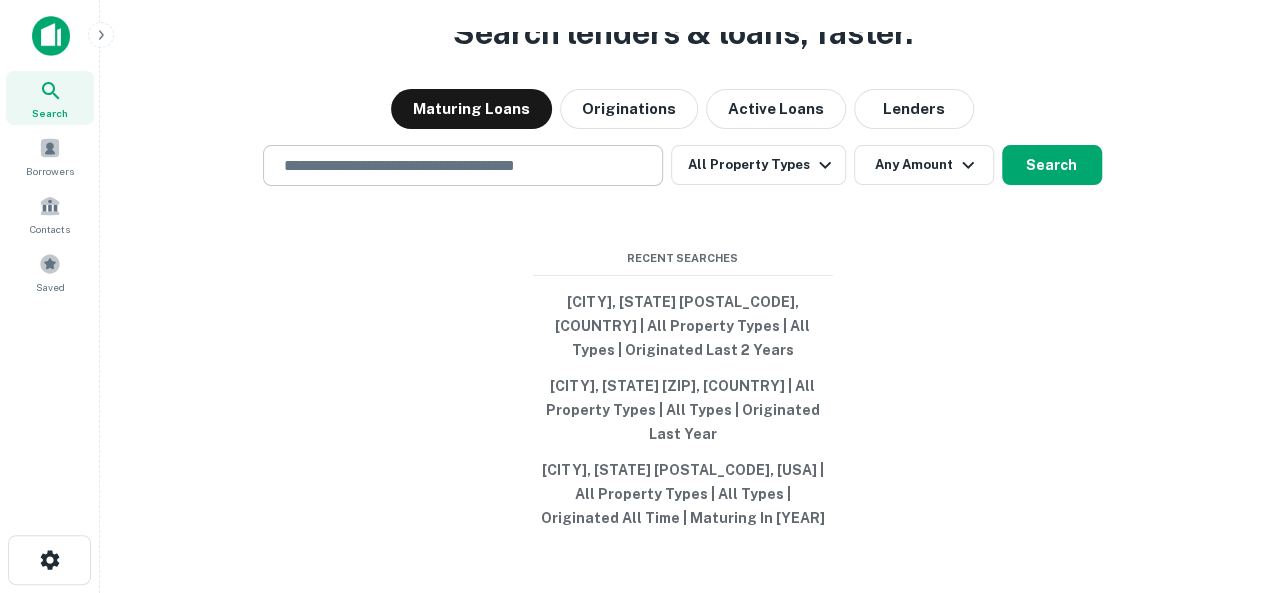click on "​" at bounding box center [463, 165] 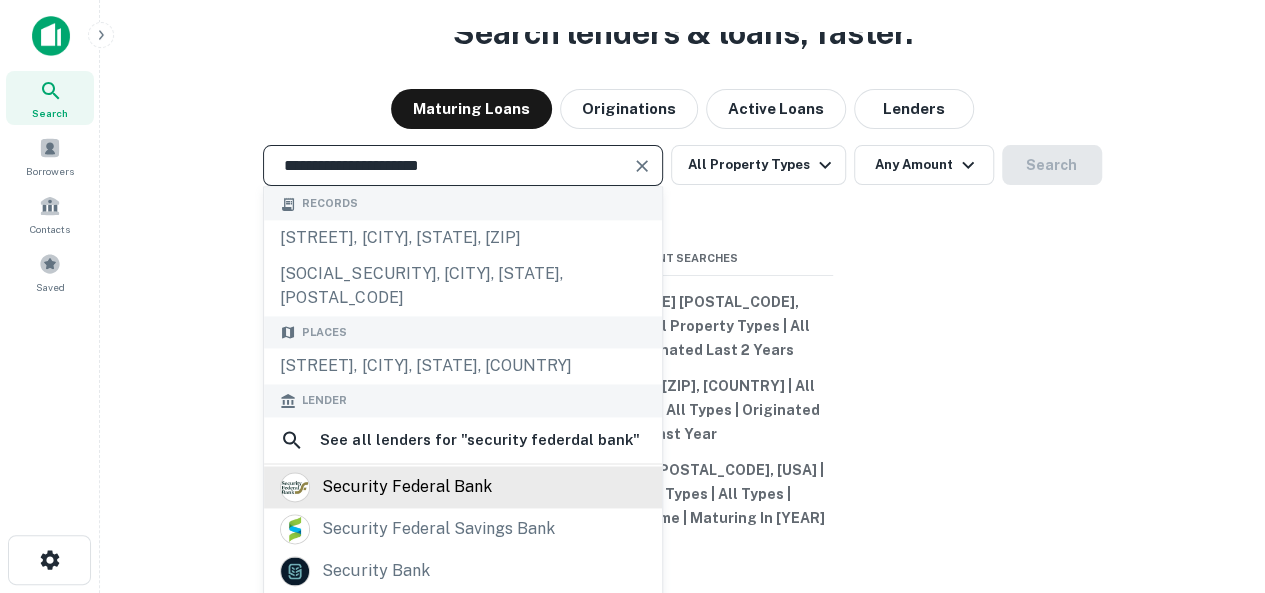 type on "**********" 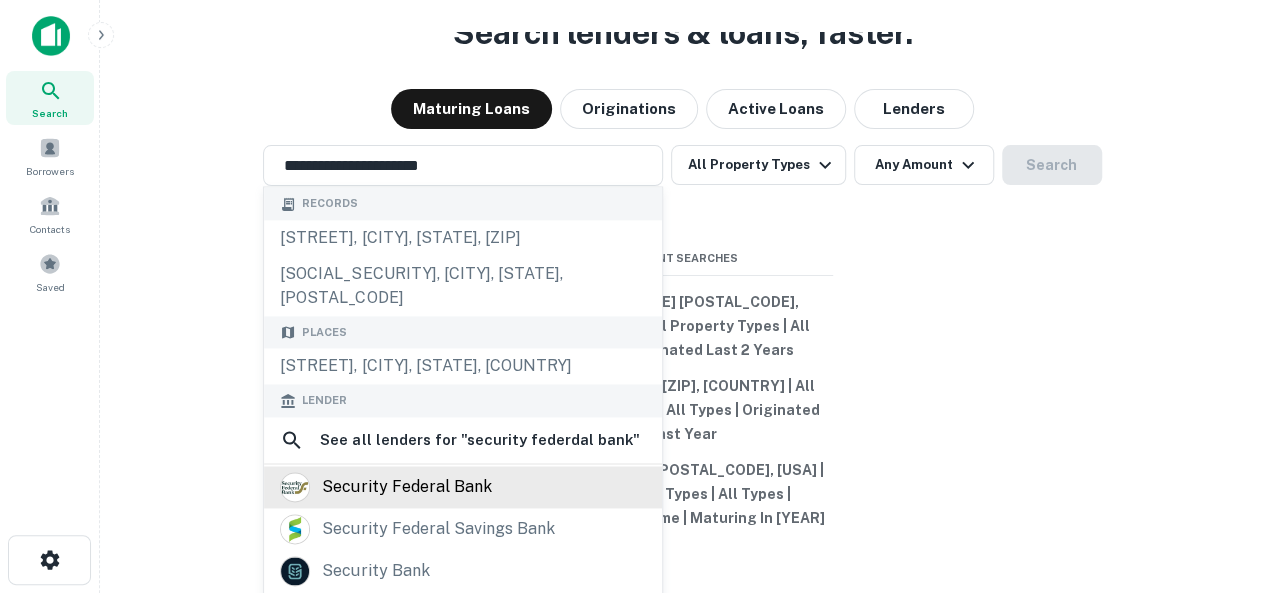 click on "security federal bank" at bounding box center (406, 487) 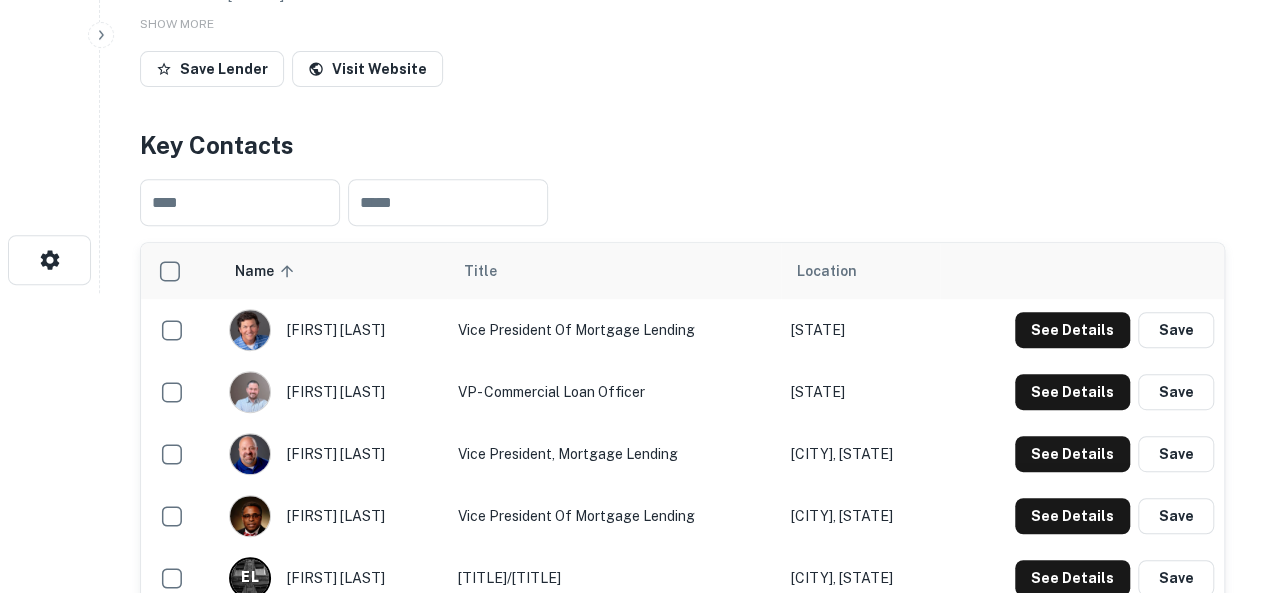 scroll, scrollTop: 400, scrollLeft: 0, axis: vertical 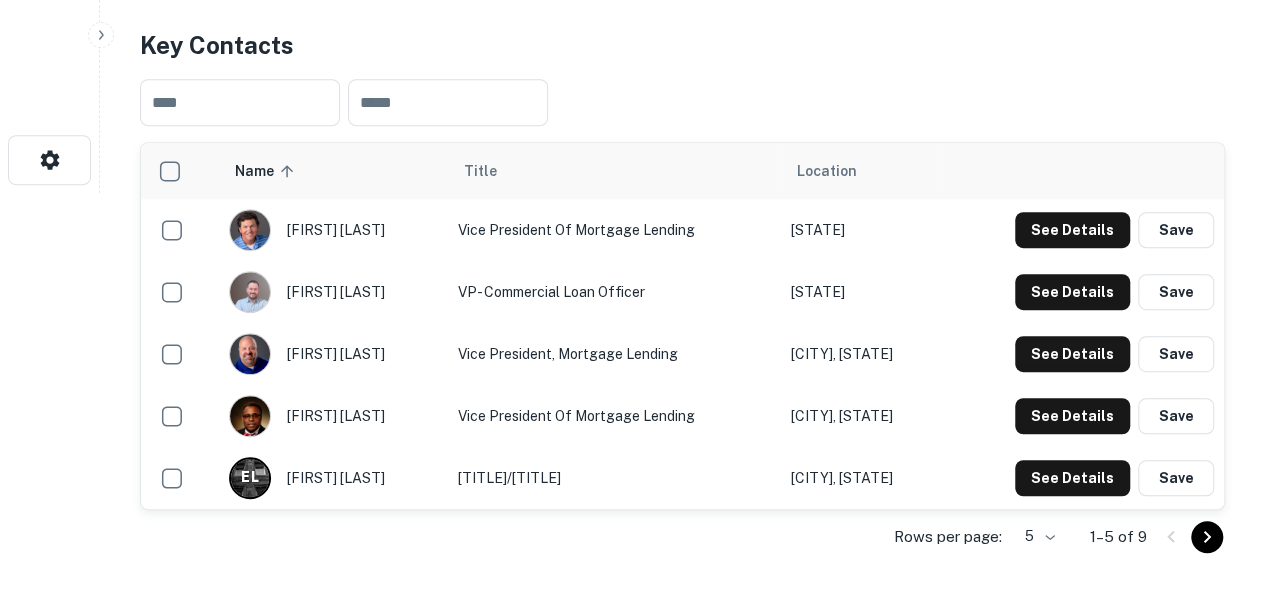drag, startPoint x: 1085, startPoint y: 292, endPoint x: 984, endPoint y: 465, distance: 200.32474 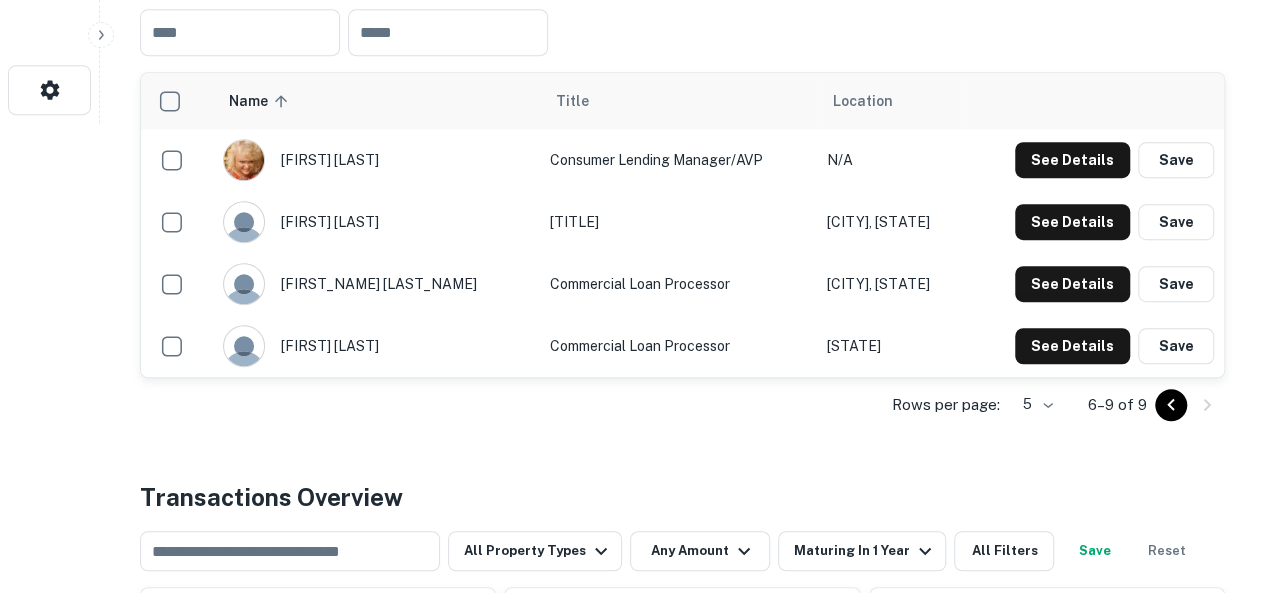 scroll, scrollTop: 500, scrollLeft: 0, axis: vertical 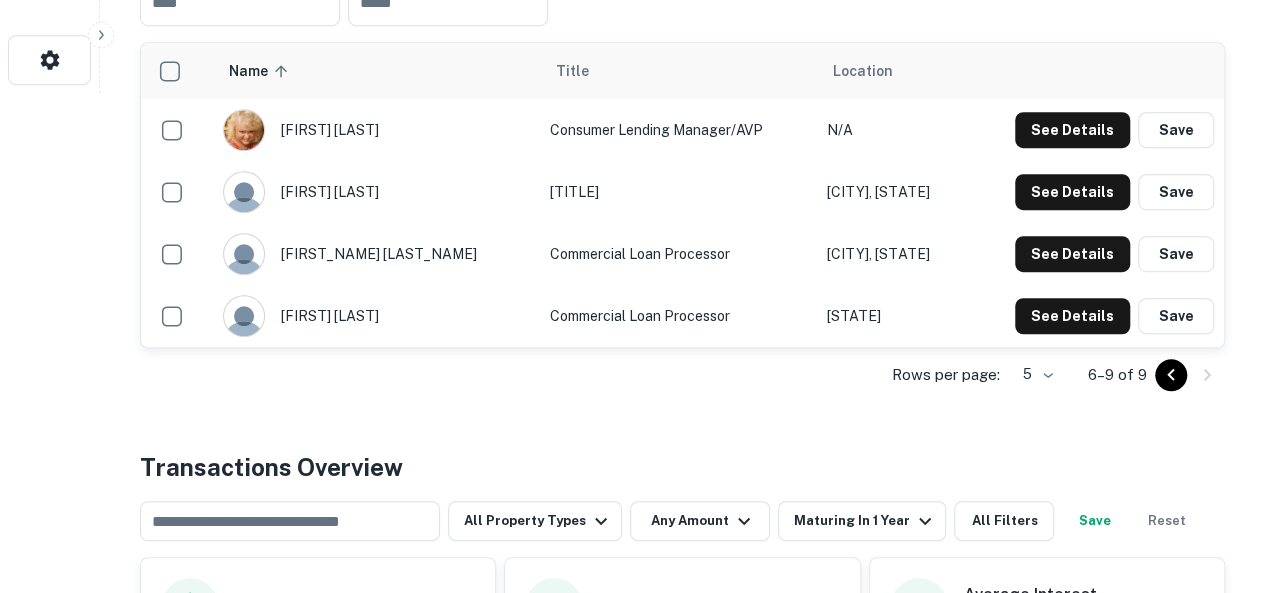 click 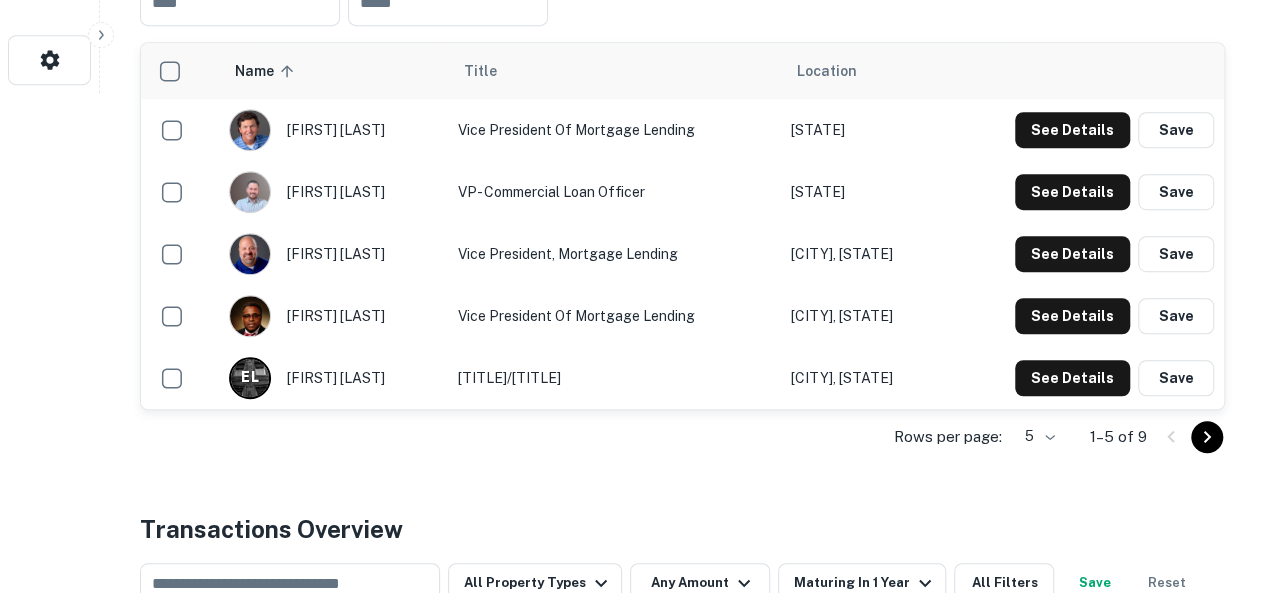 scroll, scrollTop: 400, scrollLeft: 0, axis: vertical 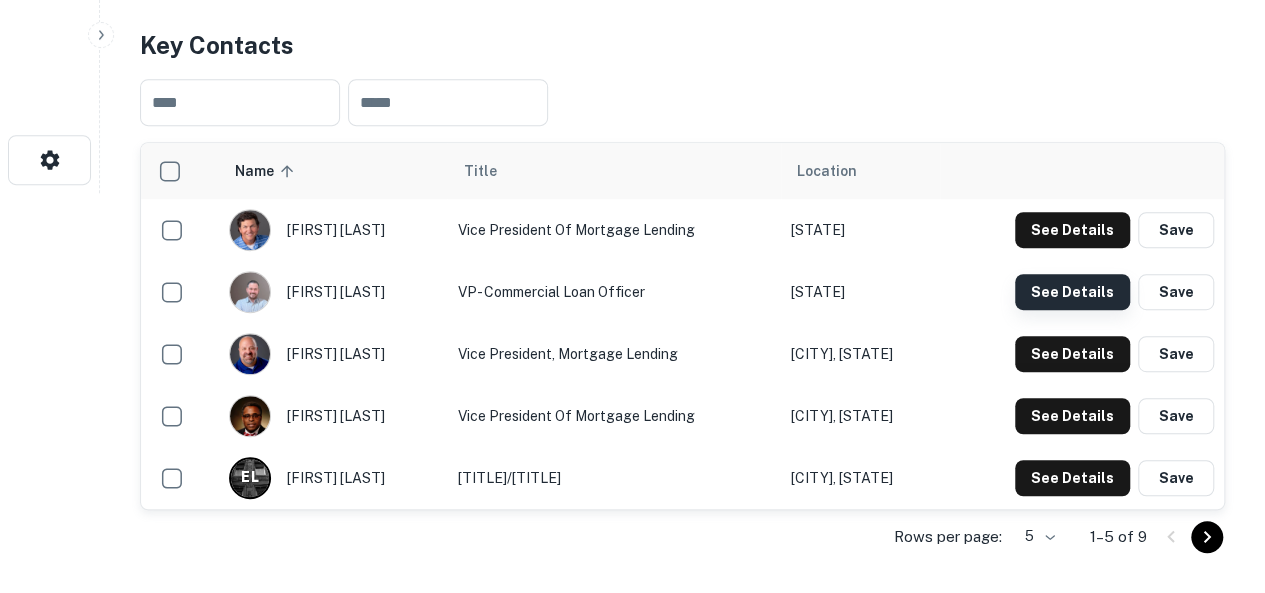 click on "See Details" at bounding box center [1072, 230] 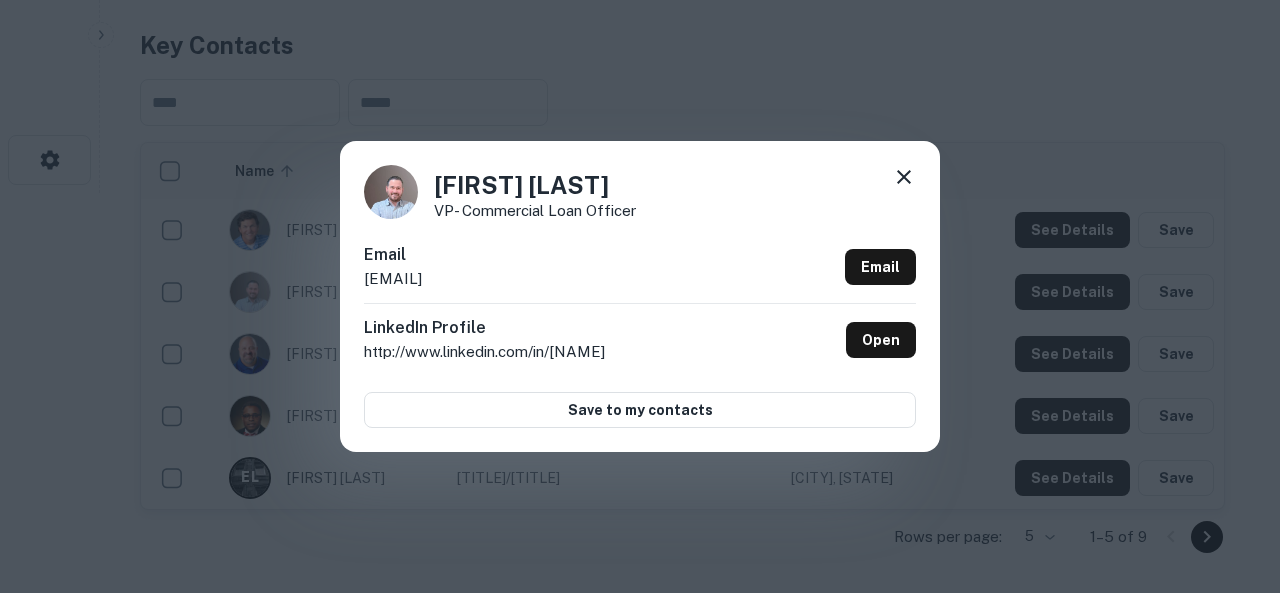 drag, startPoint x: 617, startPoint y: 275, endPoint x: 363, endPoint y: 273, distance: 254.00787 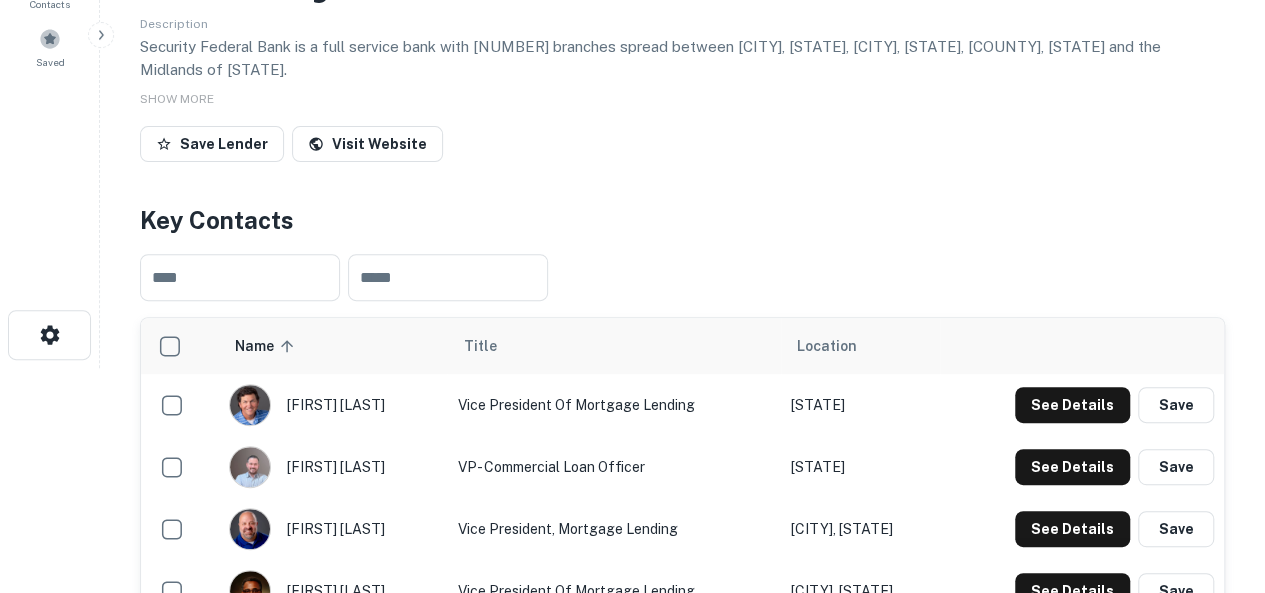 scroll, scrollTop: 0, scrollLeft: 0, axis: both 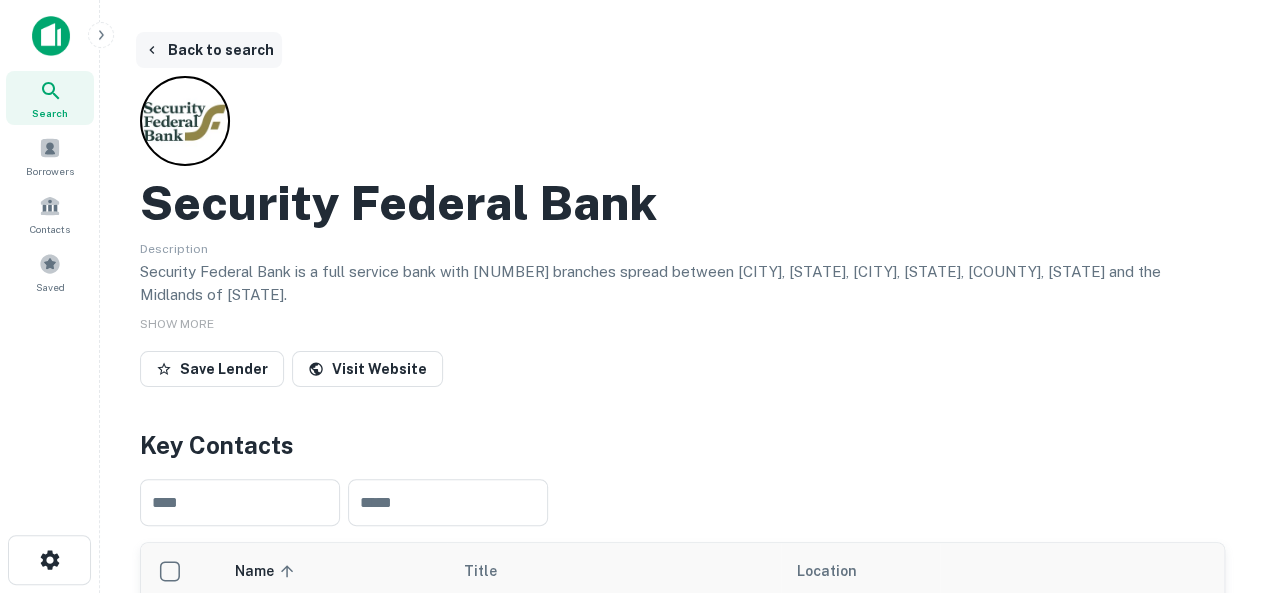 click on "Back to search" at bounding box center [209, 50] 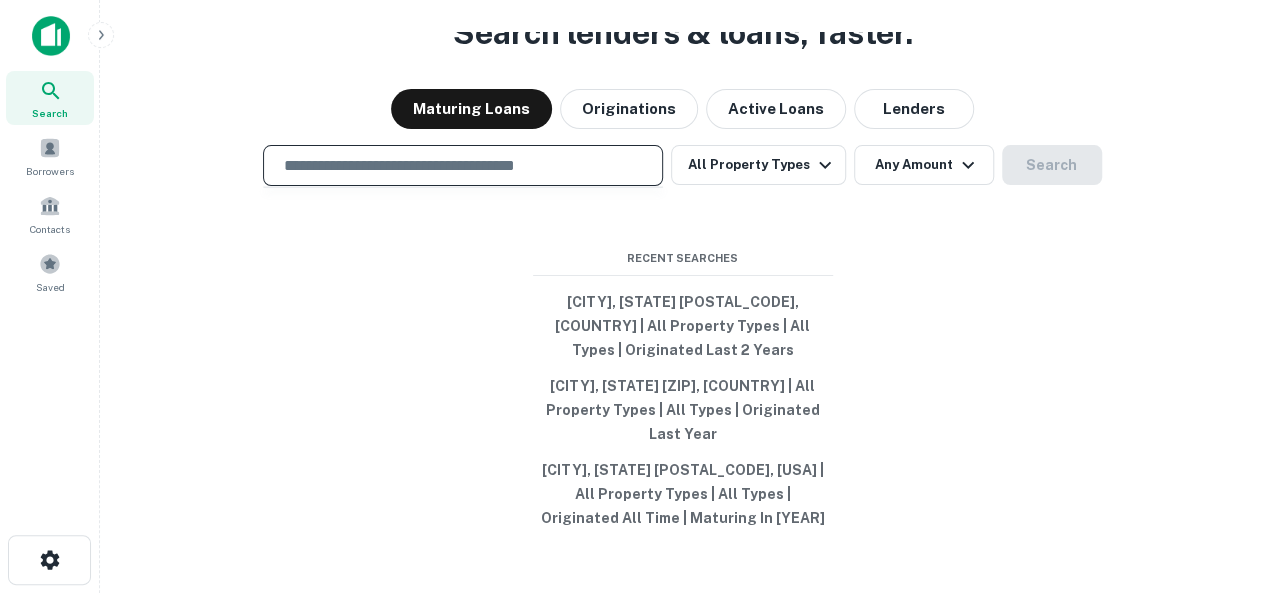 click at bounding box center [463, 165] 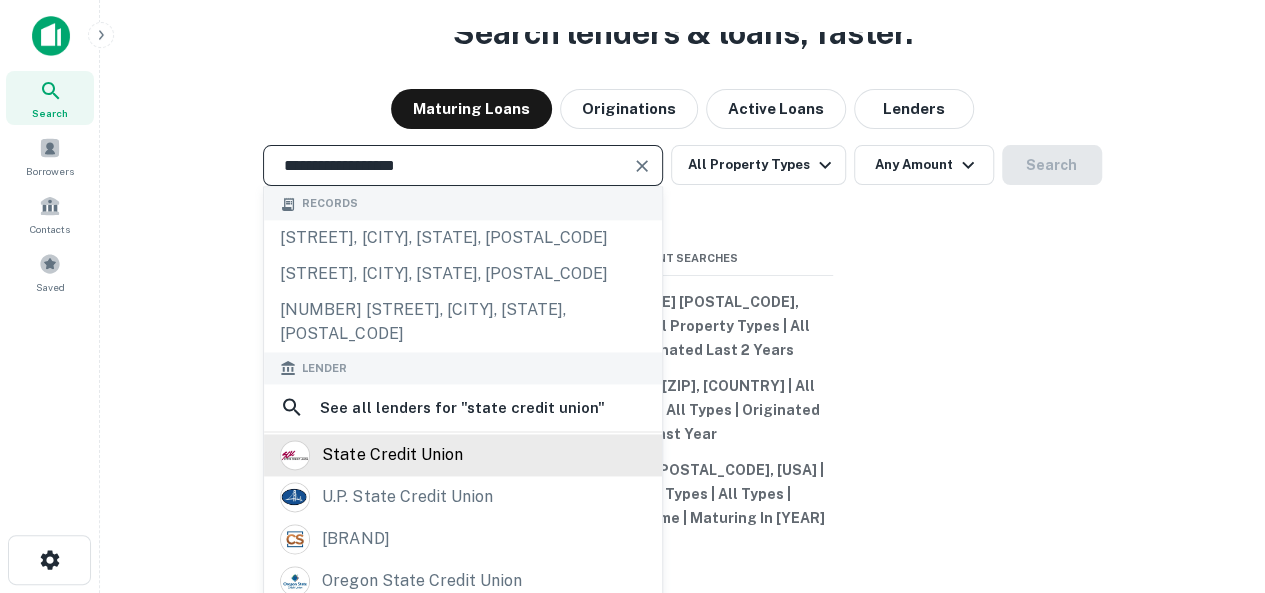 type on "**********" 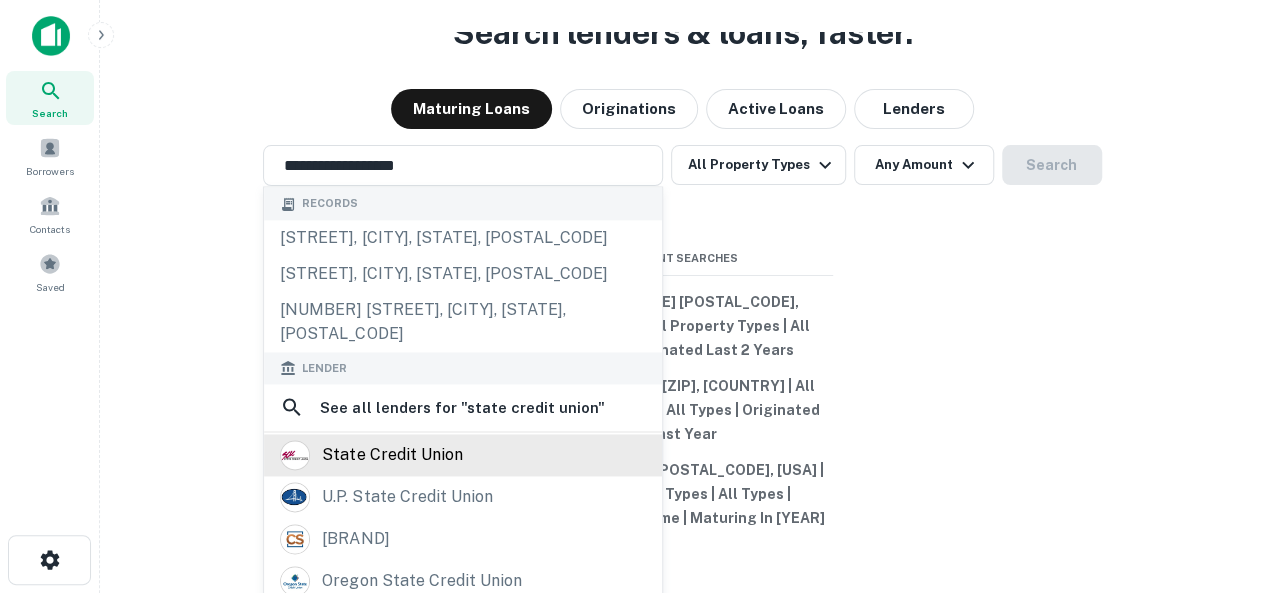 click on "state credit union" at bounding box center (392, 455) 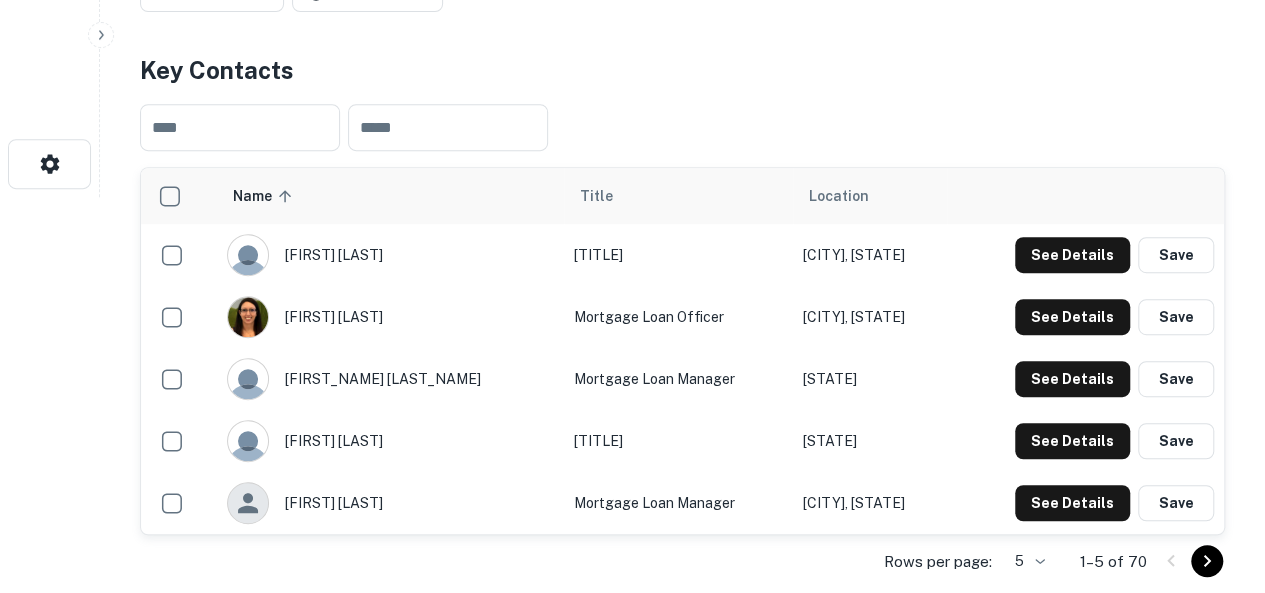 scroll, scrollTop: 400, scrollLeft: 0, axis: vertical 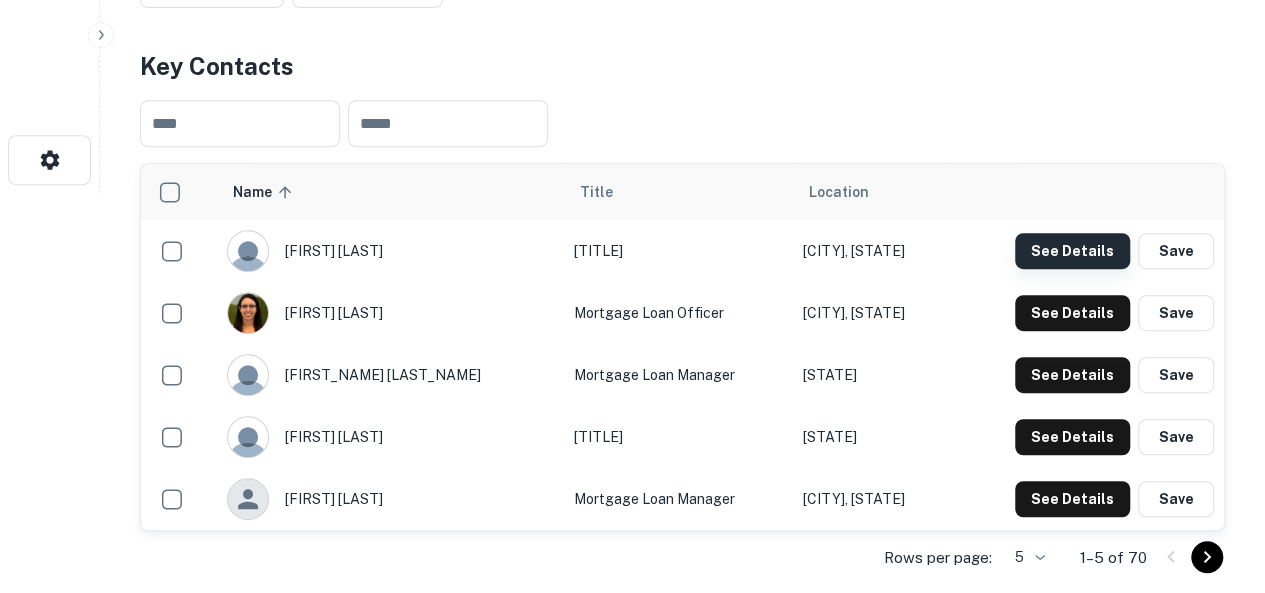 click on "See Details" at bounding box center (1072, 251) 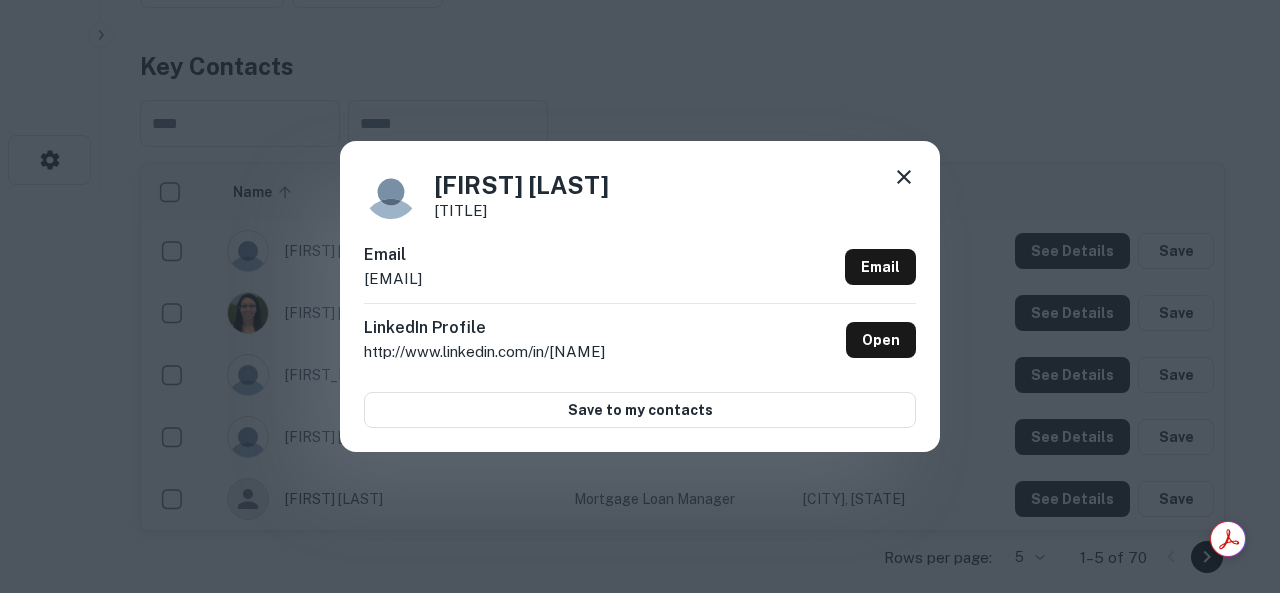 drag, startPoint x: 558, startPoint y: 289, endPoint x: 366, endPoint y: 280, distance: 192.21082 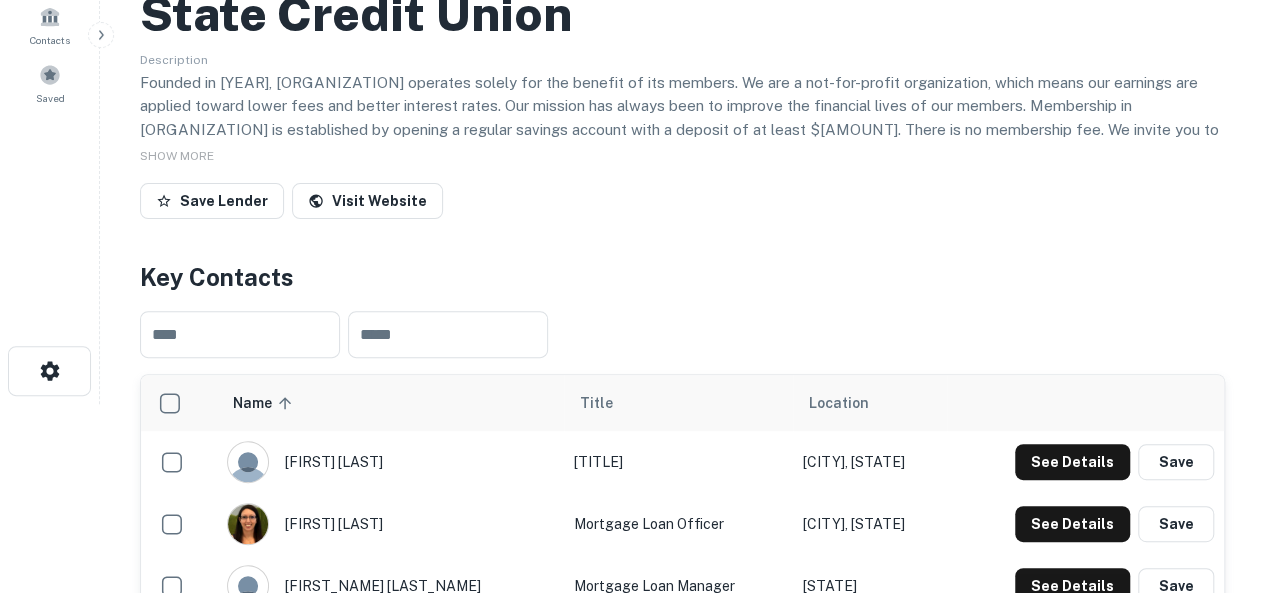 scroll, scrollTop: 0, scrollLeft: 0, axis: both 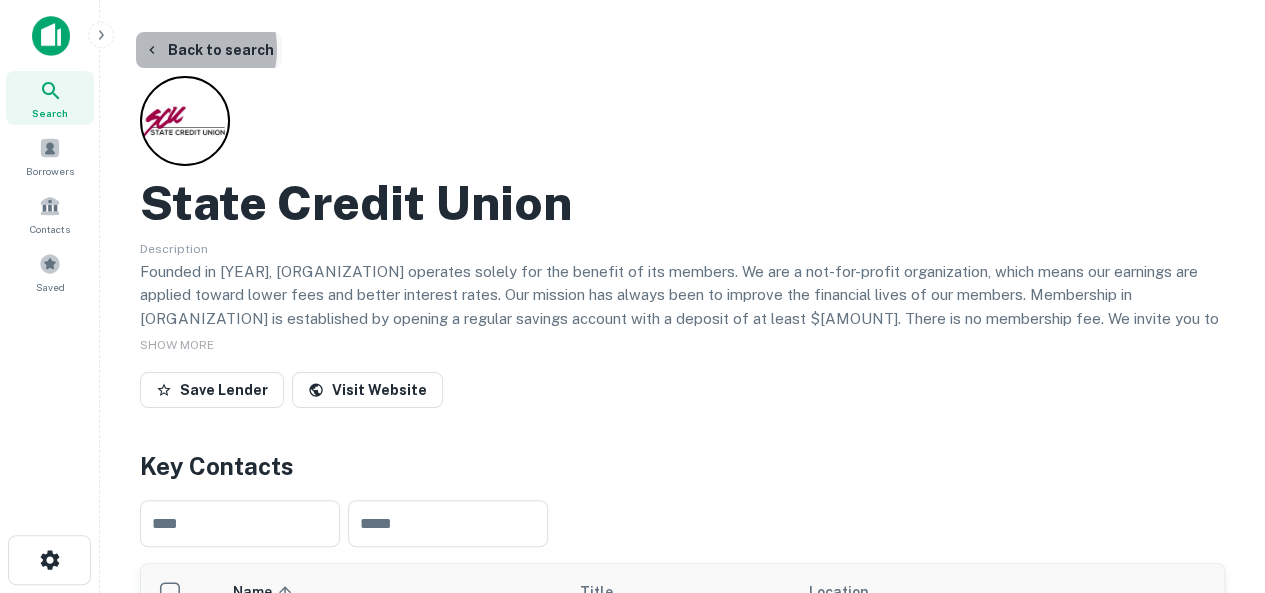 click on "Back to search" at bounding box center [209, 50] 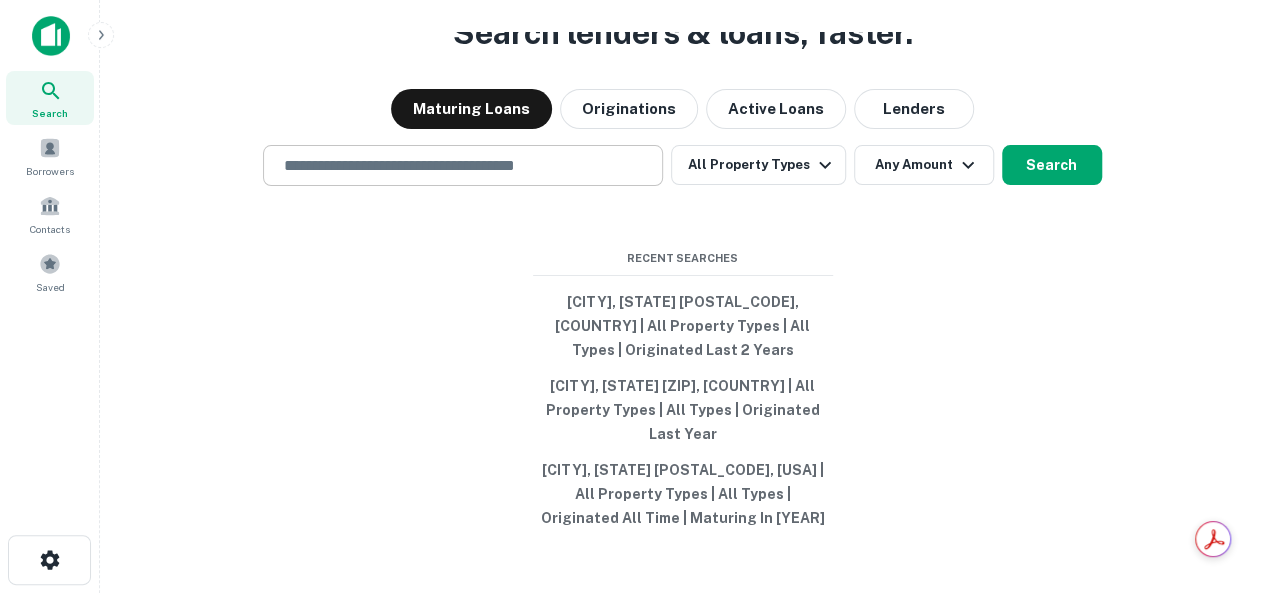 click at bounding box center (463, 165) 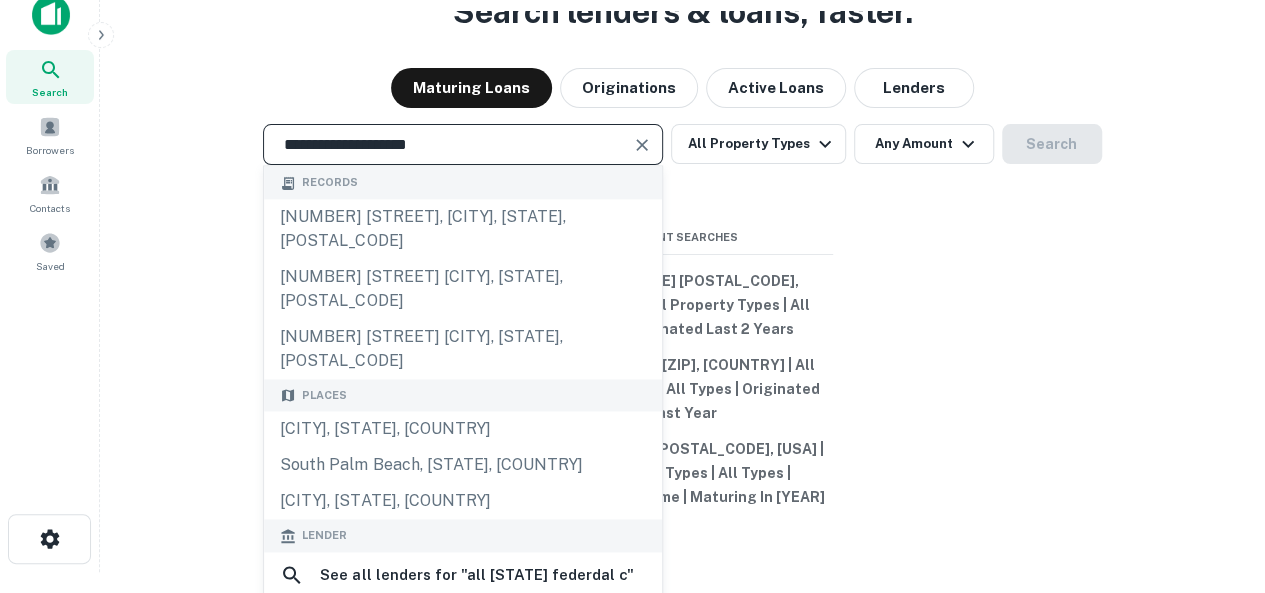 scroll, scrollTop: 32, scrollLeft: 0, axis: vertical 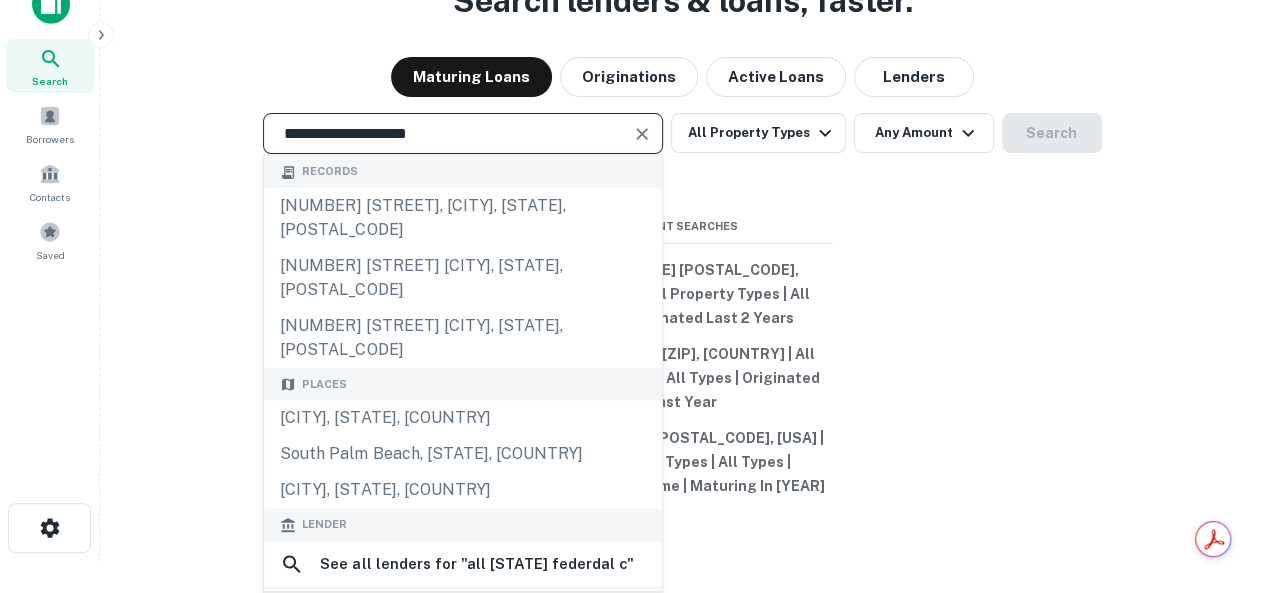 type on "**********" 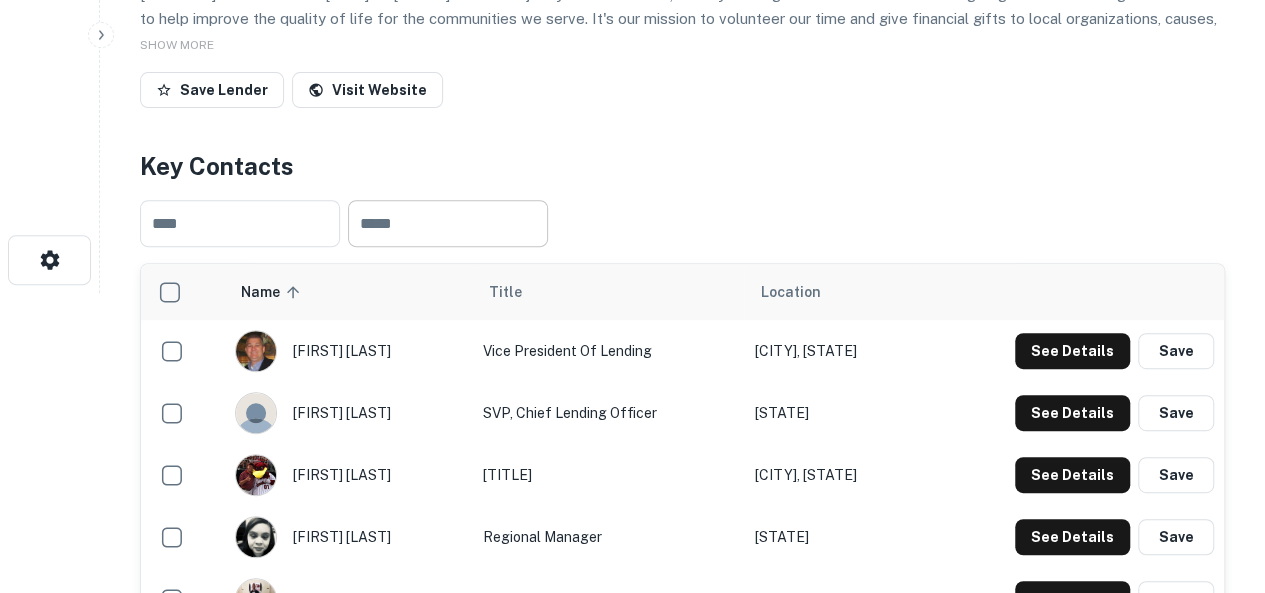 scroll, scrollTop: 500, scrollLeft: 0, axis: vertical 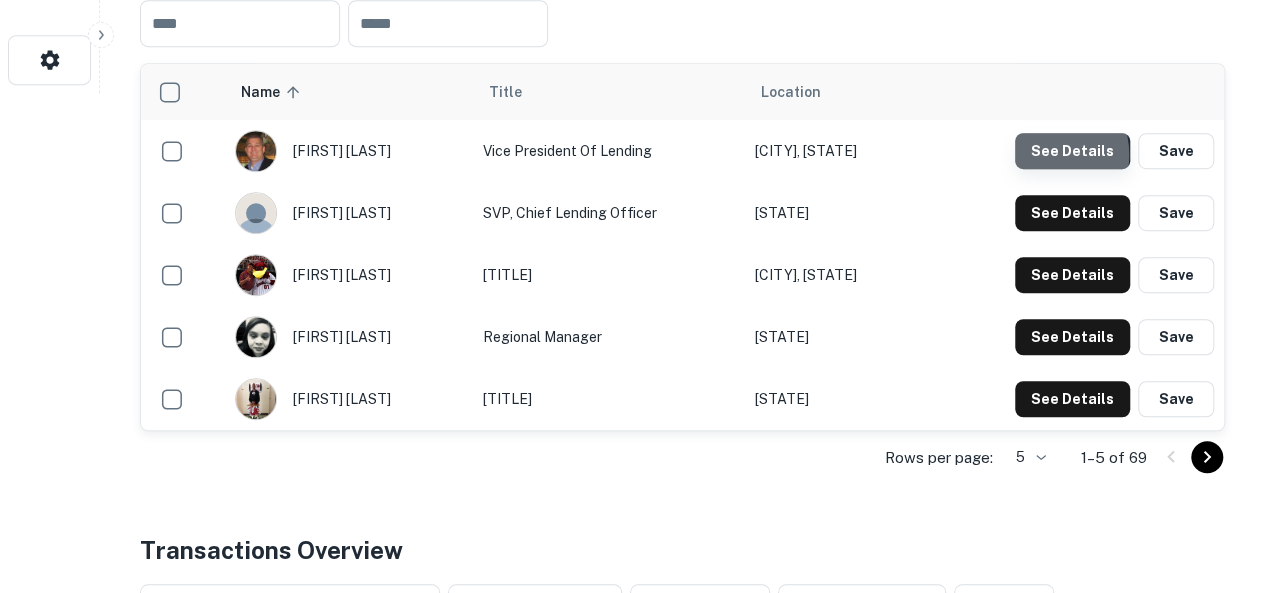 click on "See Details" at bounding box center [1072, 151] 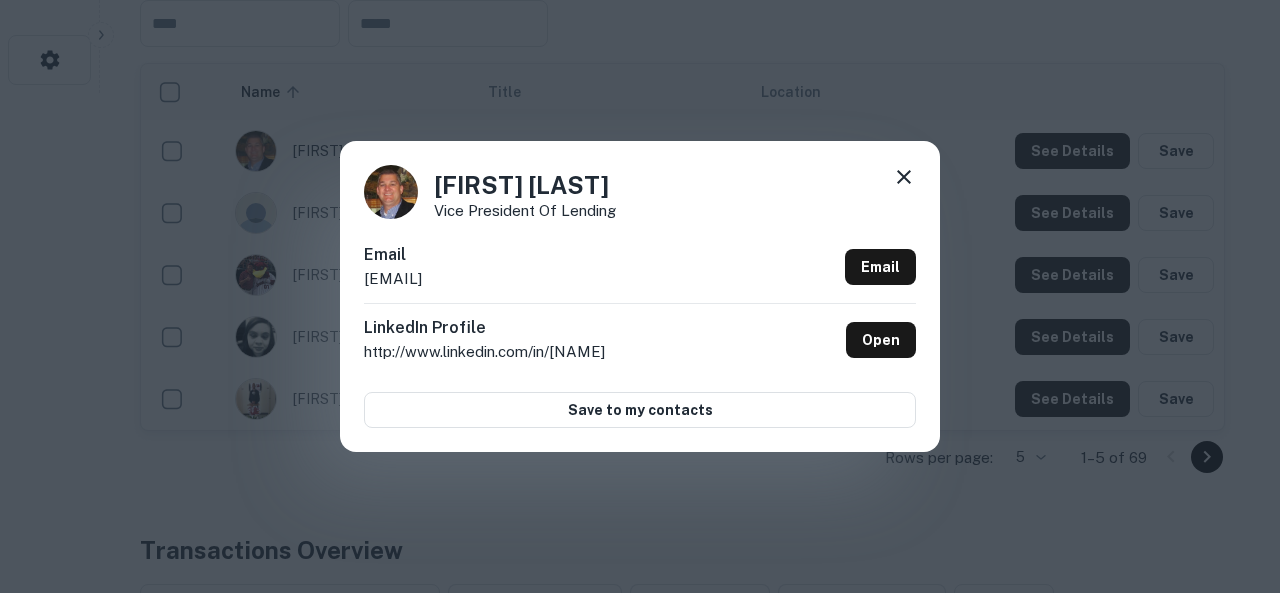 drag, startPoint x: 574, startPoint y: 277, endPoint x: 364, endPoint y: 282, distance: 210.05951 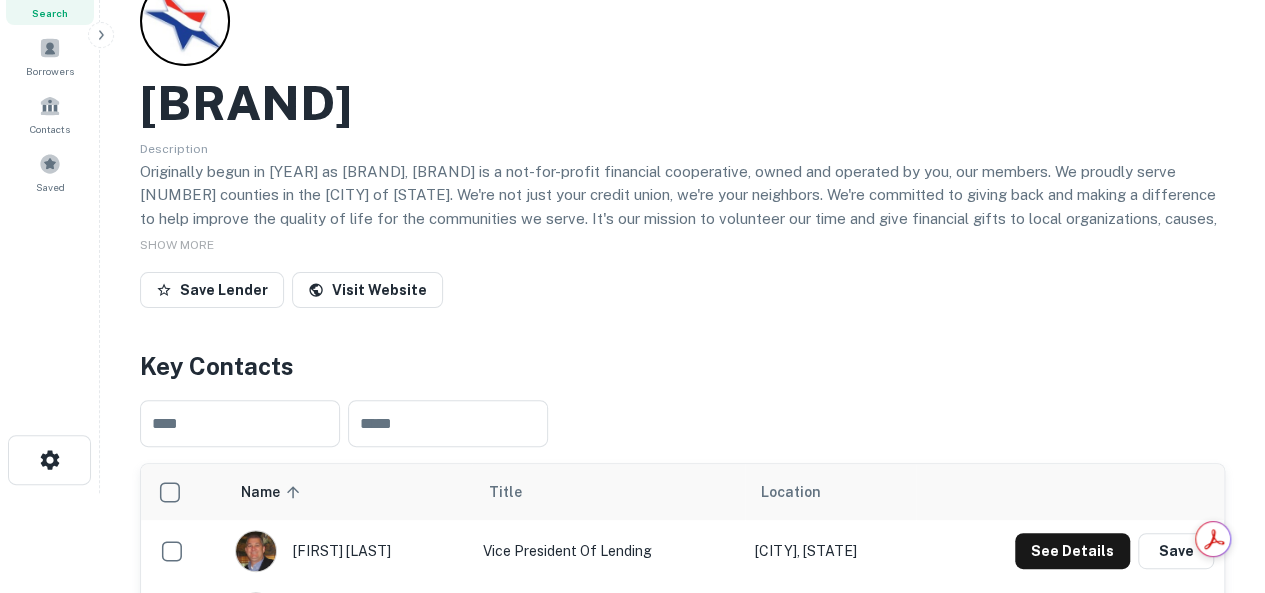scroll, scrollTop: 0, scrollLeft: 0, axis: both 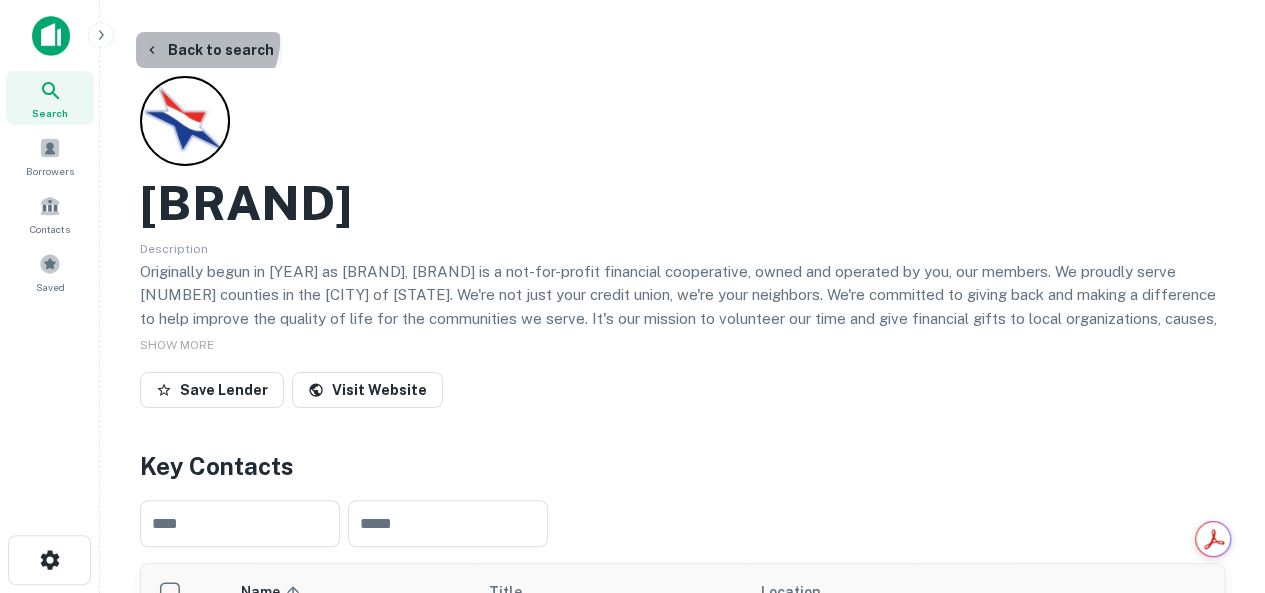 click on "Back to search" at bounding box center [209, 50] 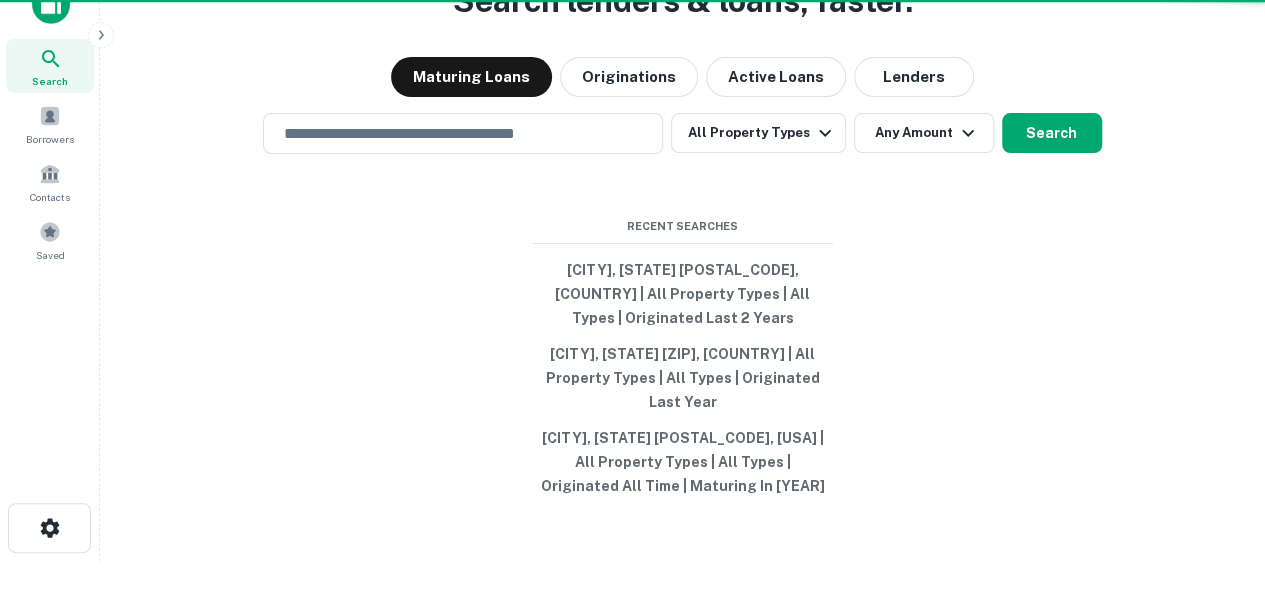 scroll, scrollTop: 0, scrollLeft: 0, axis: both 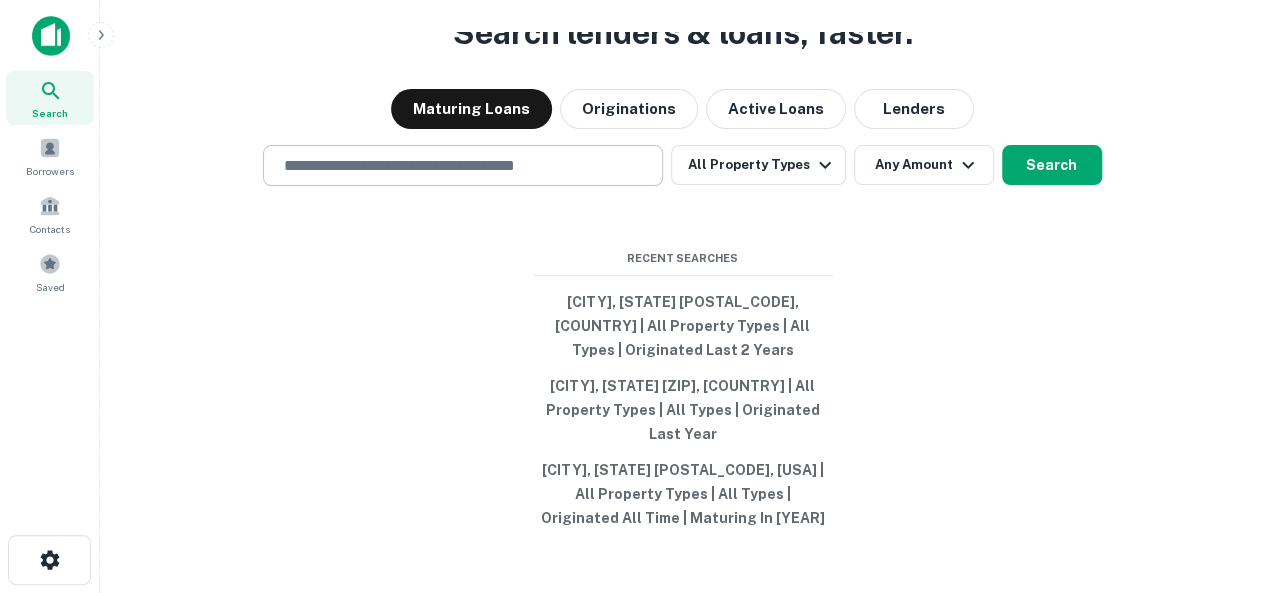 click at bounding box center (463, 165) 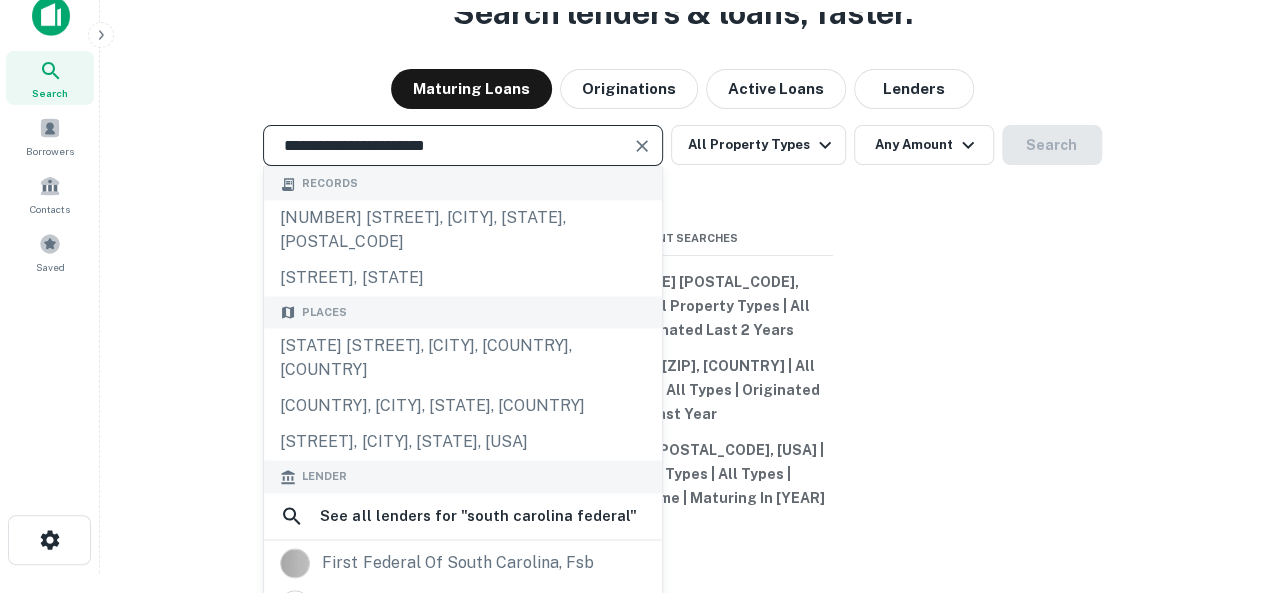 scroll, scrollTop: 32, scrollLeft: 0, axis: vertical 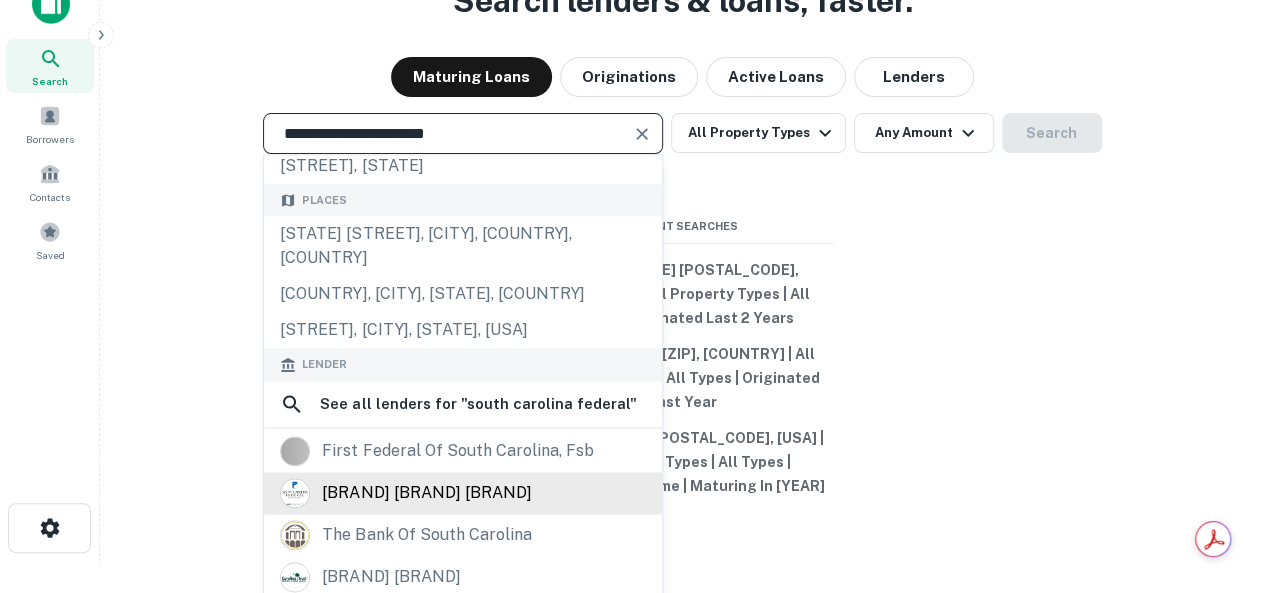 type on "**********" 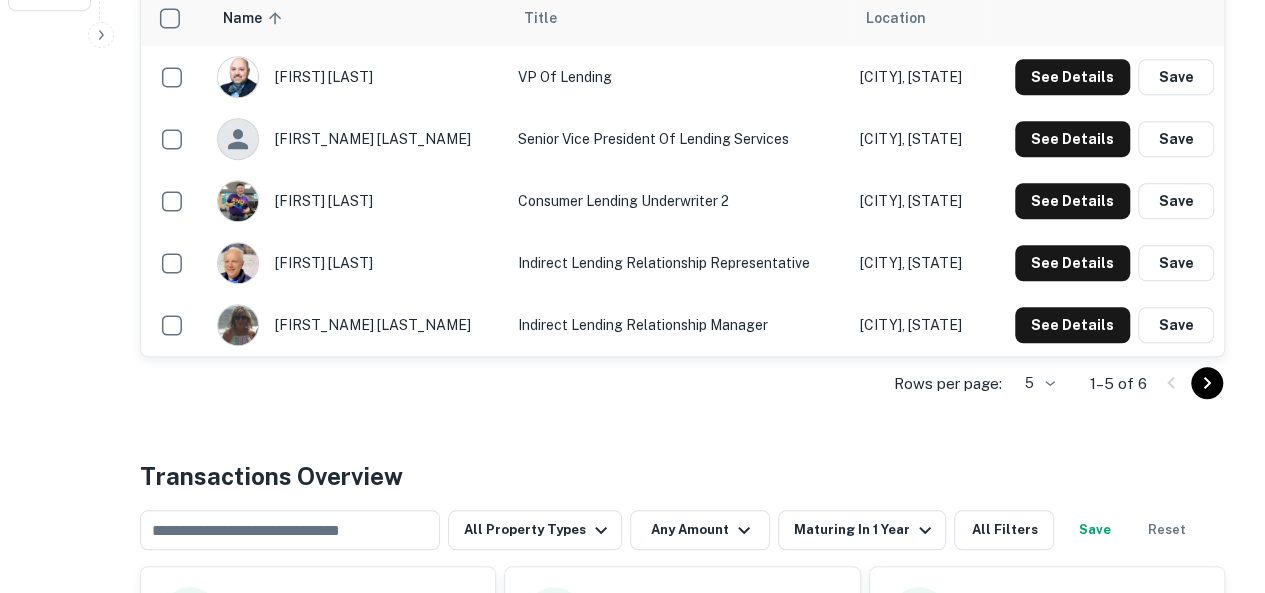 scroll, scrollTop: 600, scrollLeft: 0, axis: vertical 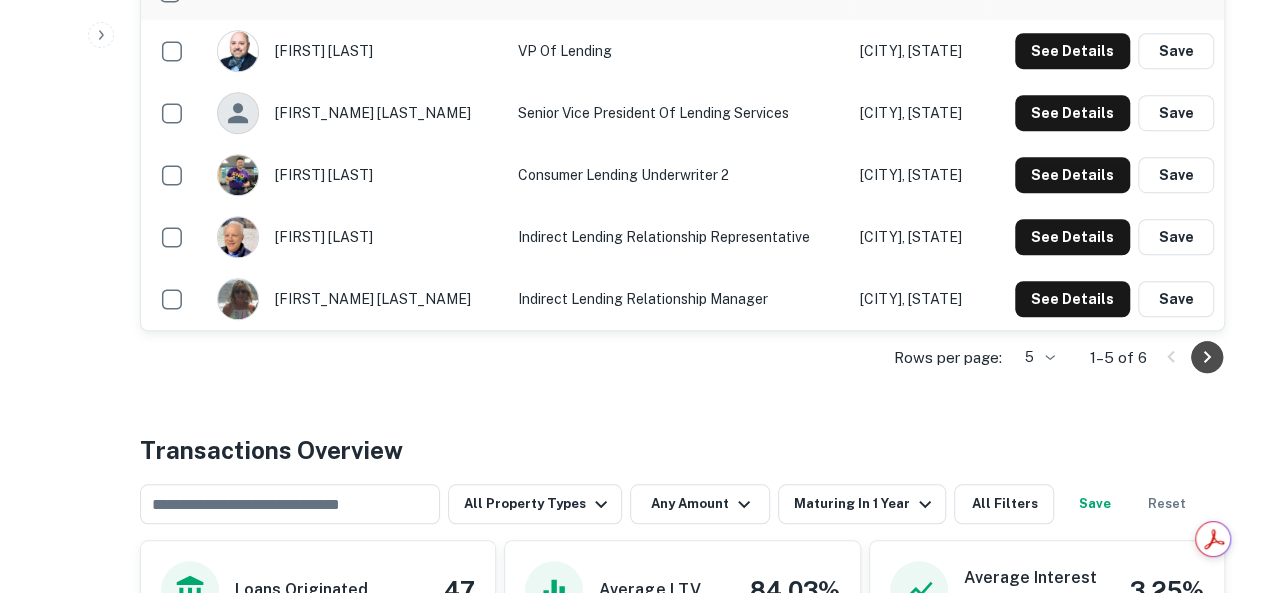 click 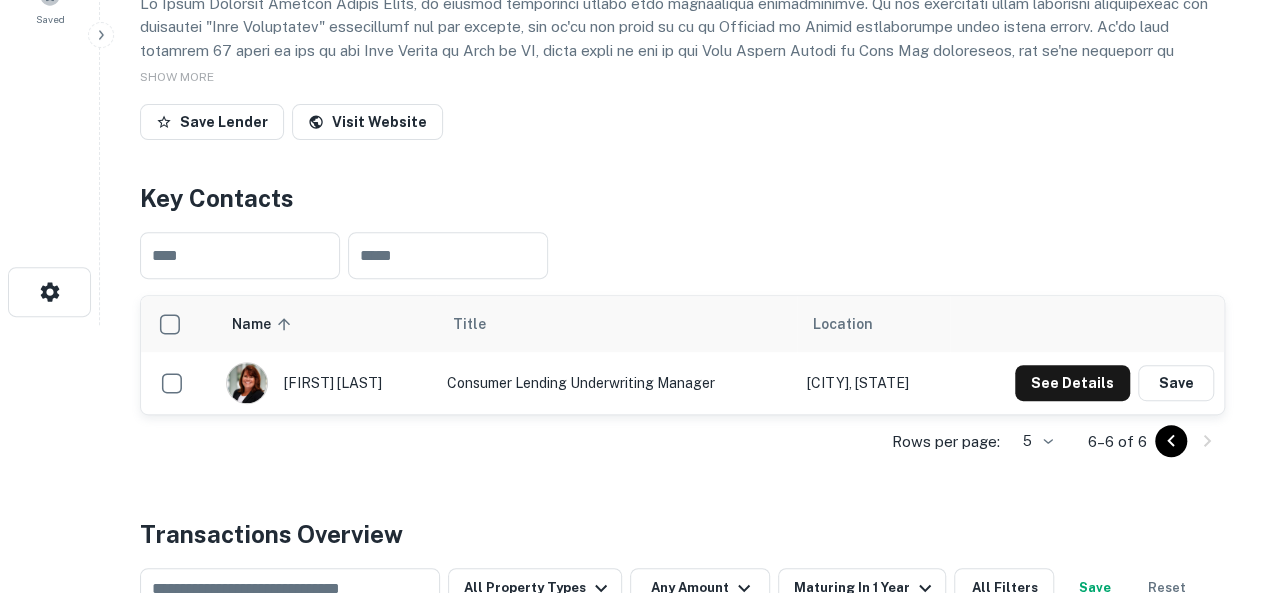 scroll, scrollTop: 300, scrollLeft: 0, axis: vertical 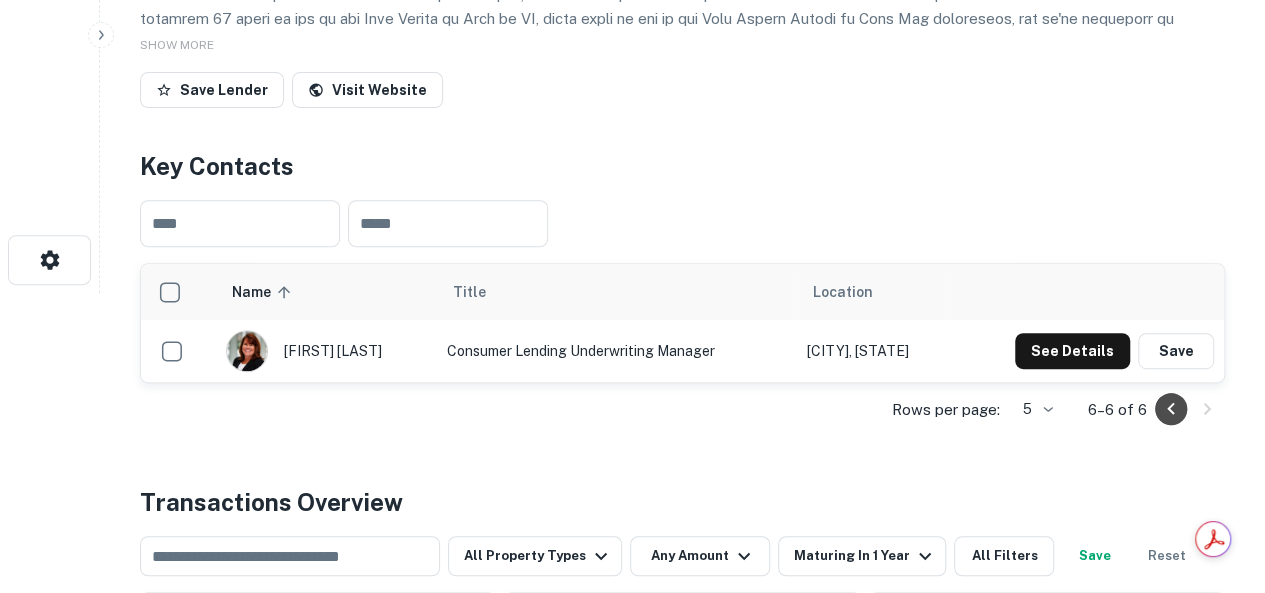 click 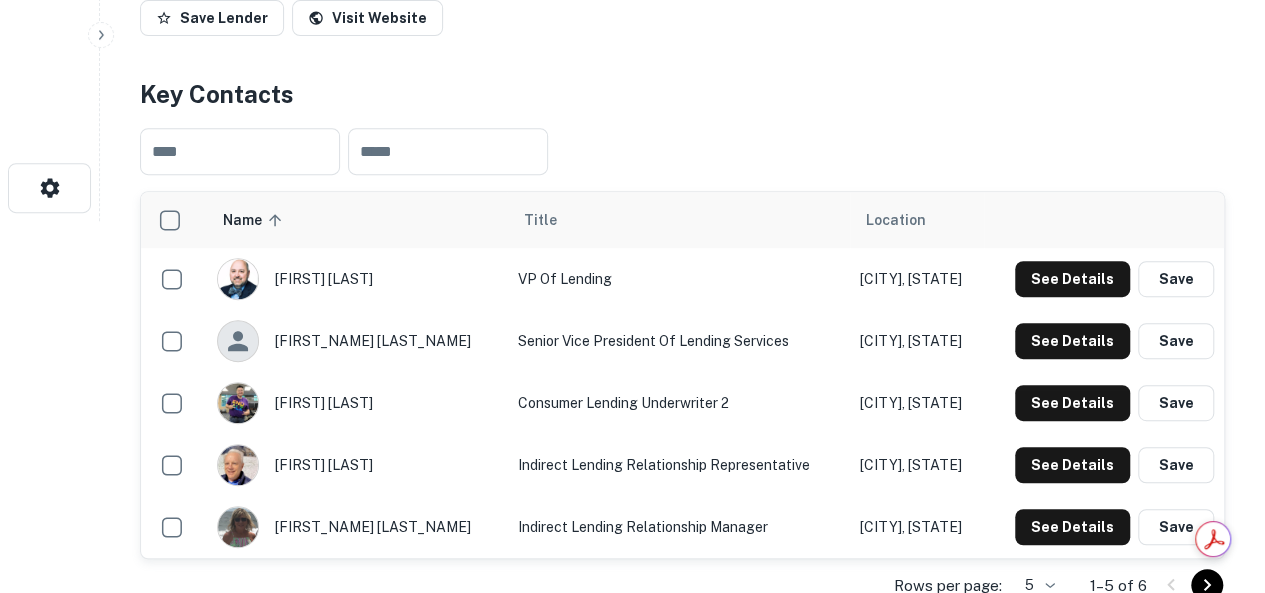 scroll, scrollTop: 400, scrollLeft: 0, axis: vertical 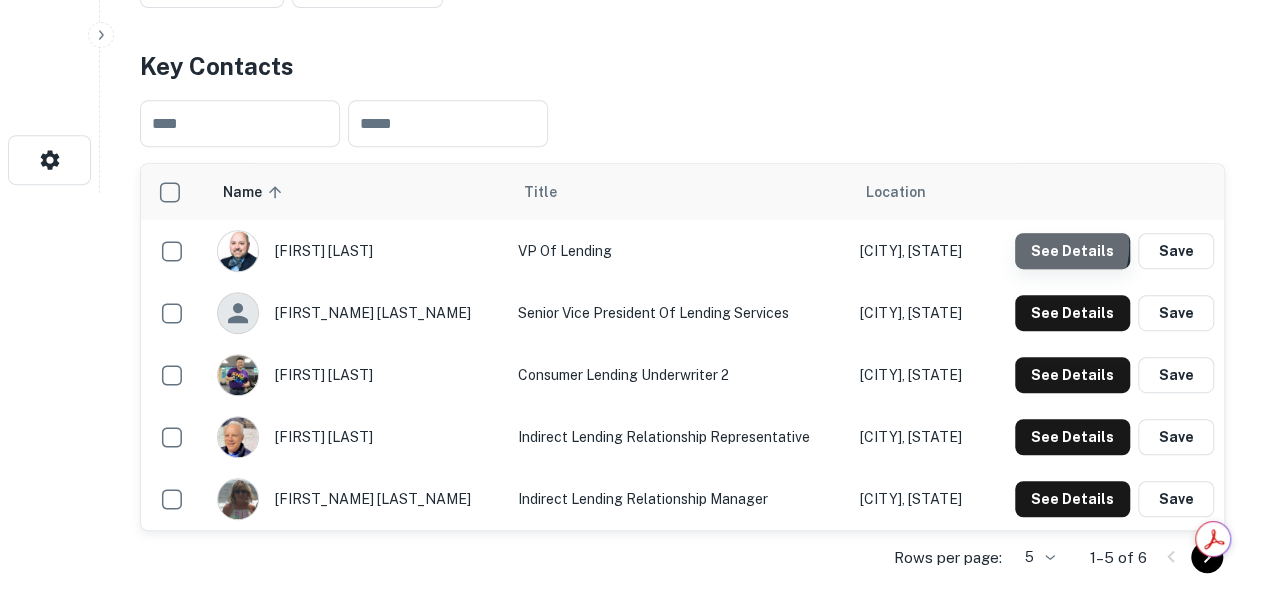click on "See Details" at bounding box center [1072, 251] 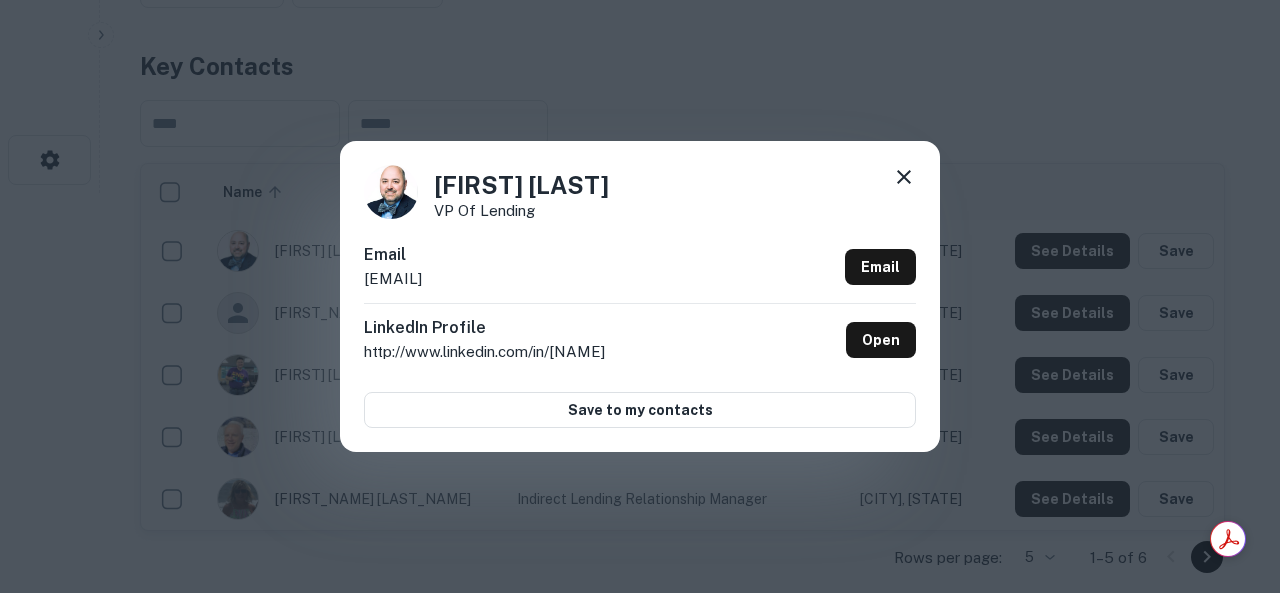 drag, startPoint x: 541, startPoint y: 281, endPoint x: 364, endPoint y: 283, distance: 177.01129 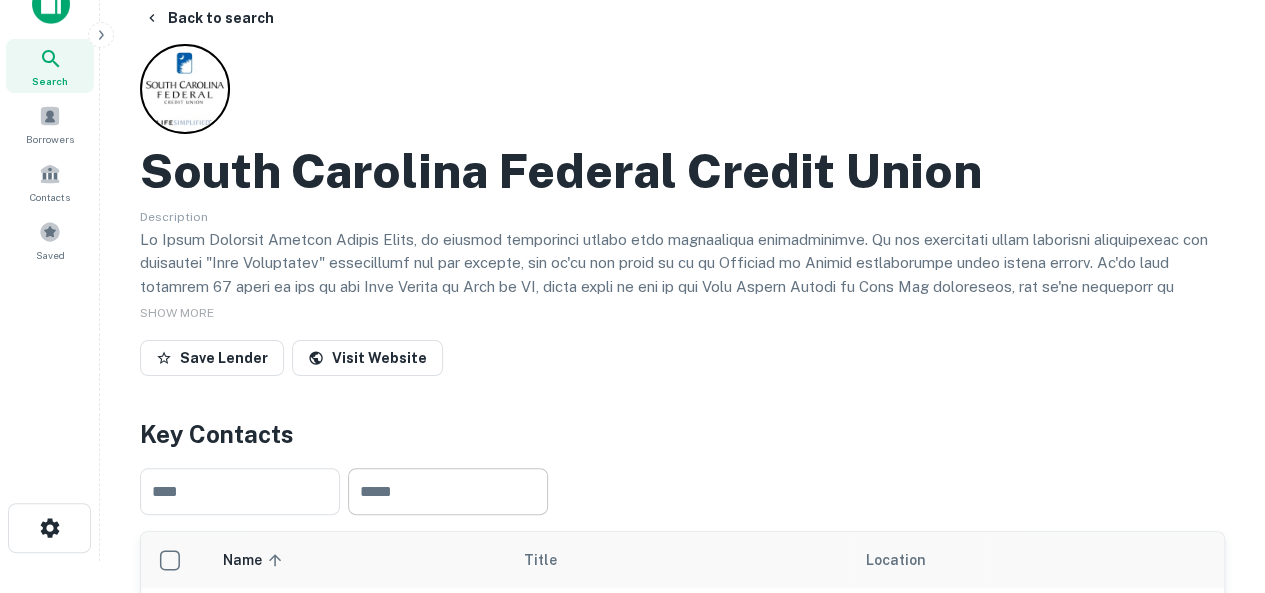 scroll, scrollTop: 0, scrollLeft: 0, axis: both 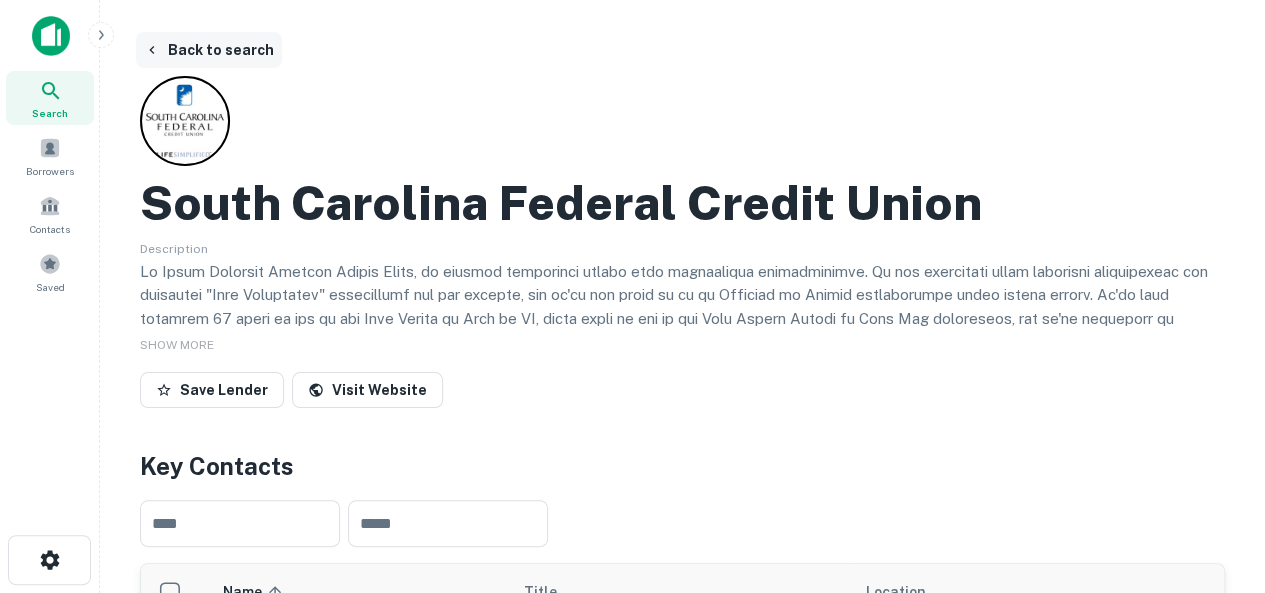 click on "Back to search" at bounding box center [209, 50] 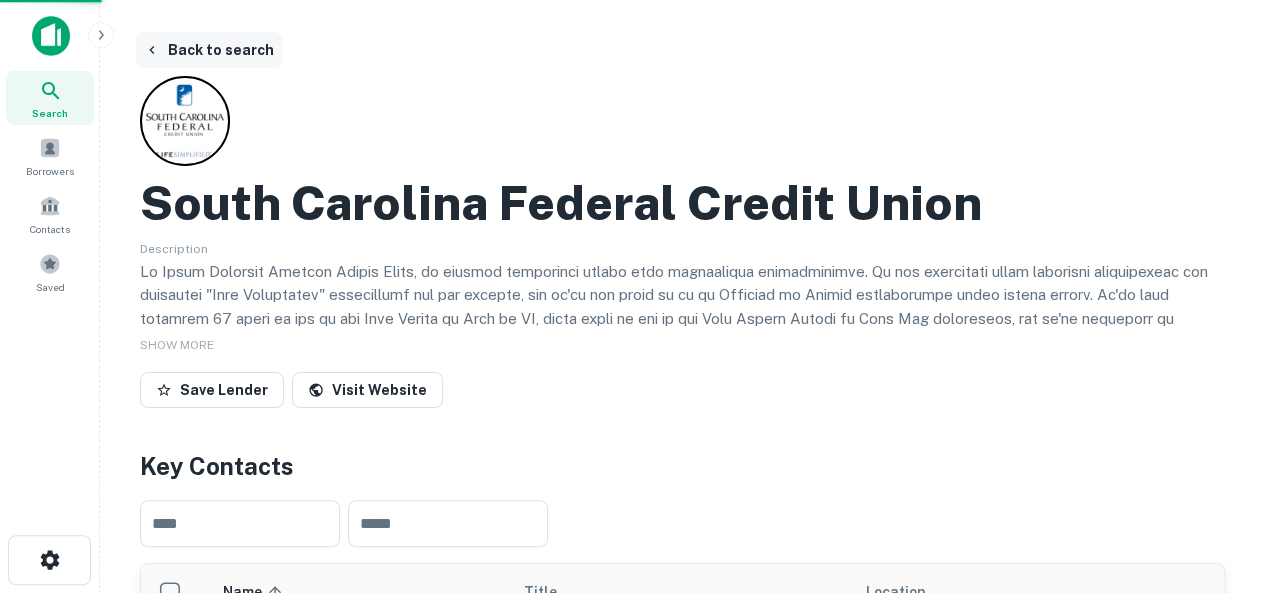 scroll, scrollTop: 0, scrollLeft: 0, axis: both 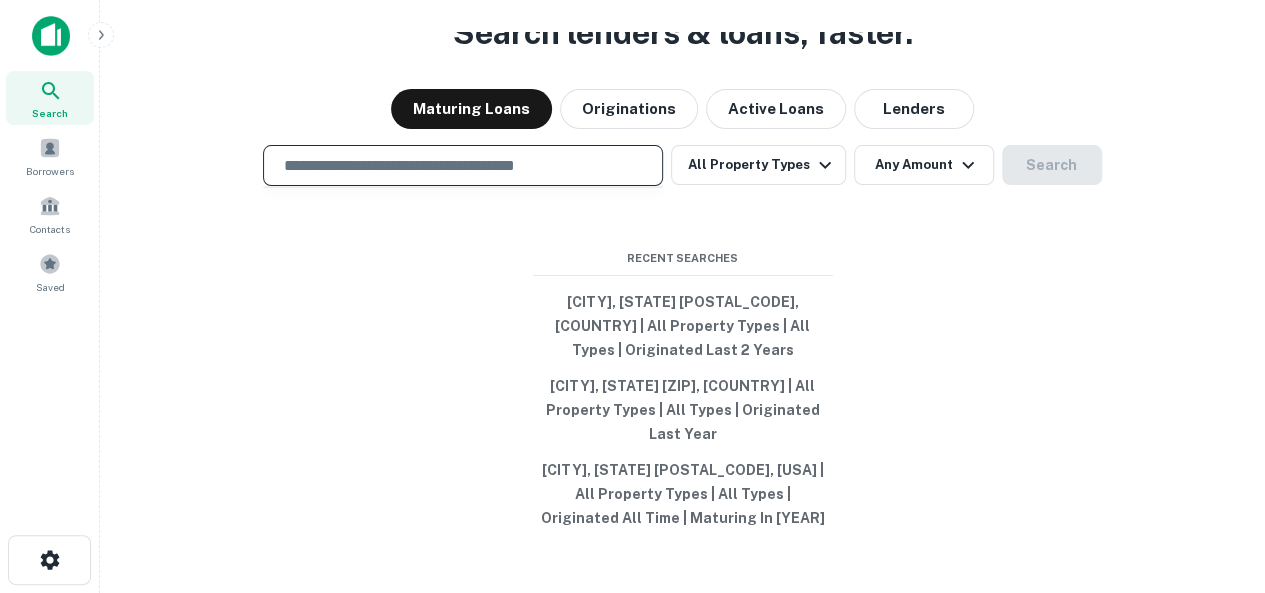 click at bounding box center (463, 165) 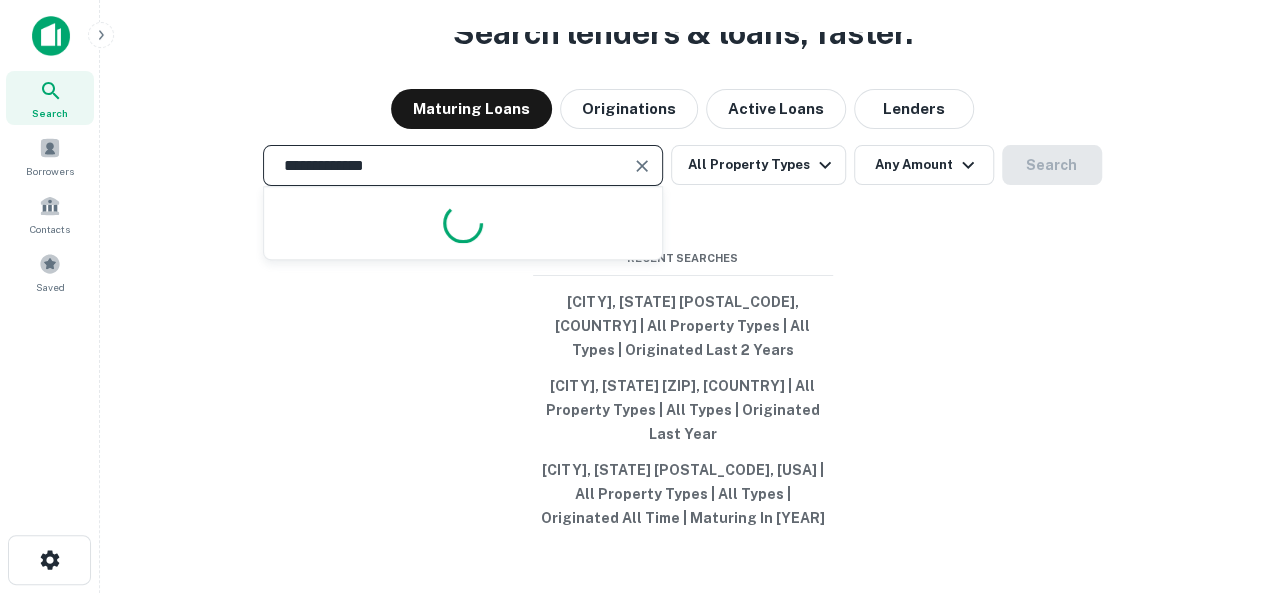 type on "**********" 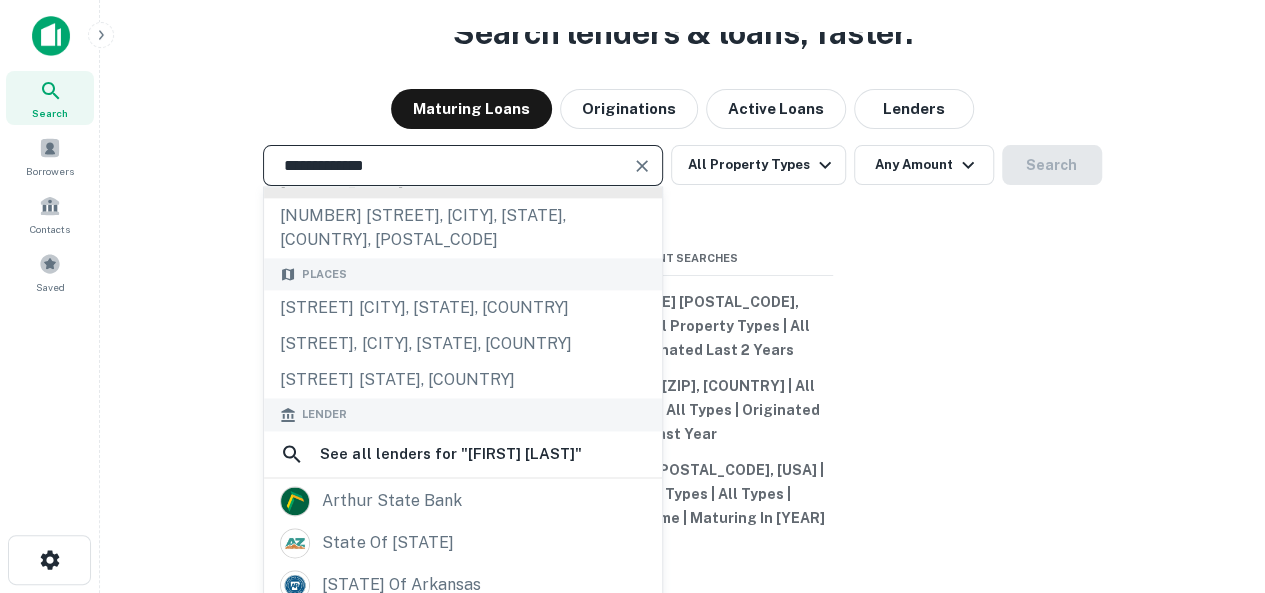 scroll, scrollTop: 200, scrollLeft: 0, axis: vertical 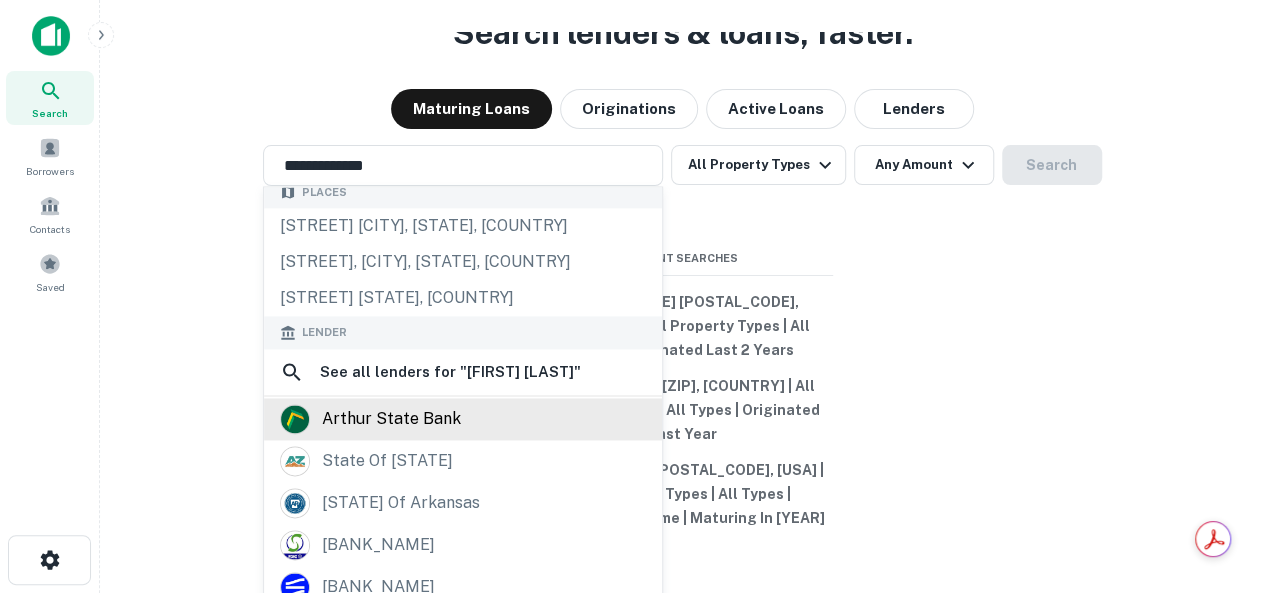 click on "arthur state bank" at bounding box center (391, 419) 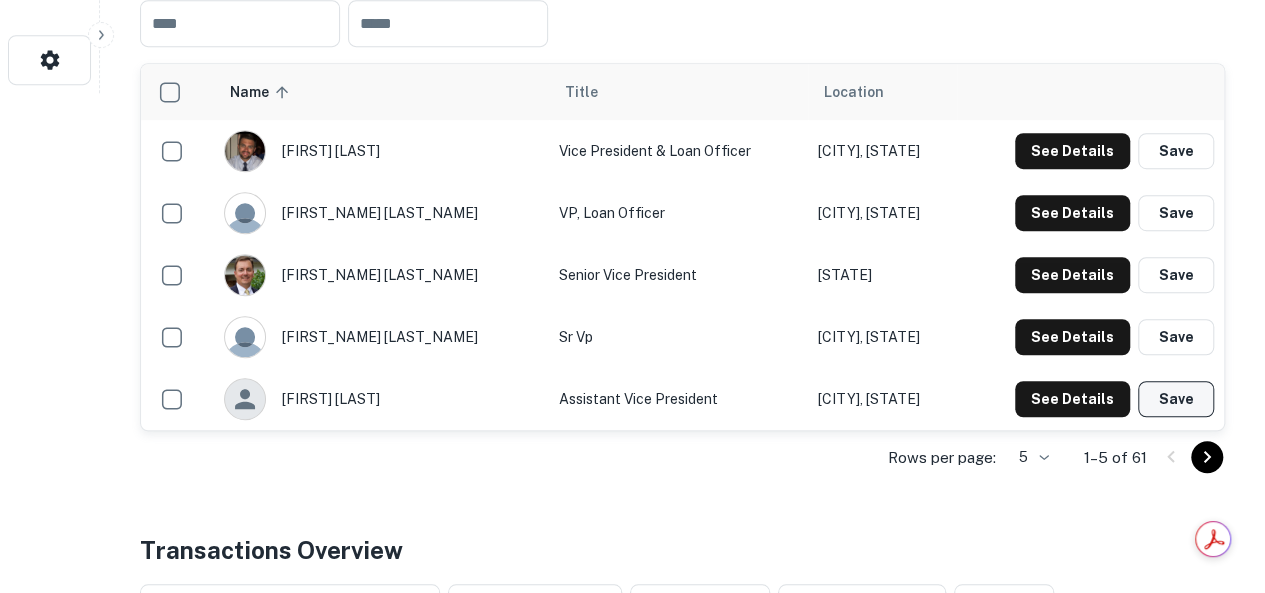 scroll, scrollTop: 600, scrollLeft: 0, axis: vertical 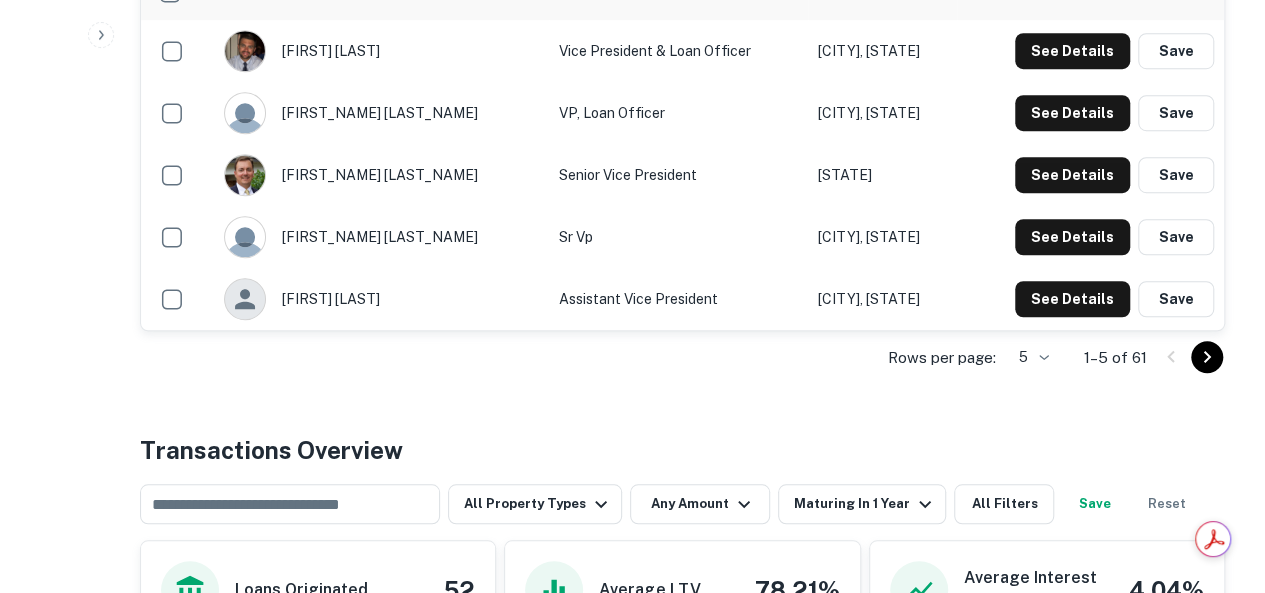 click 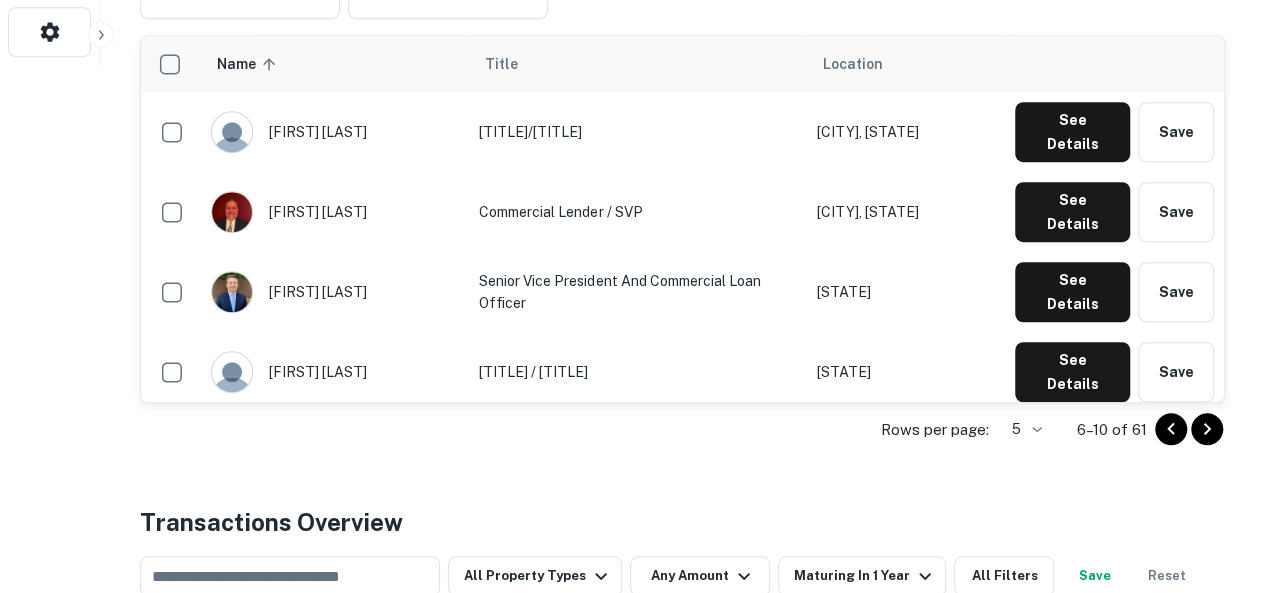 scroll, scrollTop: 500, scrollLeft: 0, axis: vertical 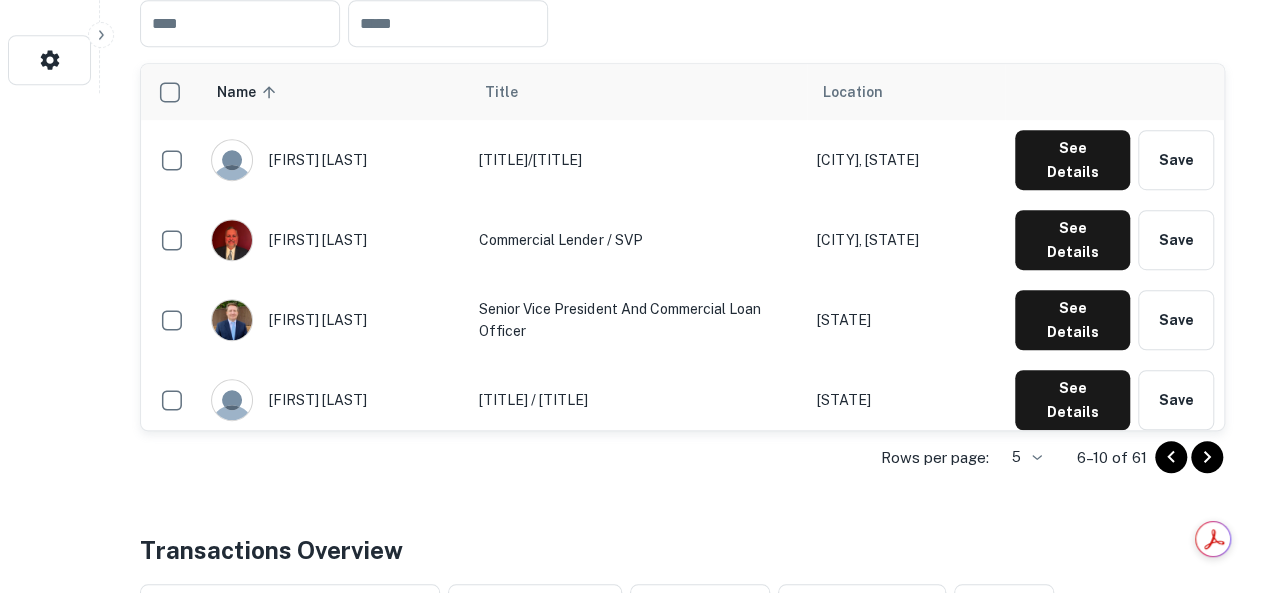 click 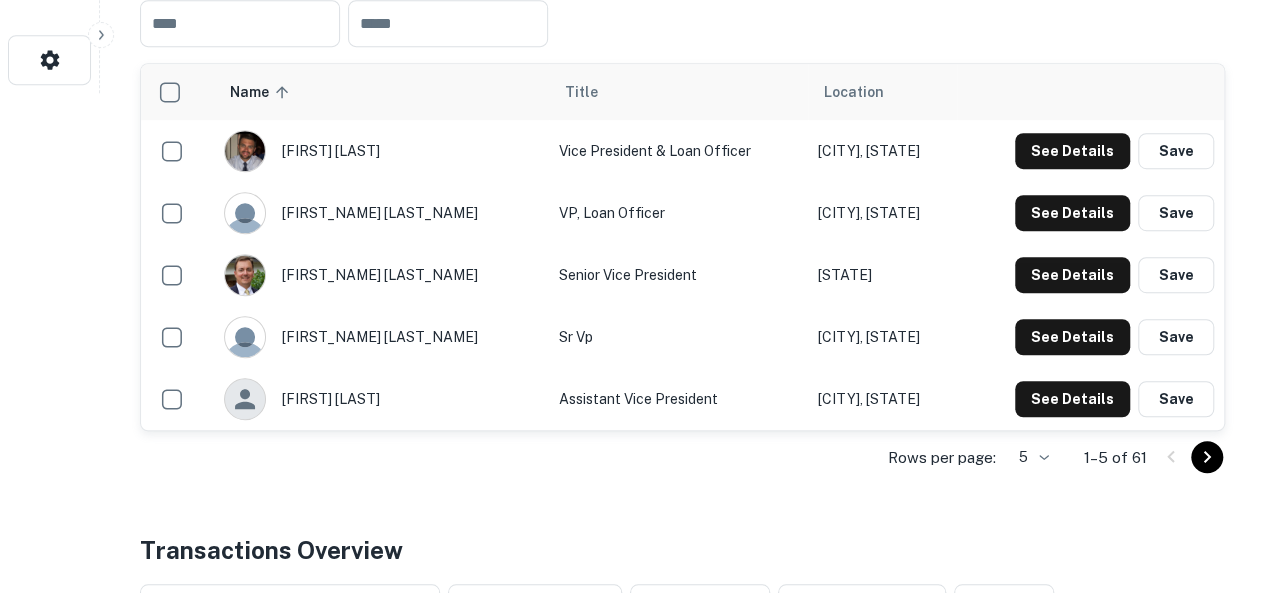 scroll, scrollTop: 600, scrollLeft: 0, axis: vertical 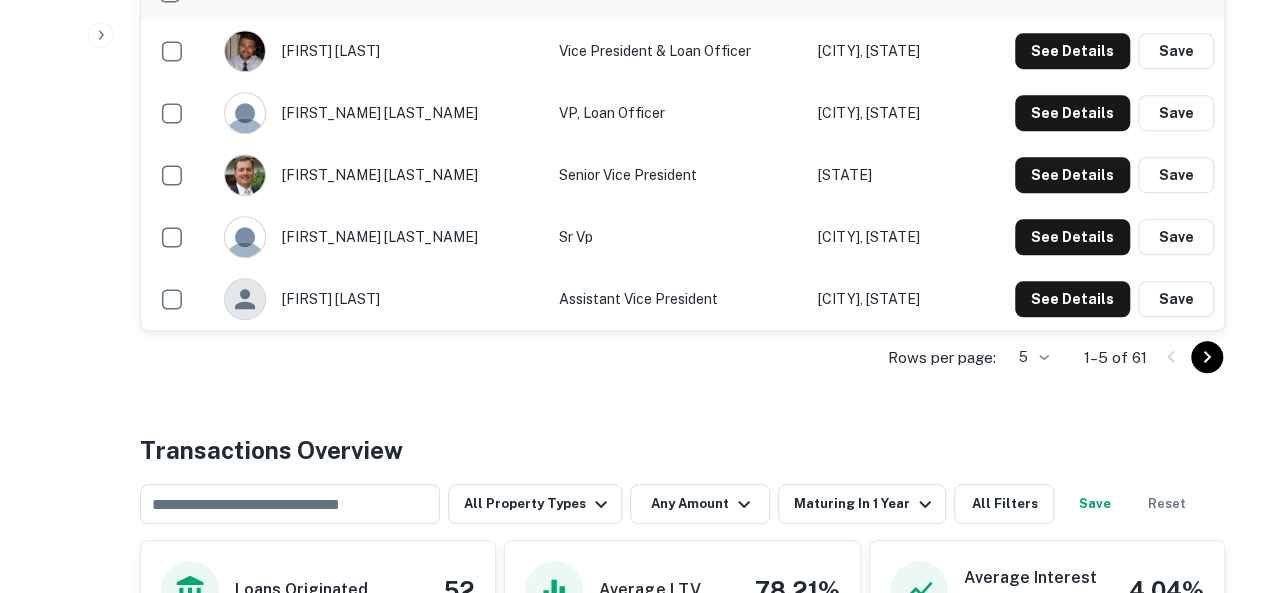 click 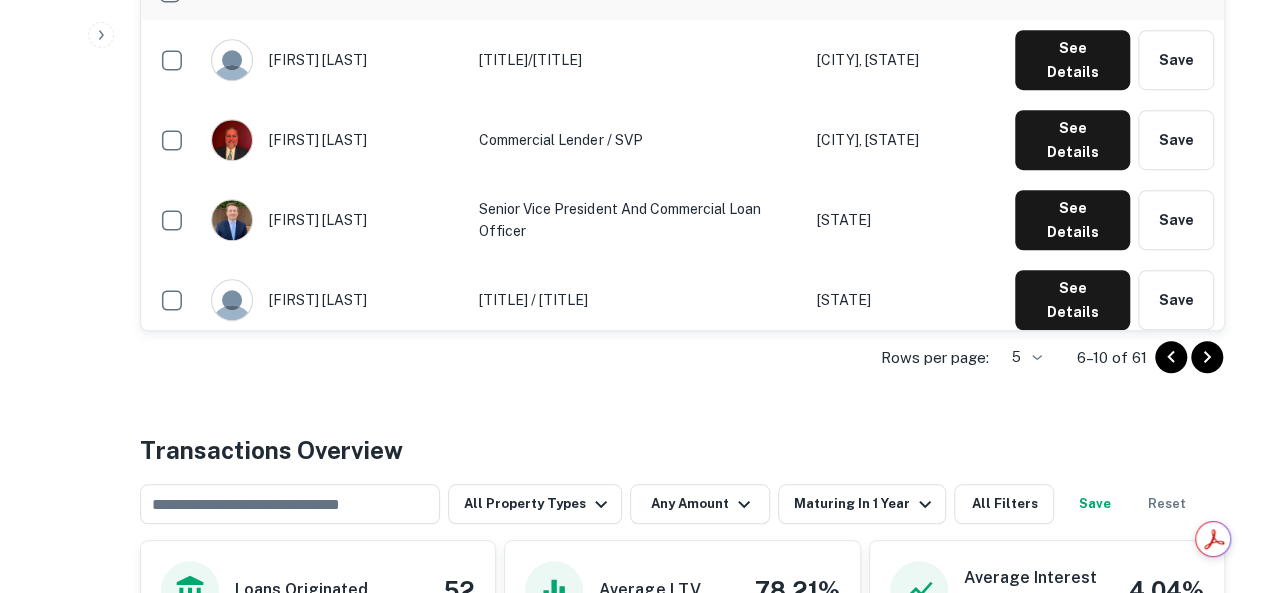 click 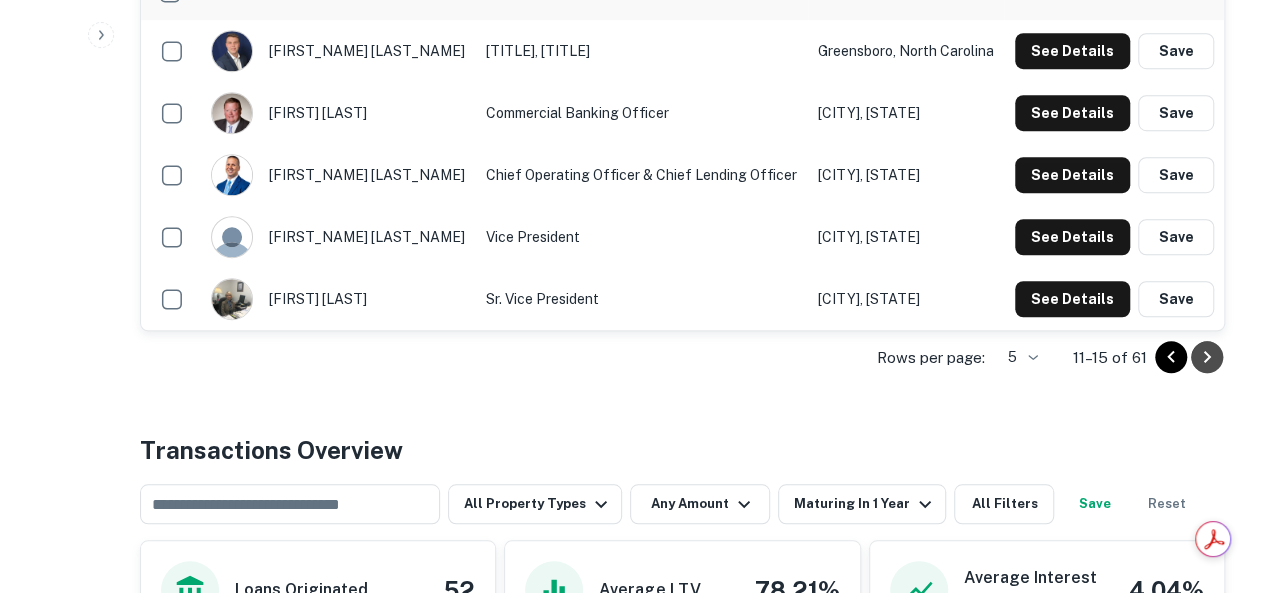 click 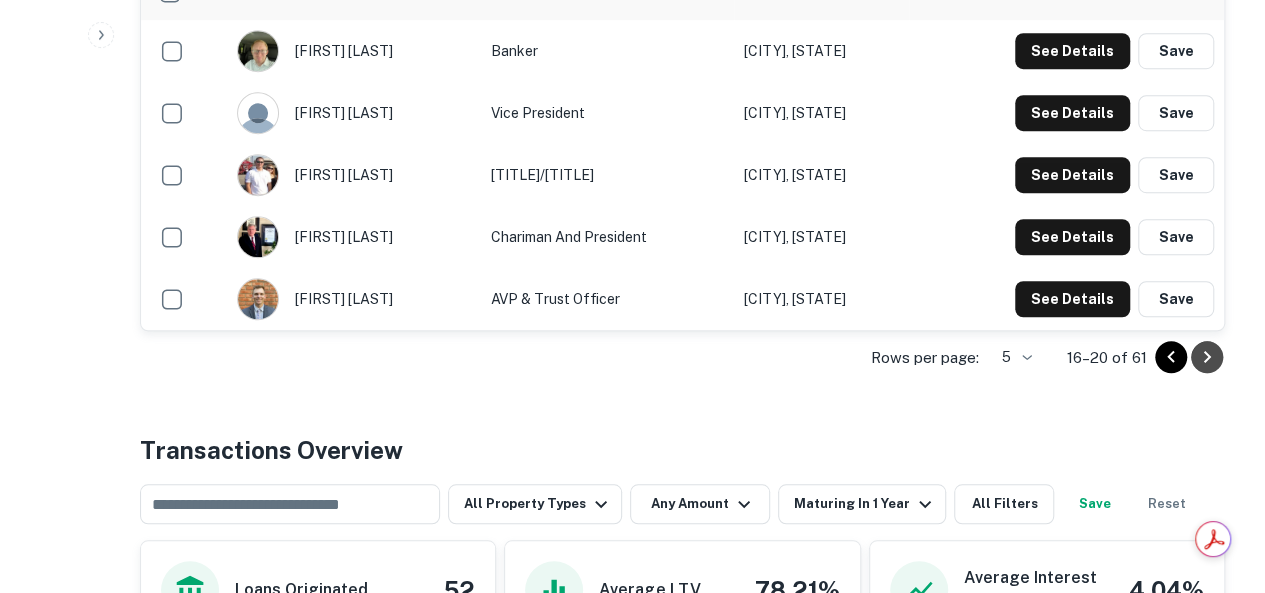 click 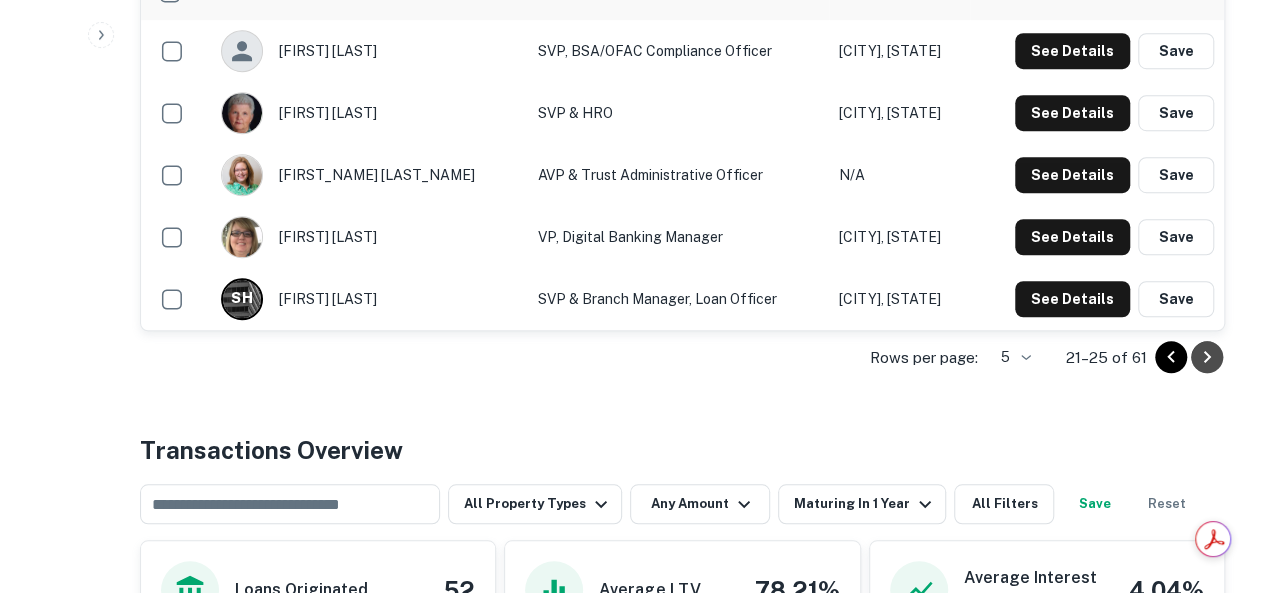 click 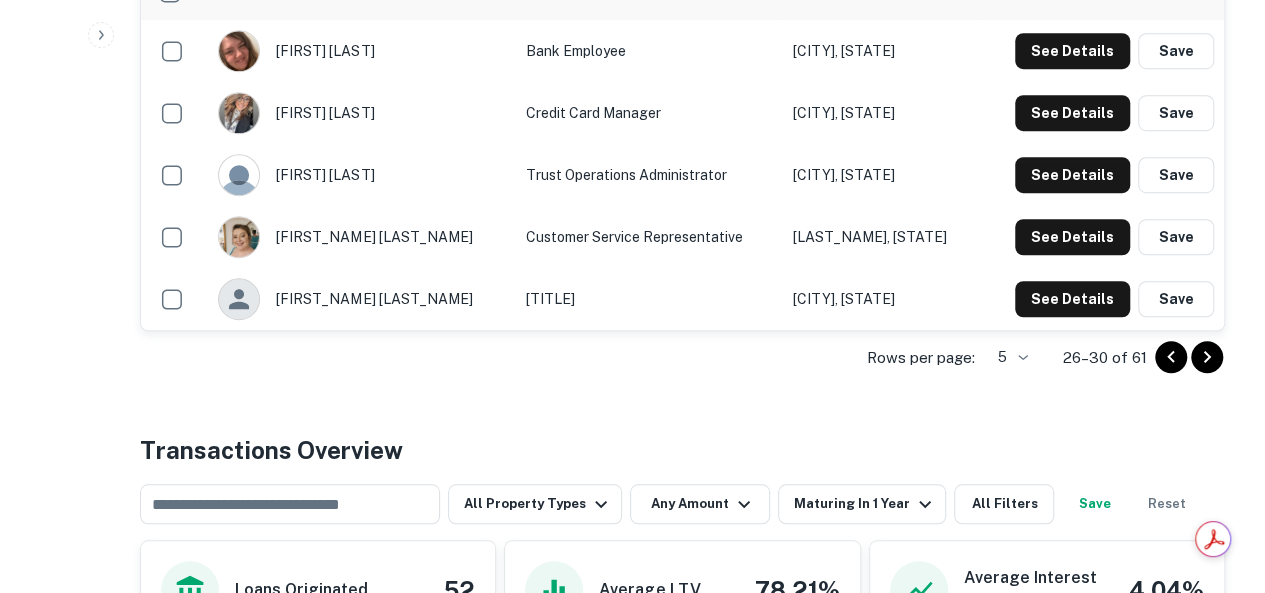 click 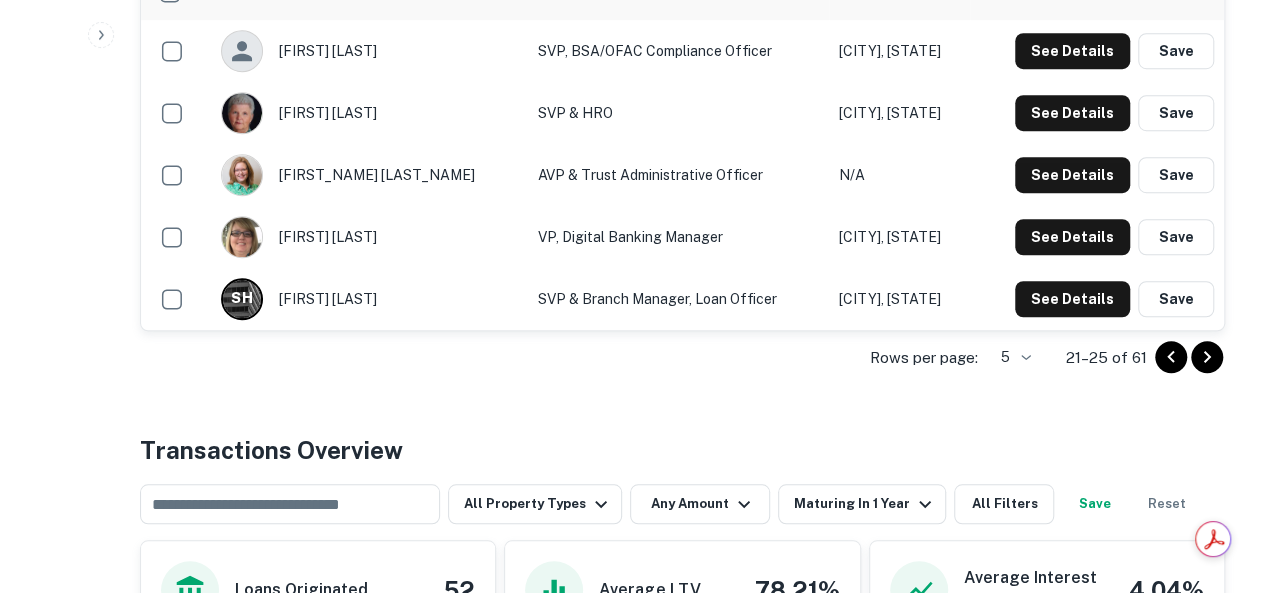 click 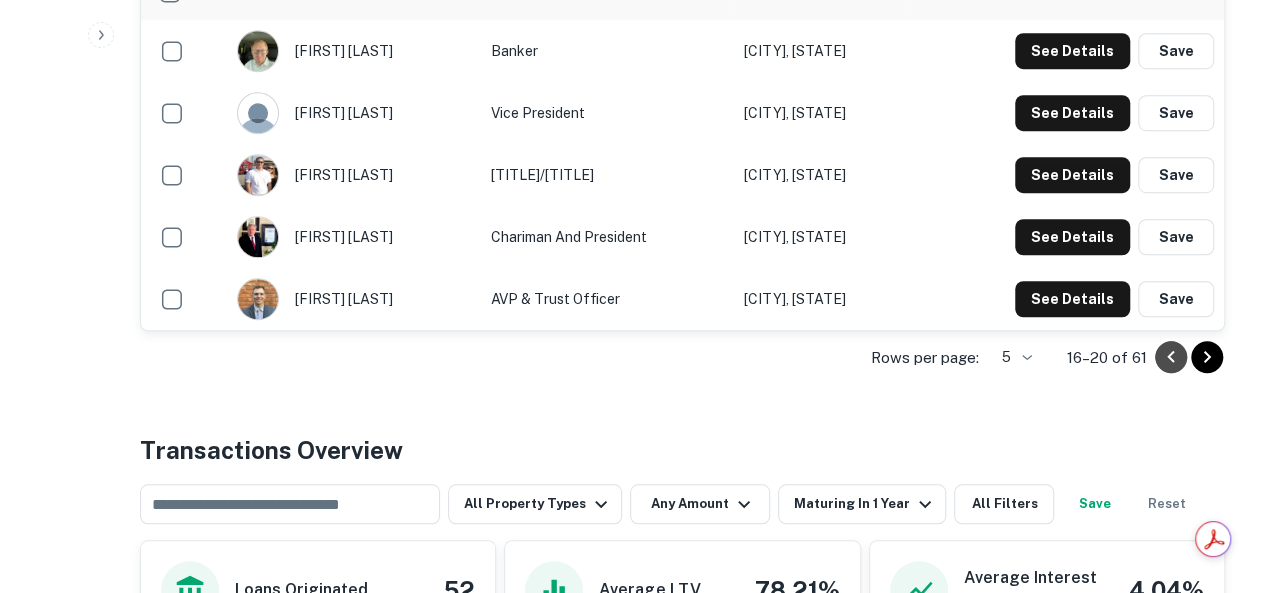 click 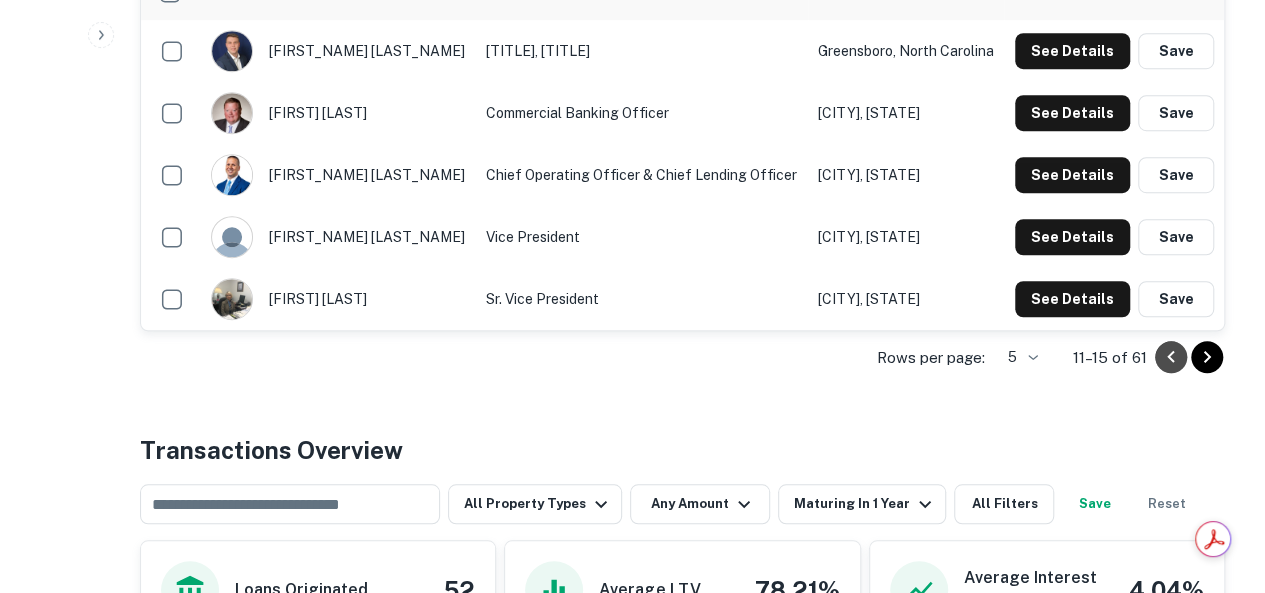 click 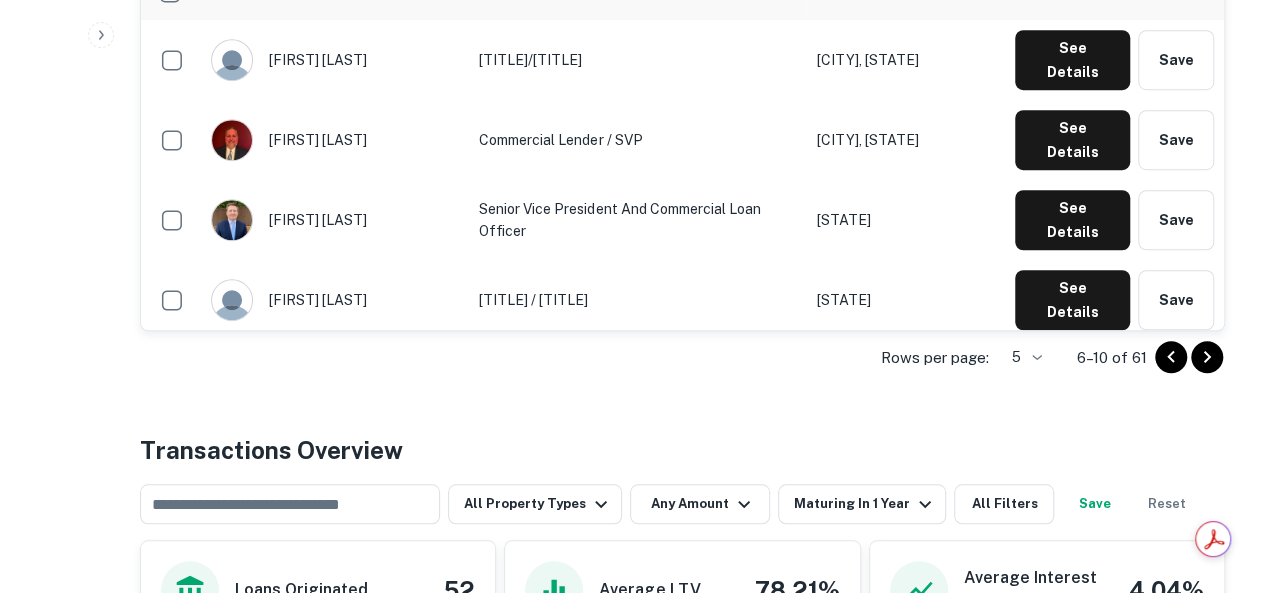 click 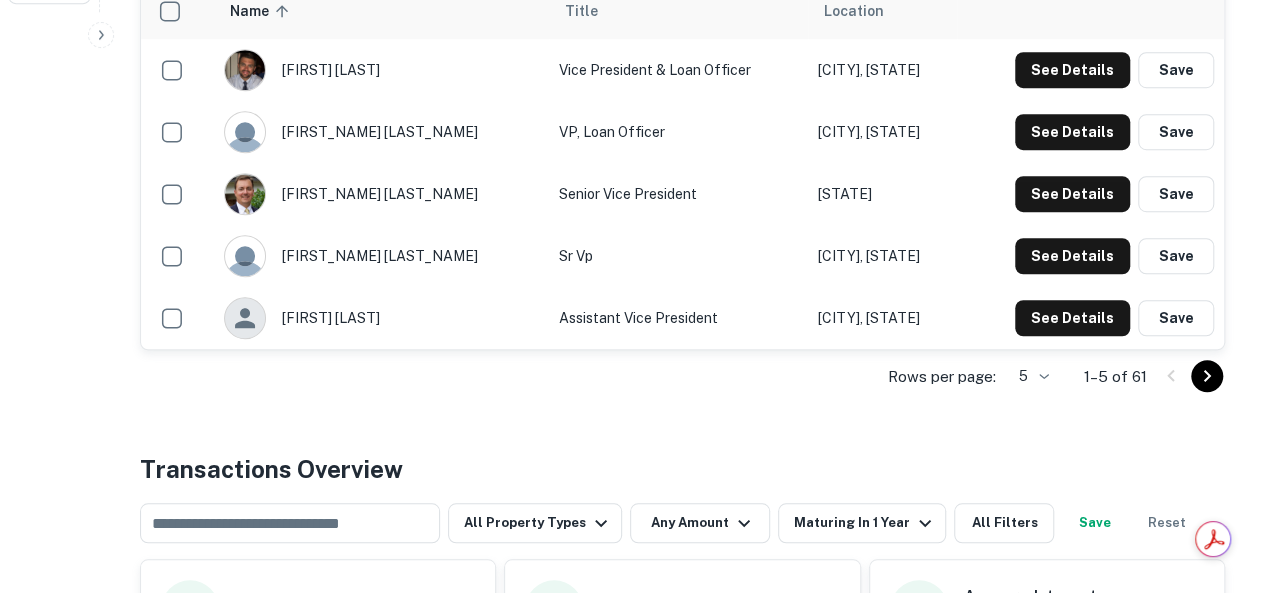 scroll, scrollTop: 600, scrollLeft: 0, axis: vertical 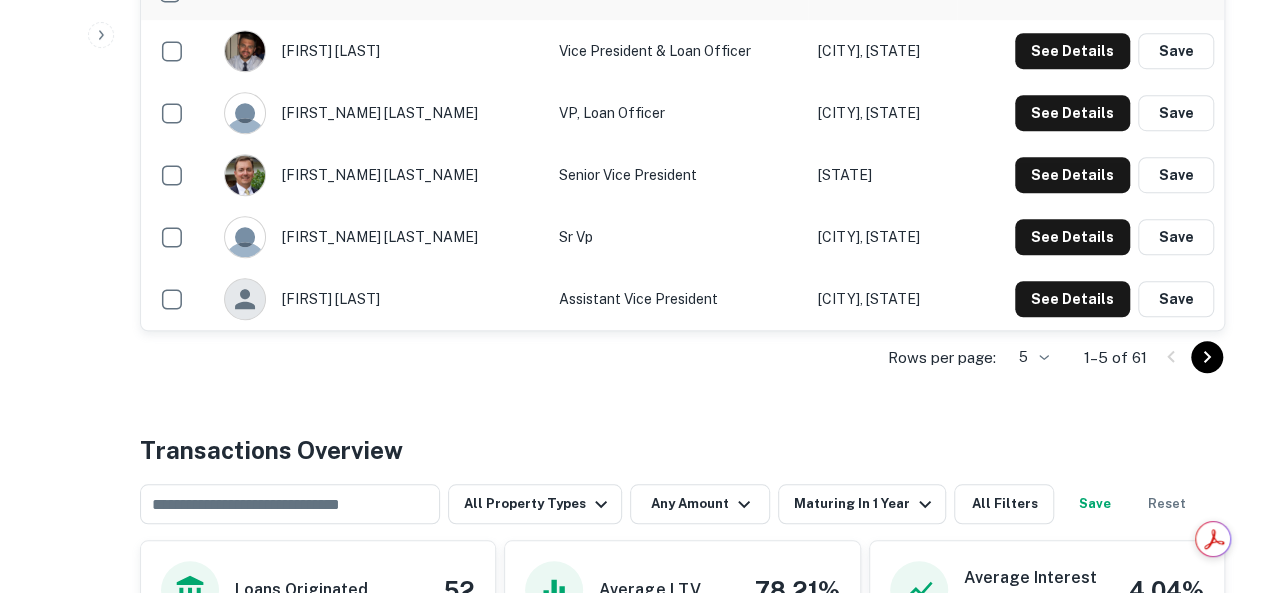 click 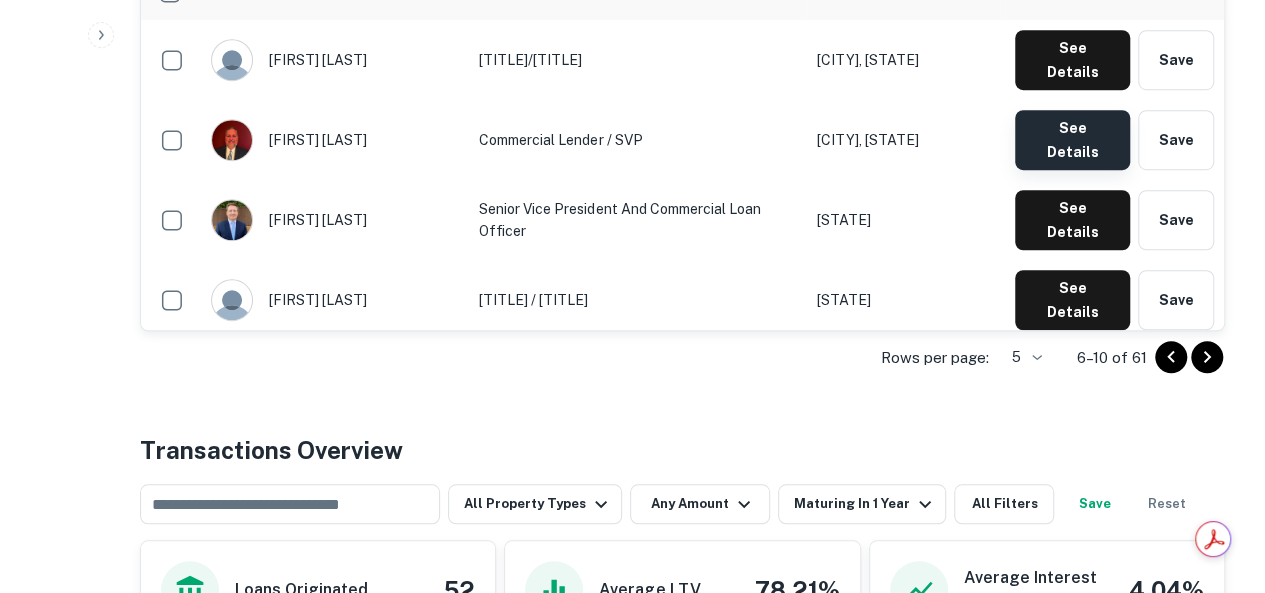 click on "See Details" at bounding box center (1072, 60) 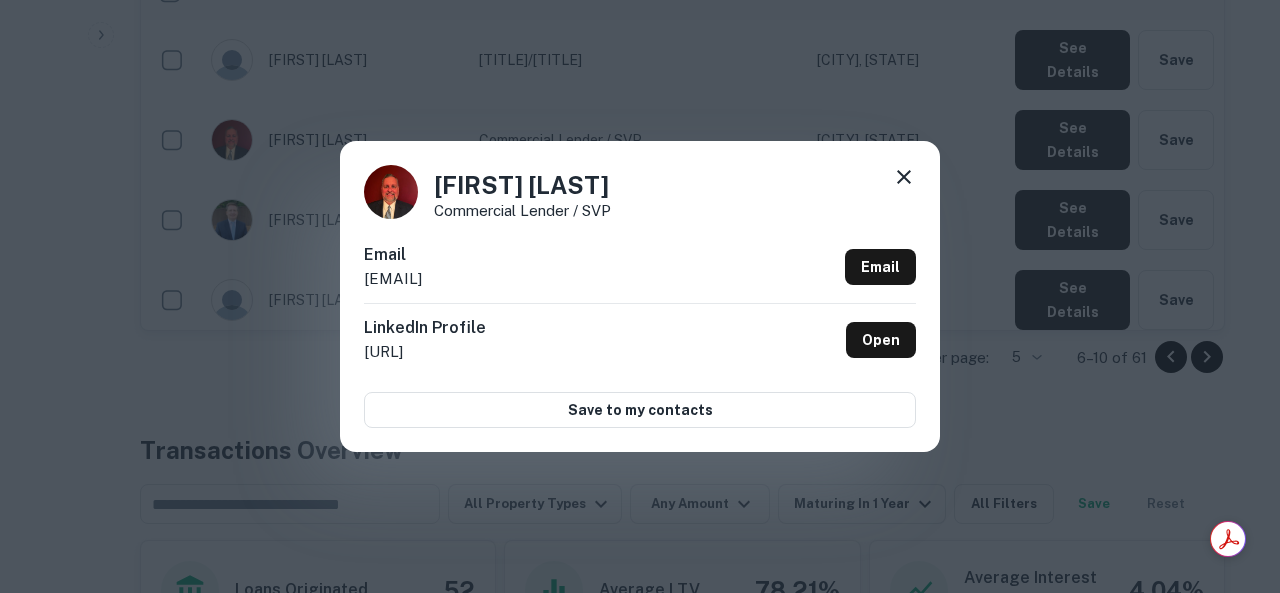 drag, startPoint x: 596, startPoint y: 275, endPoint x: 362, endPoint y: 277, distance: 234.00854 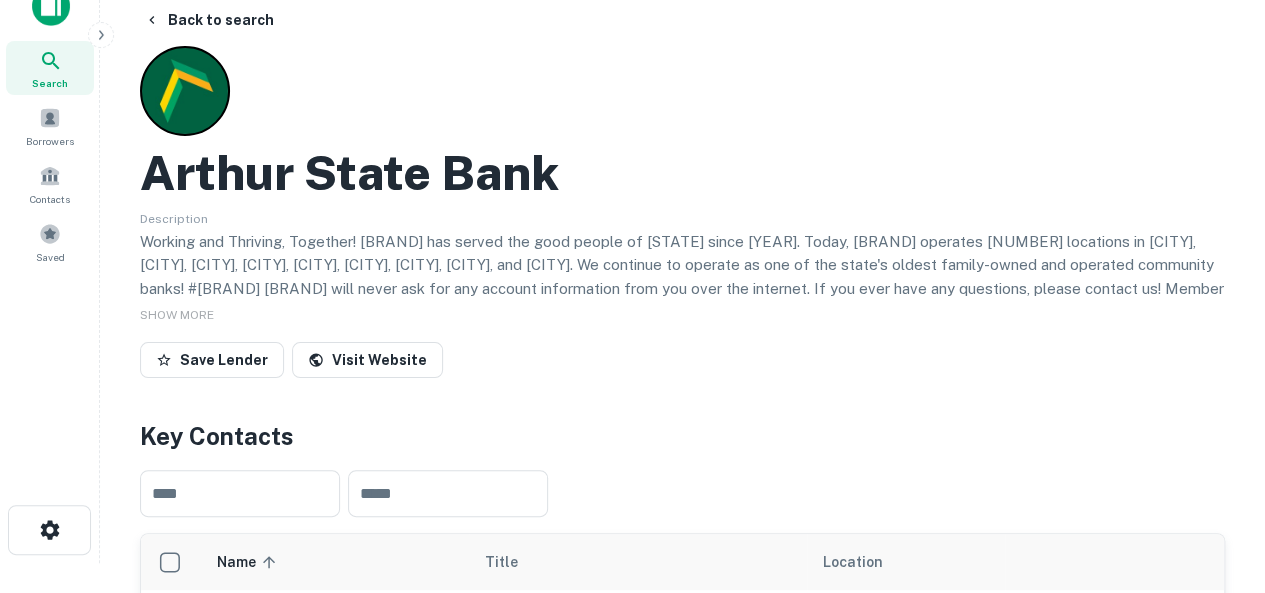 scroll, scrollTop: 0, scrollLeft: 0, axis: both 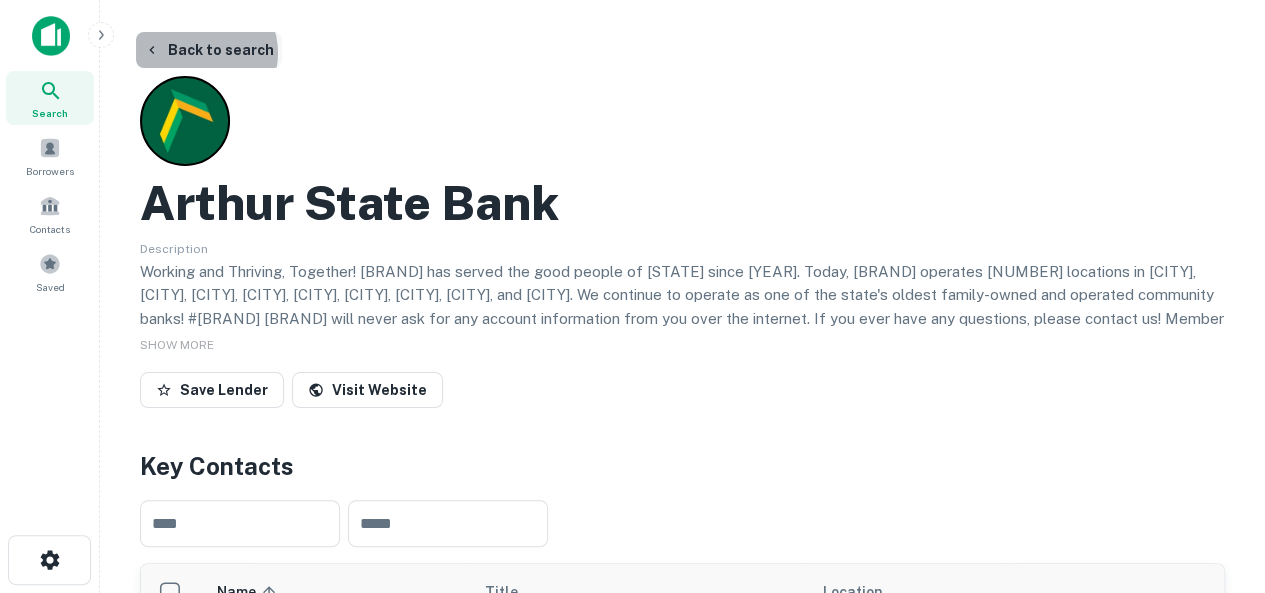 click on "Back to search" at bounding box center [209, 50] 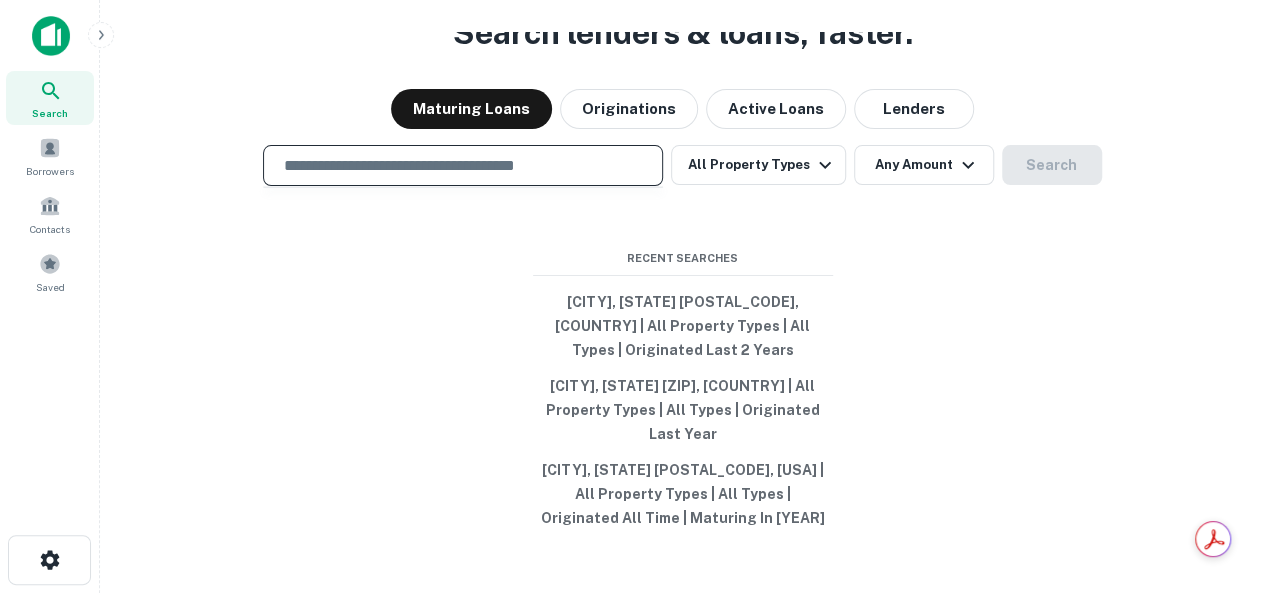 click at bounding box center [463, 165] 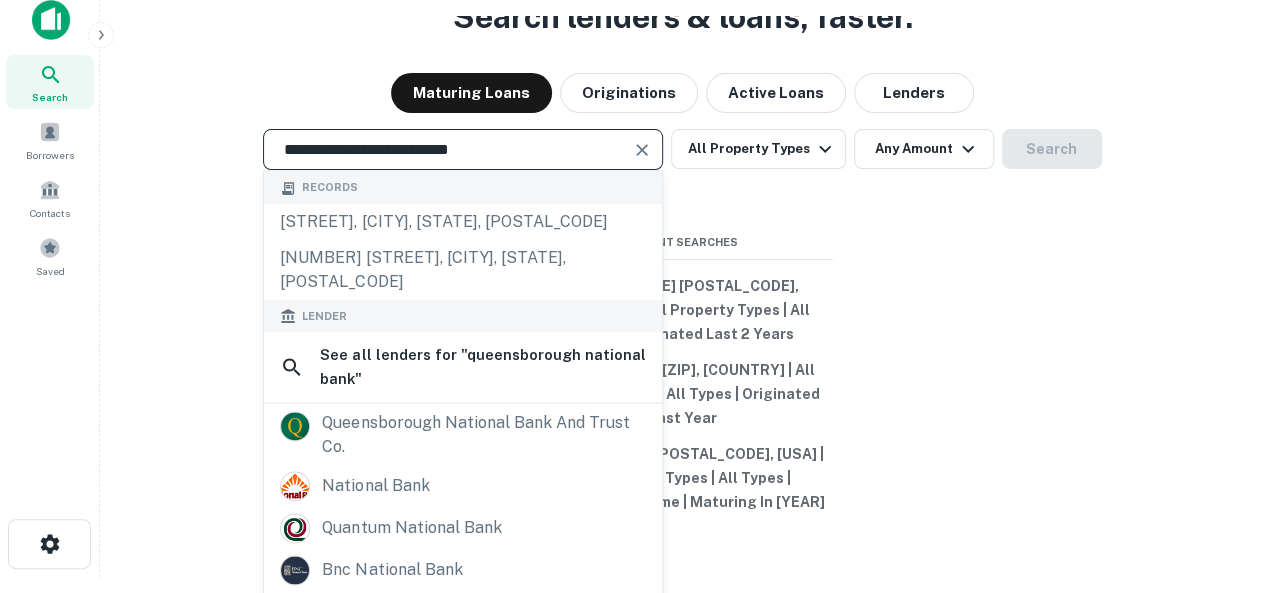 scroll, scrollTop: 32, scrollLeft: 0, axis: vertical 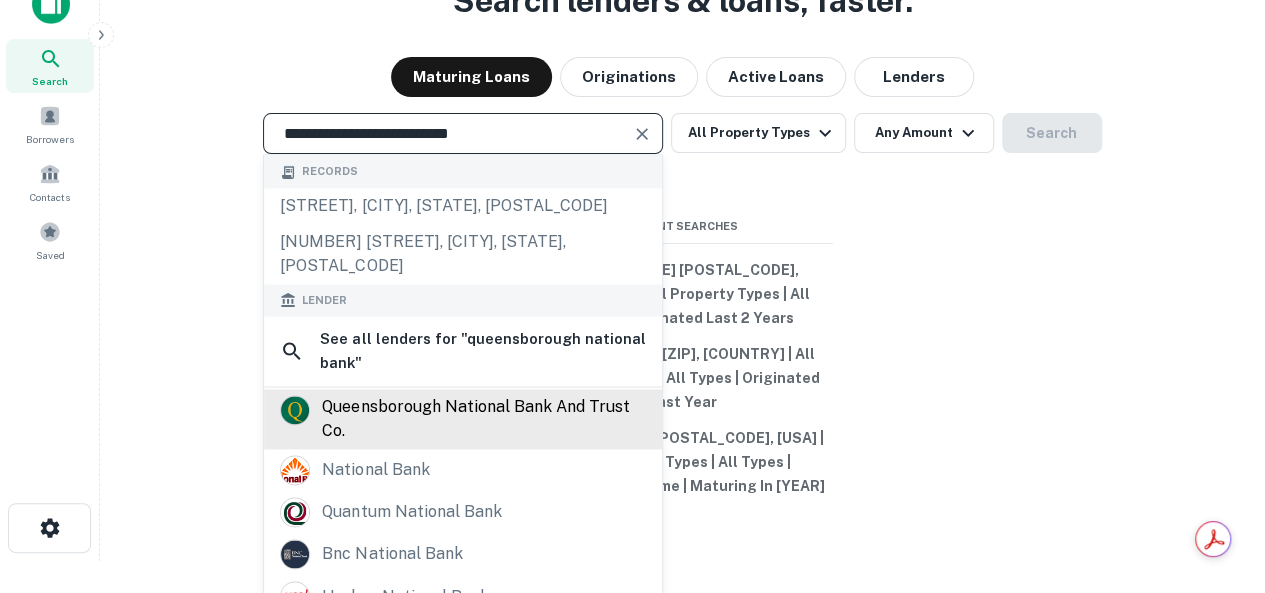type on "**********" 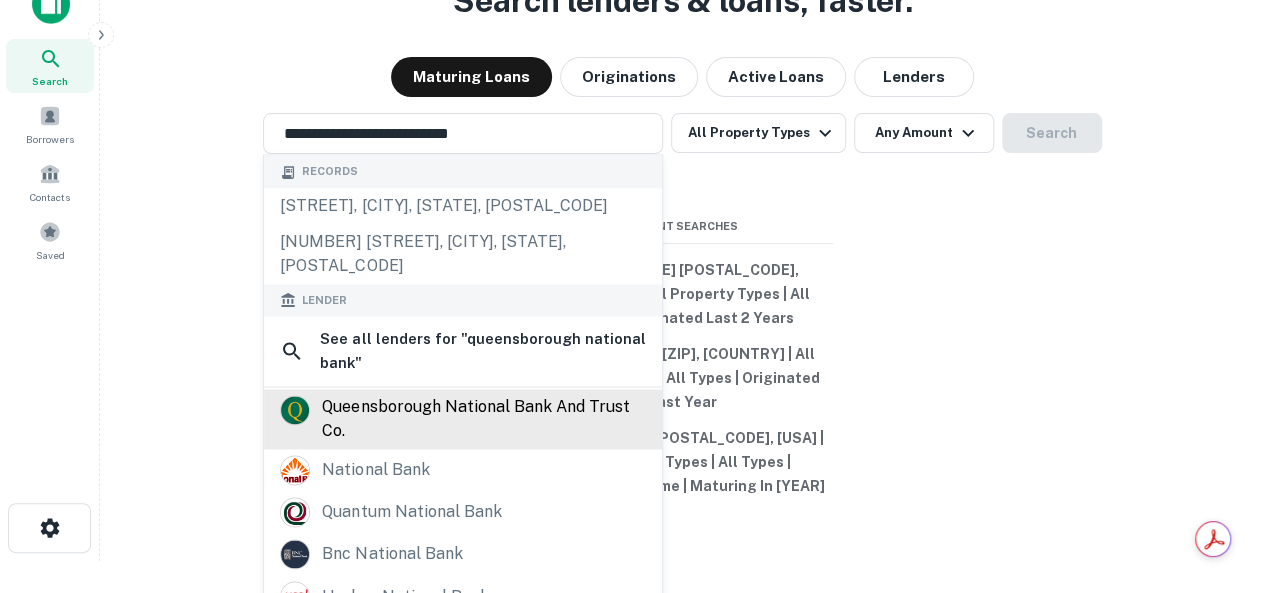 click on "queensborough national bank and trust co." at bounding box center (484, 419) 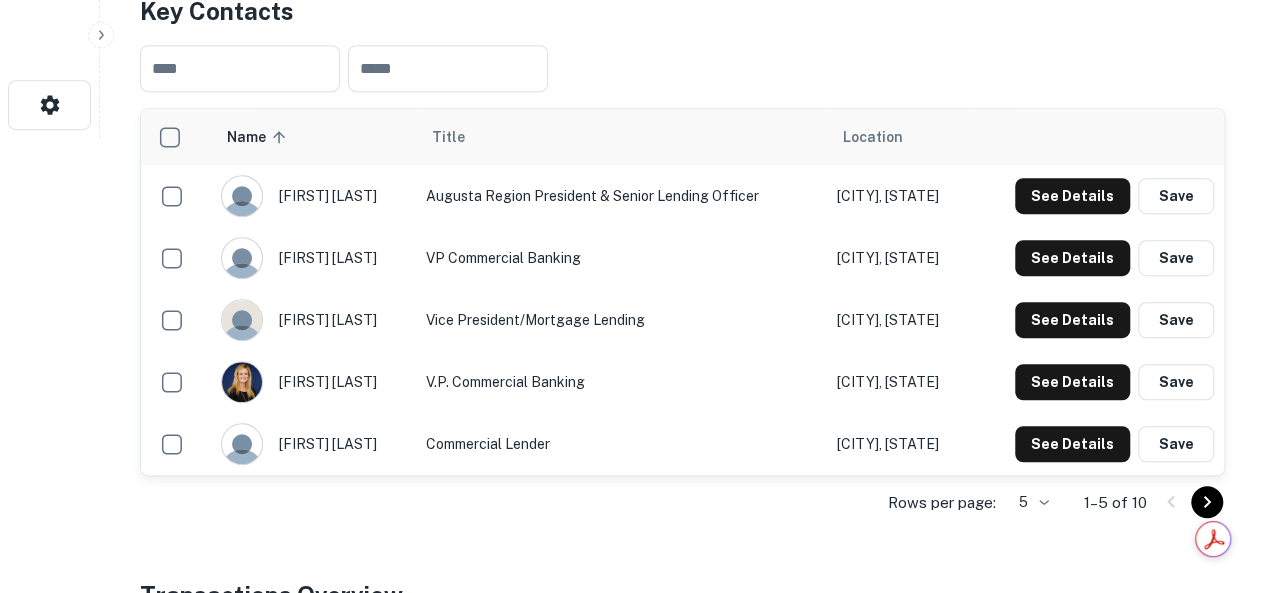 scroll, scrollTop: 500, scrollLeft: 0, axis: vertical 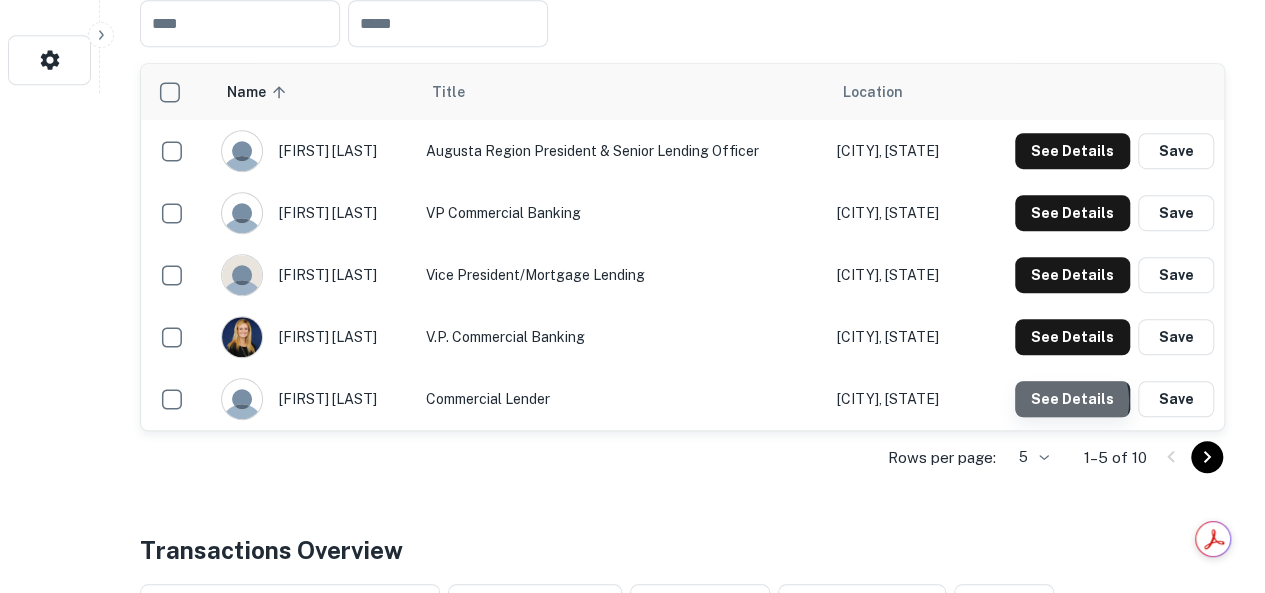click on "See Details" at bounding box center (1072, 151) 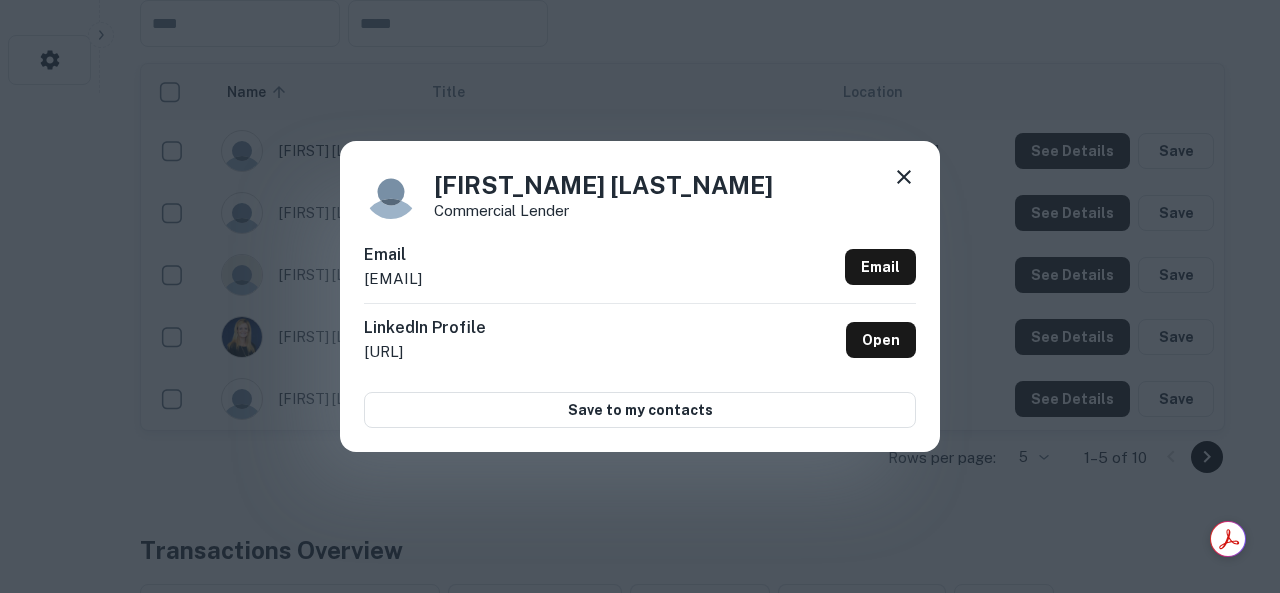 drag, startPoint x: 598, startPoint y: 282, endPoint x: 363, endPoint y: 278, distance: 235.03404 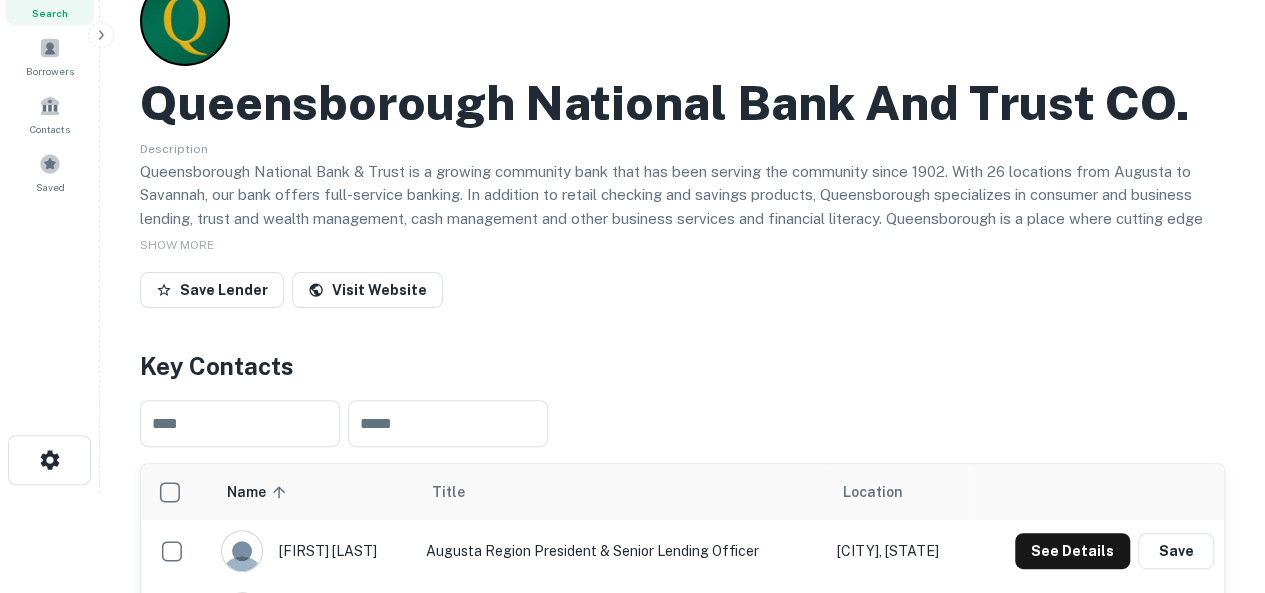 scroll, scrollTop: 0, scrollLeft: 0, axis: both 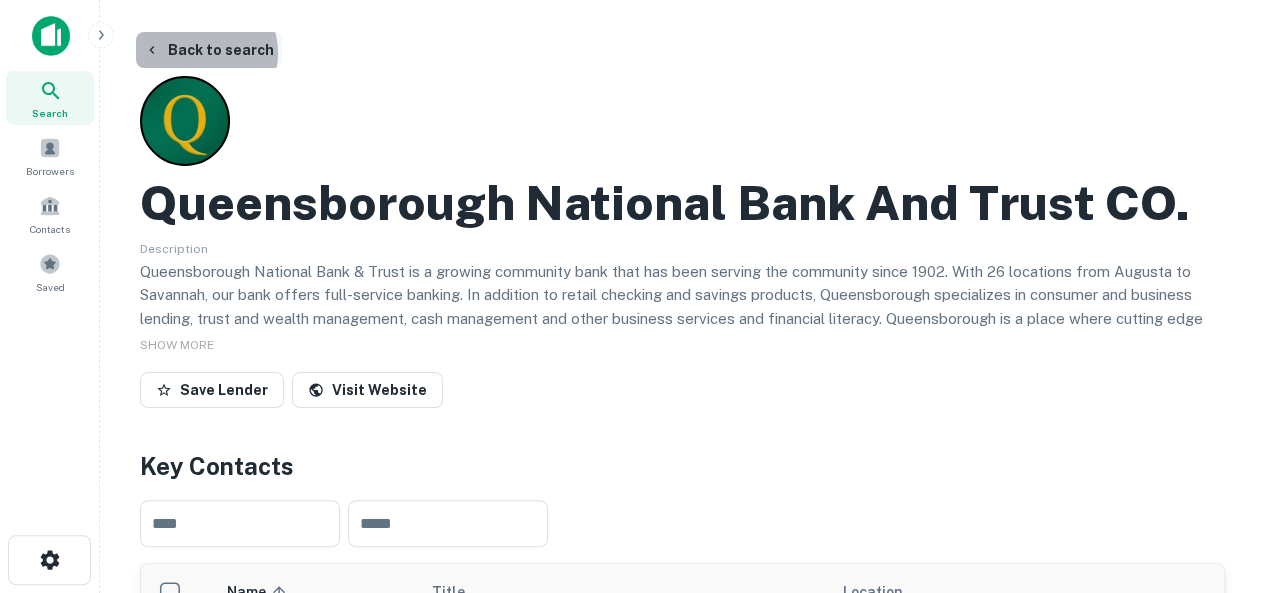 click on "Back to search" at bounding box center [209, 50] 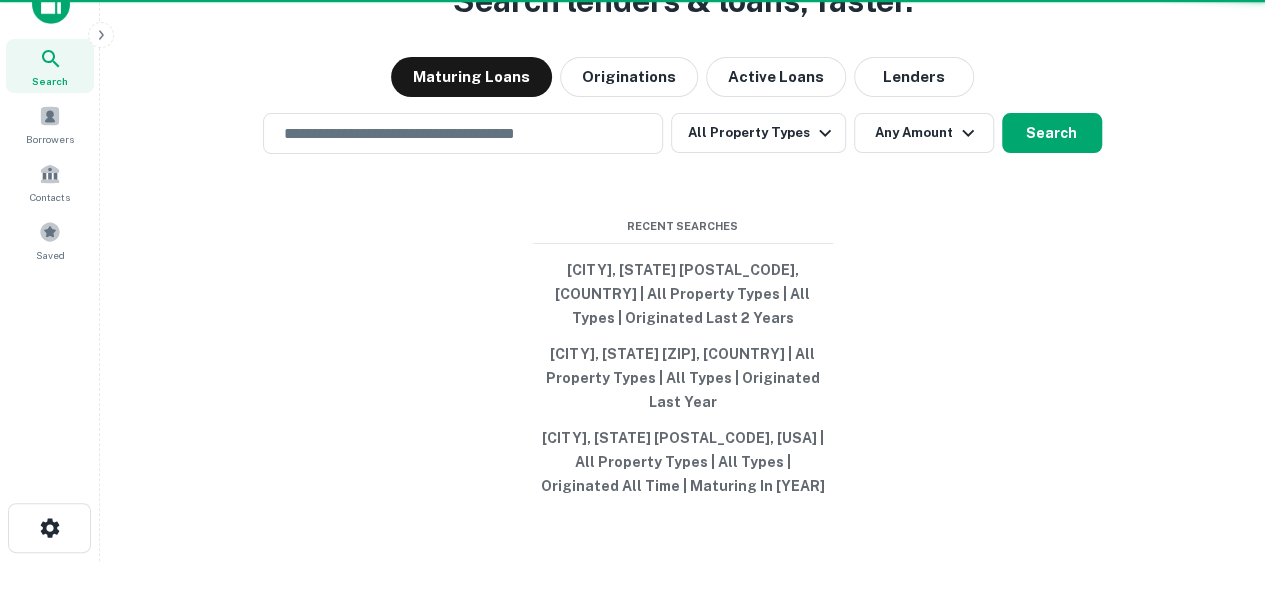 scroll, scrollTop: 0, scrollLeft: 0, axis: both 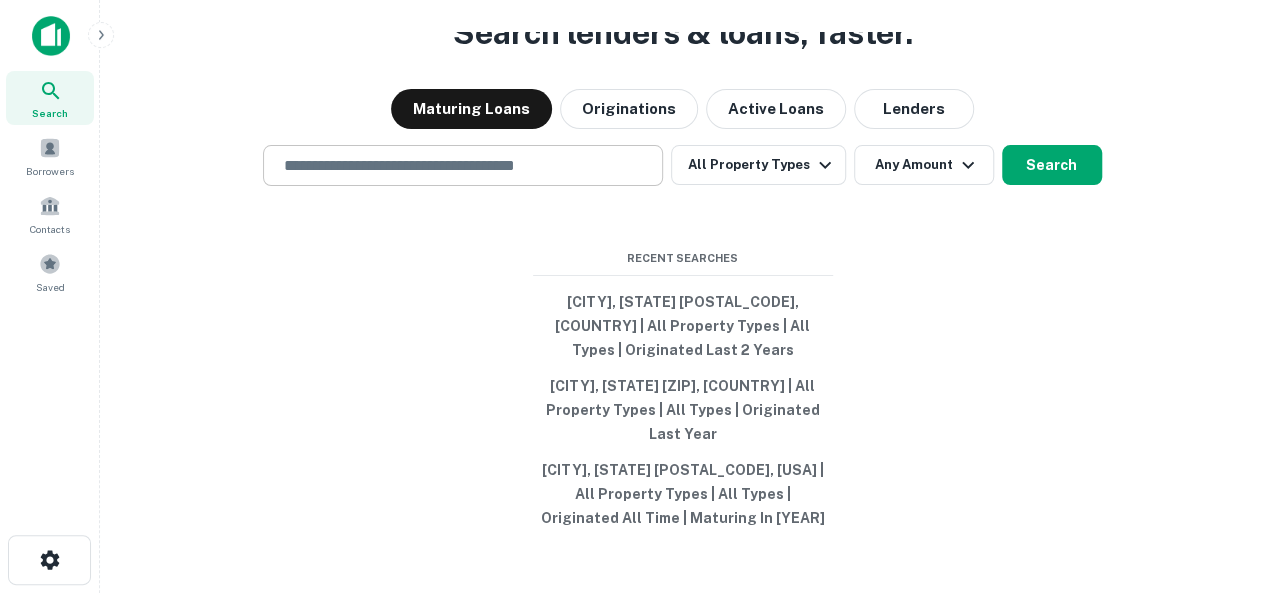 click at bounding box center (463, 165) 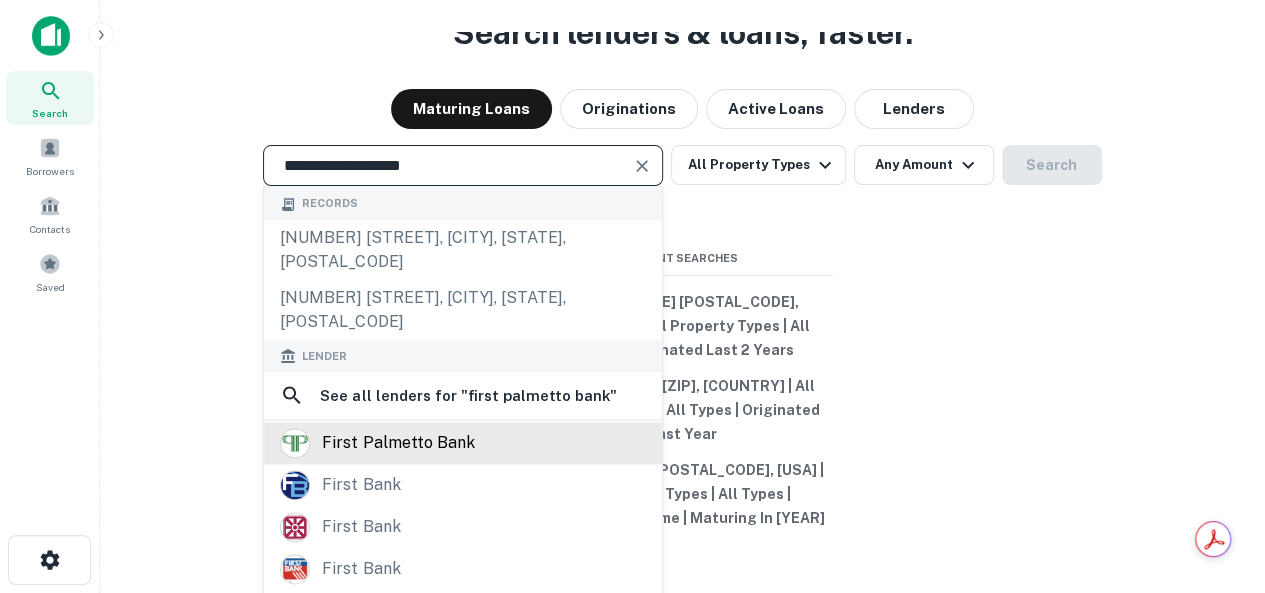 type on "**********" 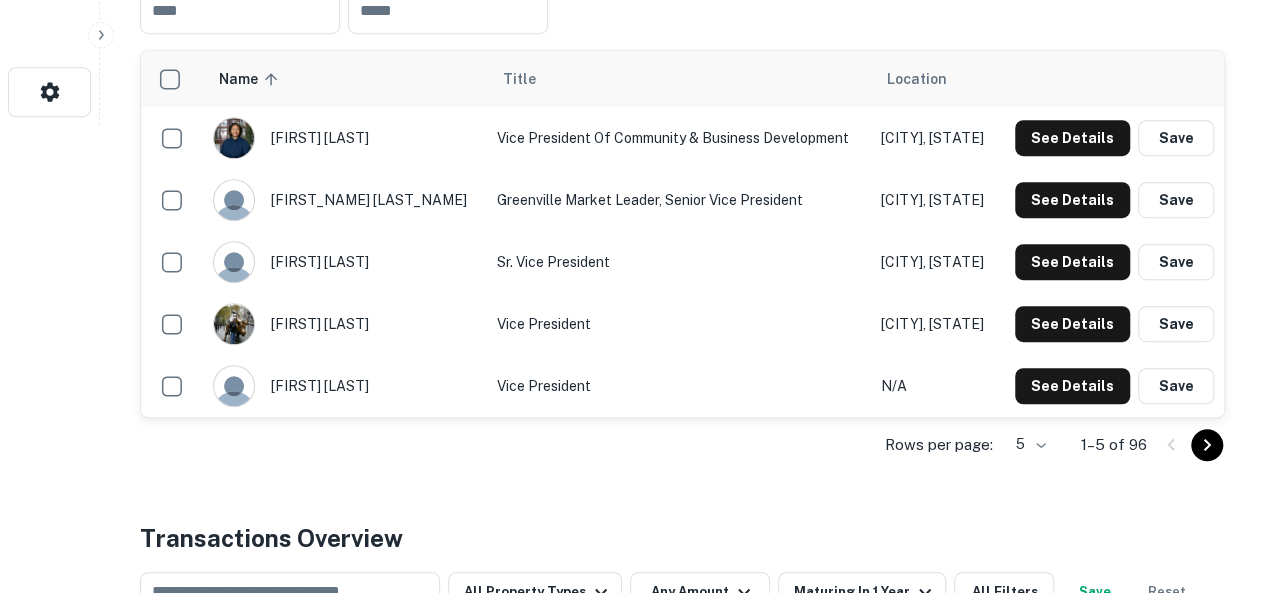 scroll, scrollTop: 500, scrollLeft: 0, axis: vertical 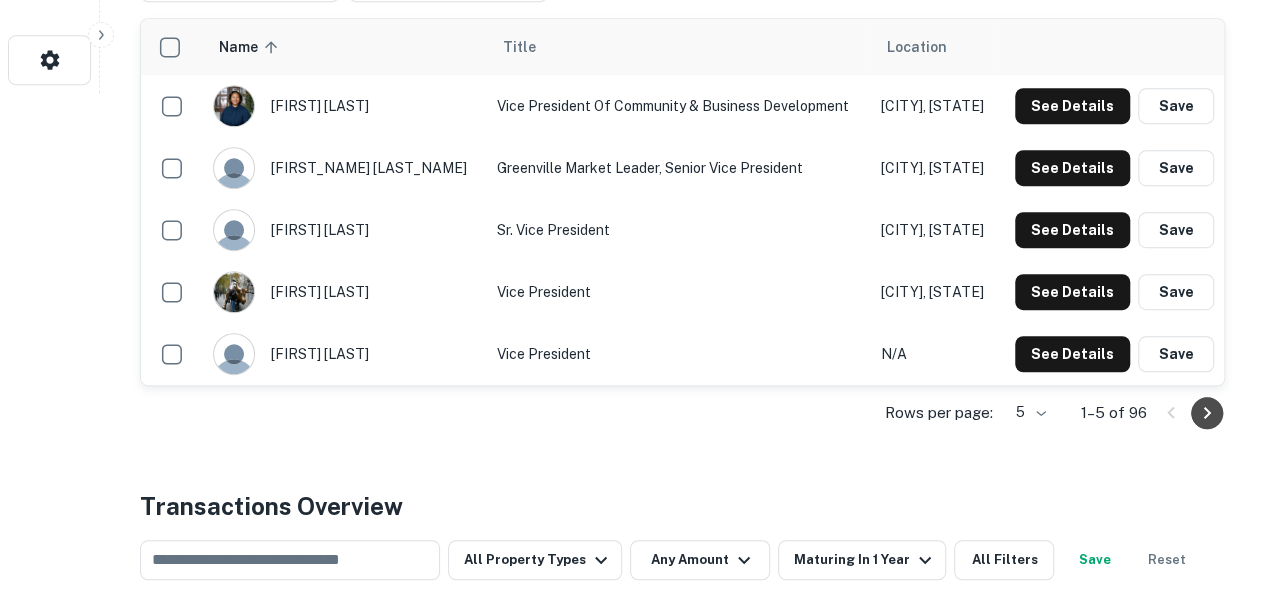 click 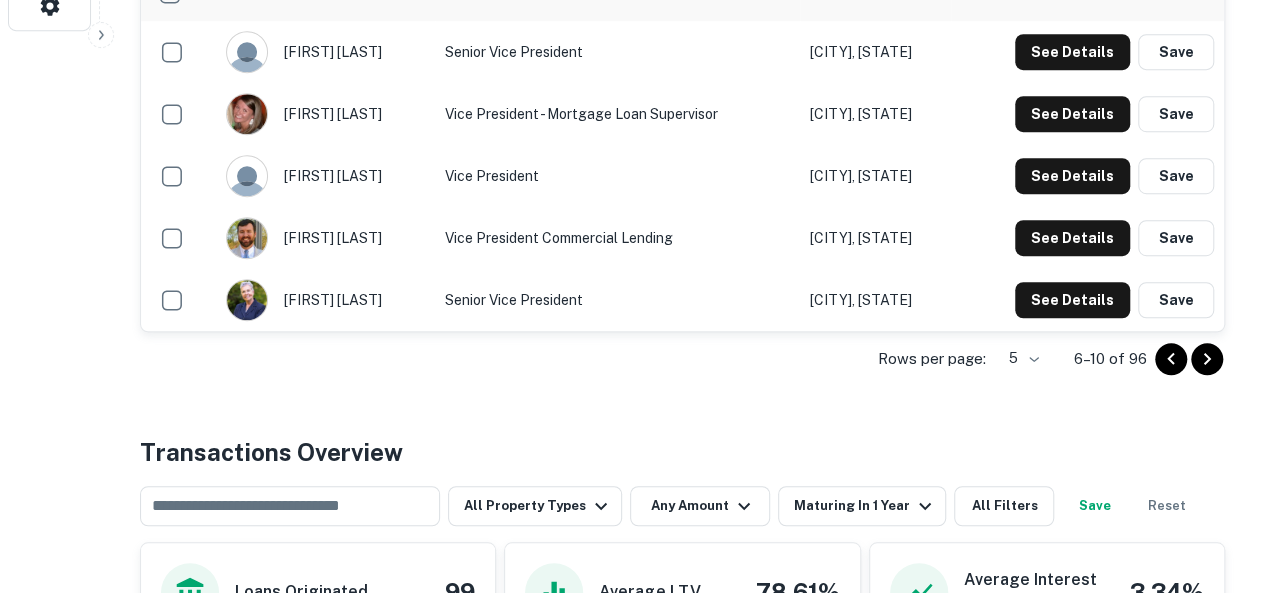scroll, scrollTop: 600, scrollLeft: 0, axis: vertical 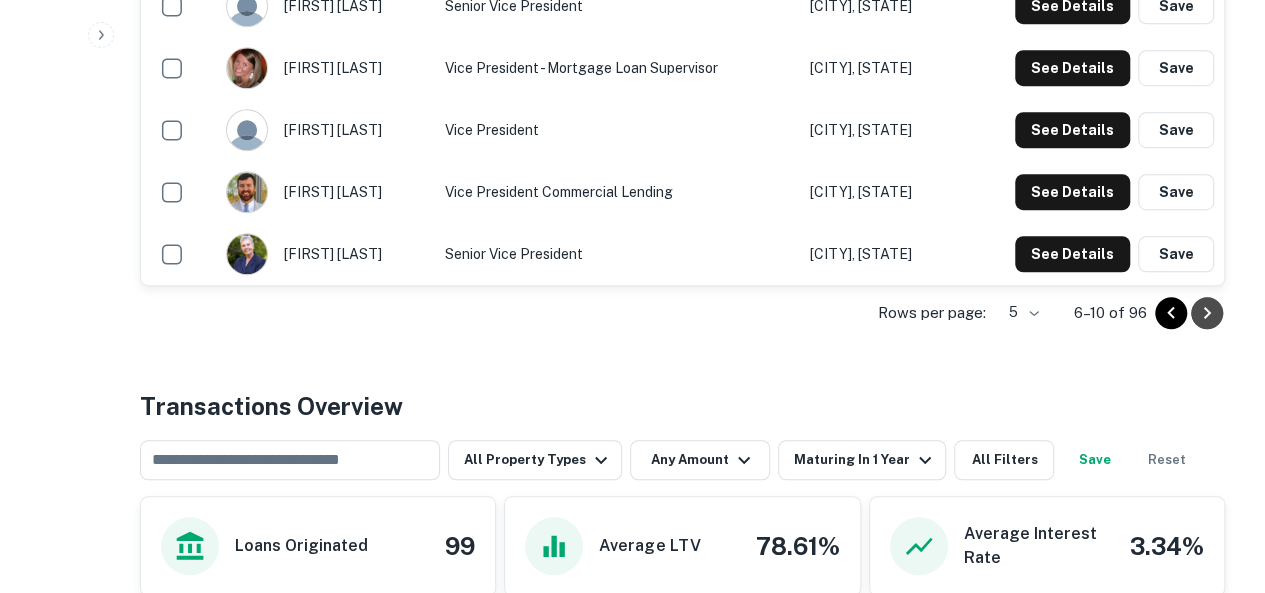 click 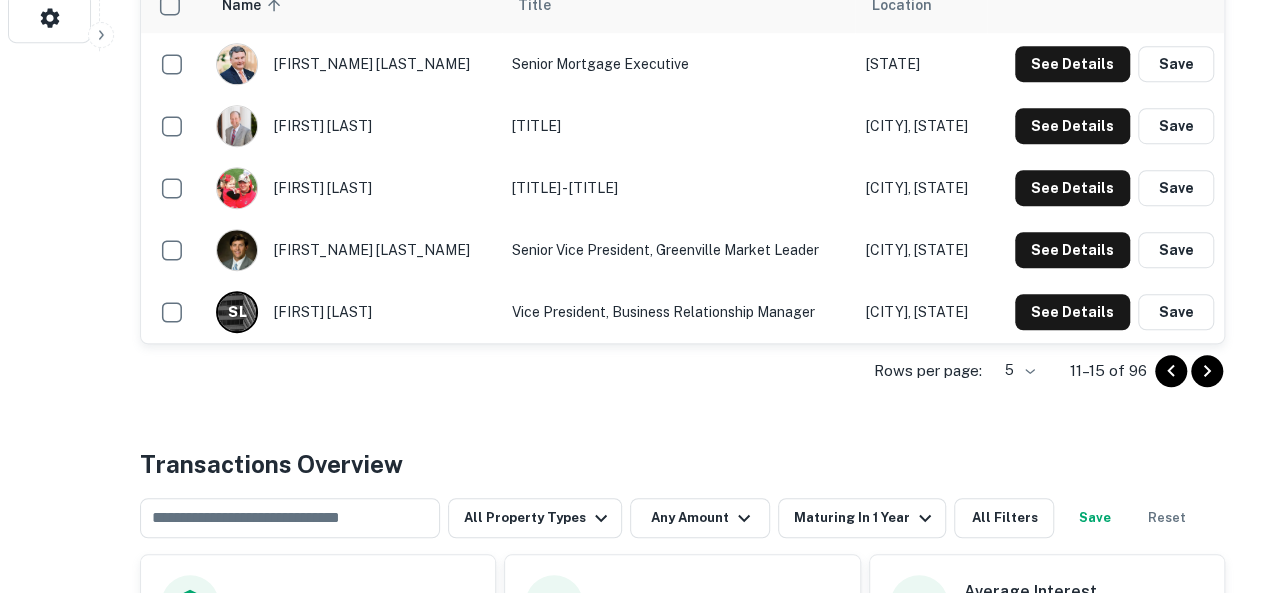 scroll, scrollTop: 500, scrollLeft: 0, axis: vertical 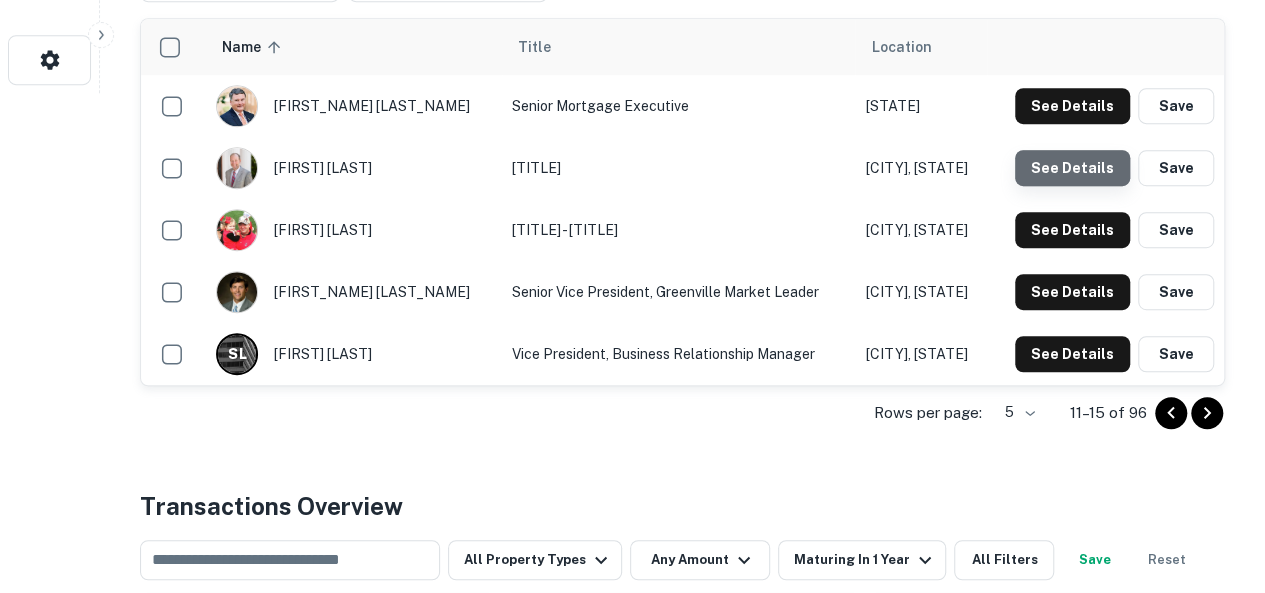 click on "See Details" at bounding box center (1072, 106) 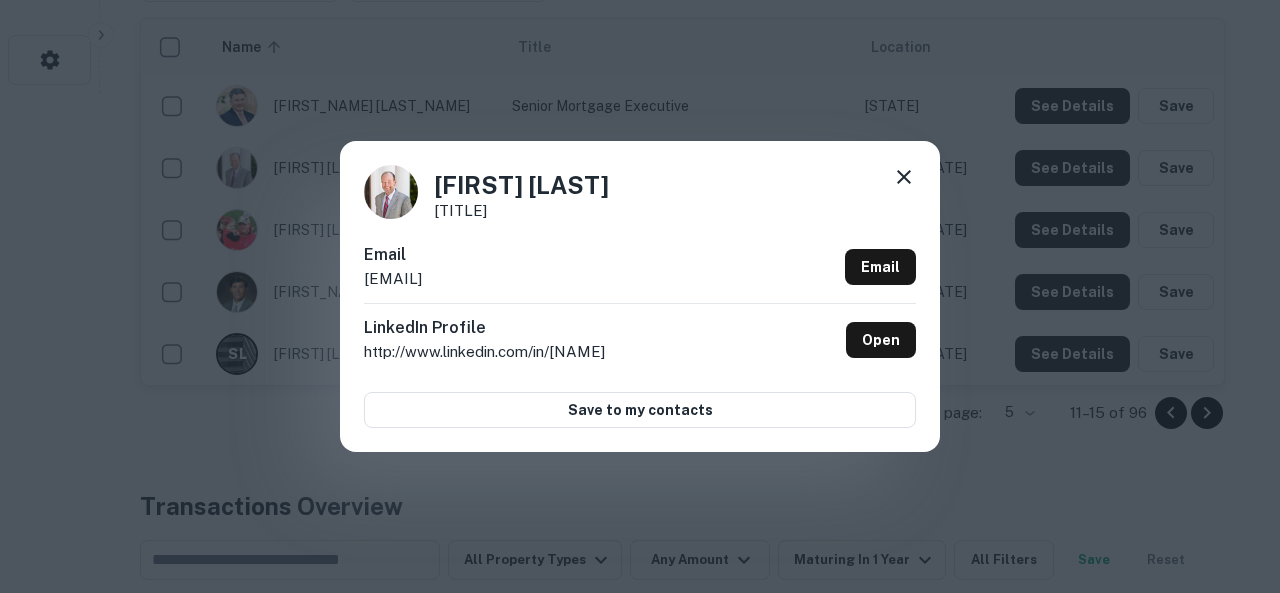 drag, startPoint x: 584, startPoint y: 267, endPoint x: 564, endPoint y: 284, distance: 26.24881 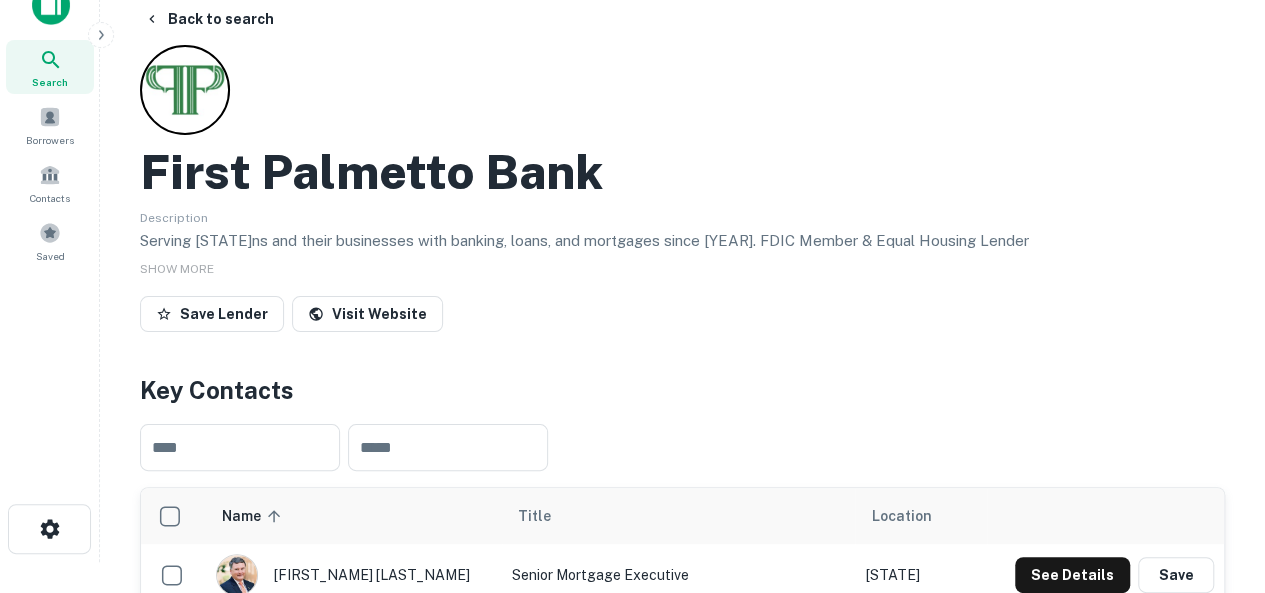 scroll, scrollTop: 0, scrollLeft: 0, axis: both 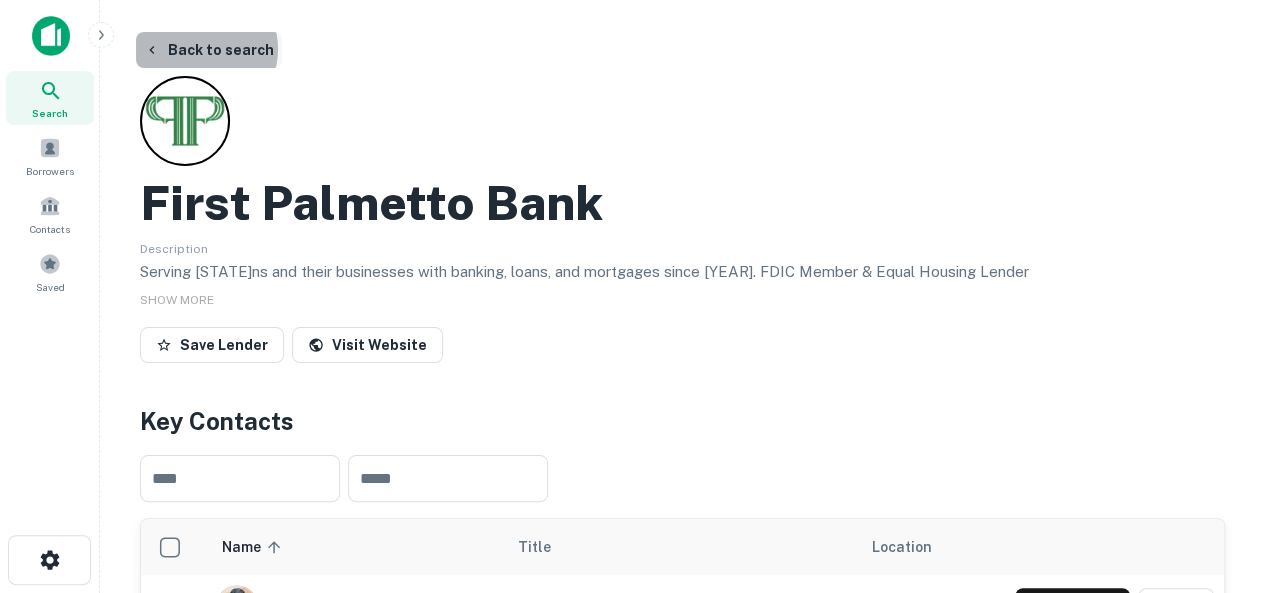 click on "Back to search" at bounding box center (209, 50) 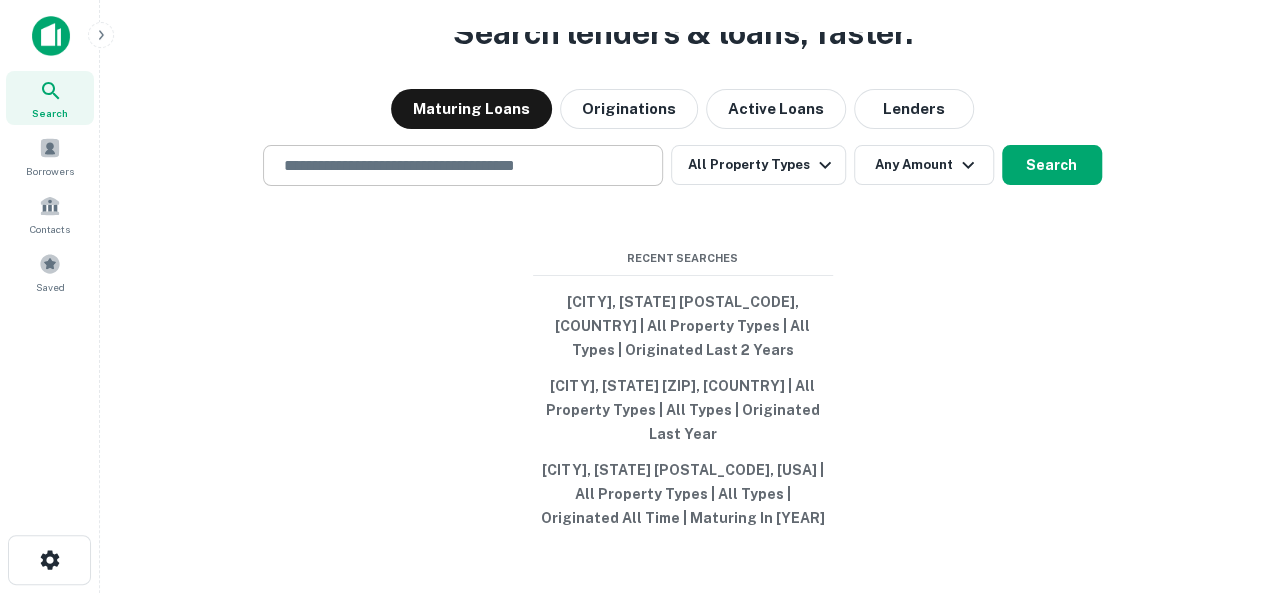 click on "​" at bounding box center [463, 165] 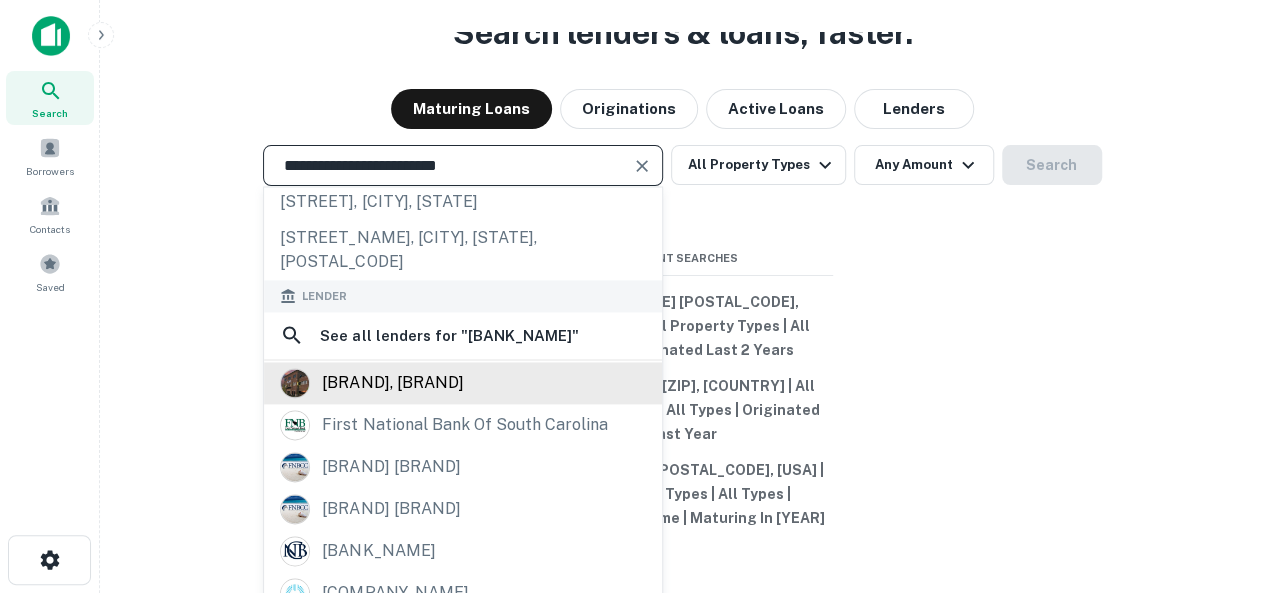 scroll, scrollTop: 100, scrollLeft: 0, axis: vertical 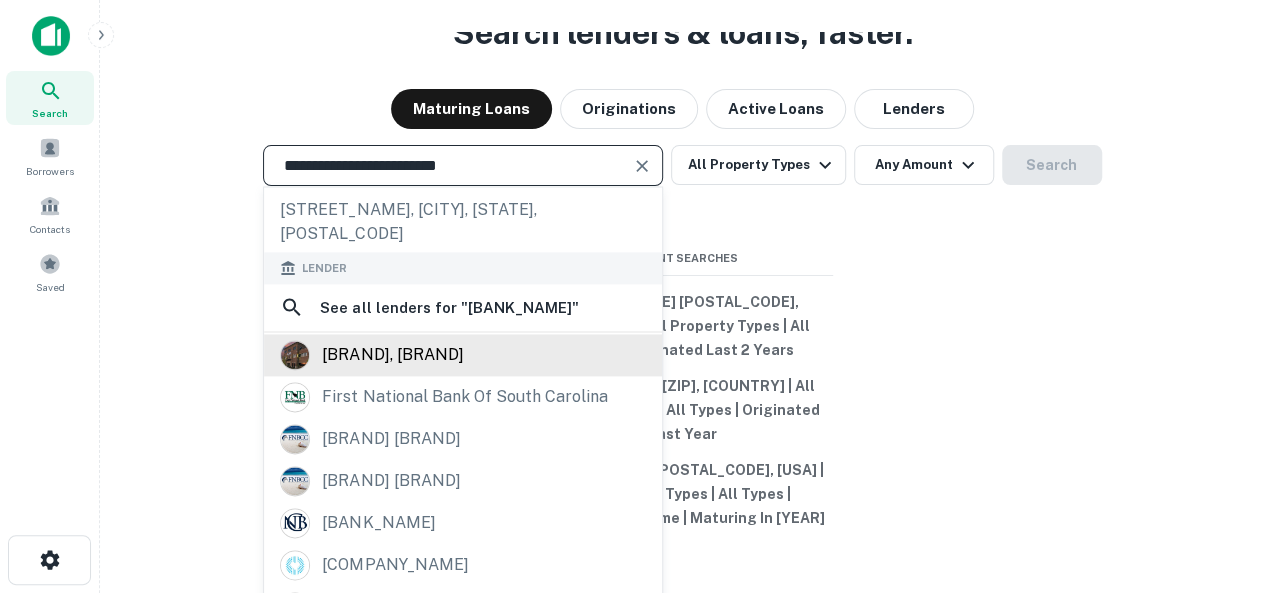 type on "**********" 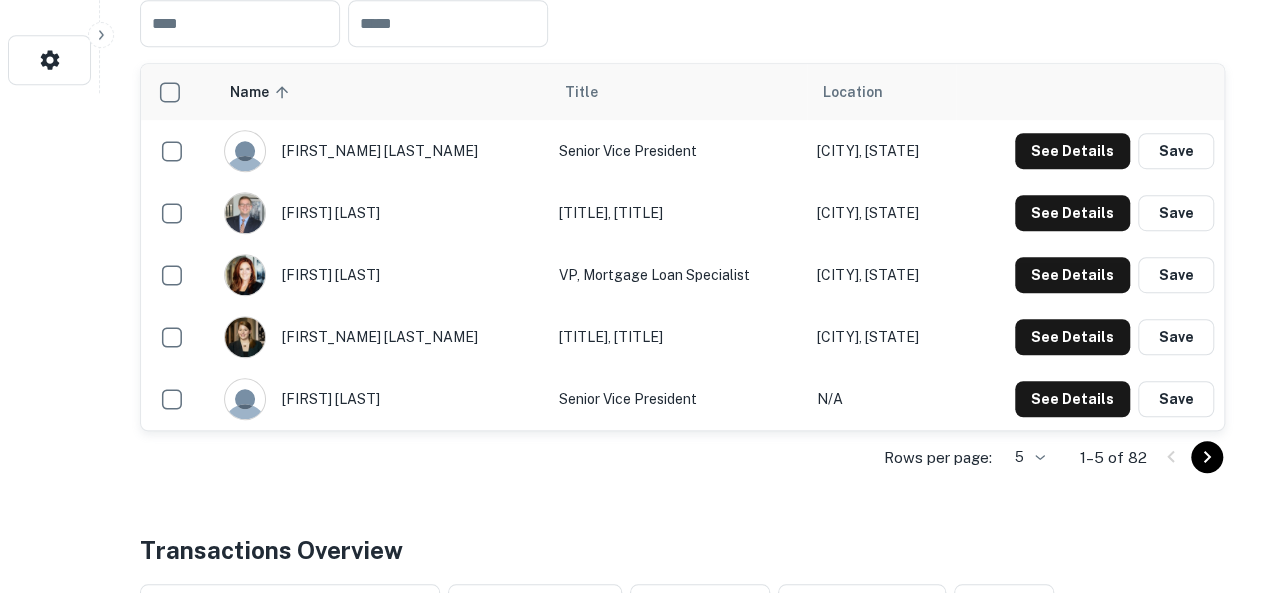 scroll, scrollTop: 600, scrollLeft: 0, axis: vertical 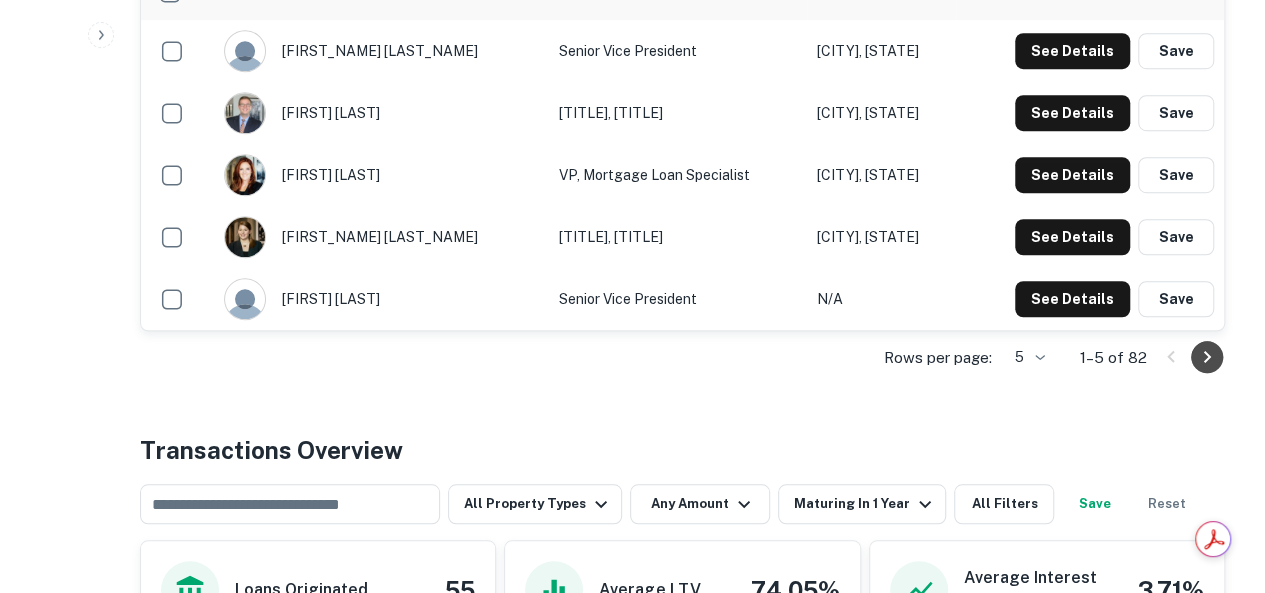 click 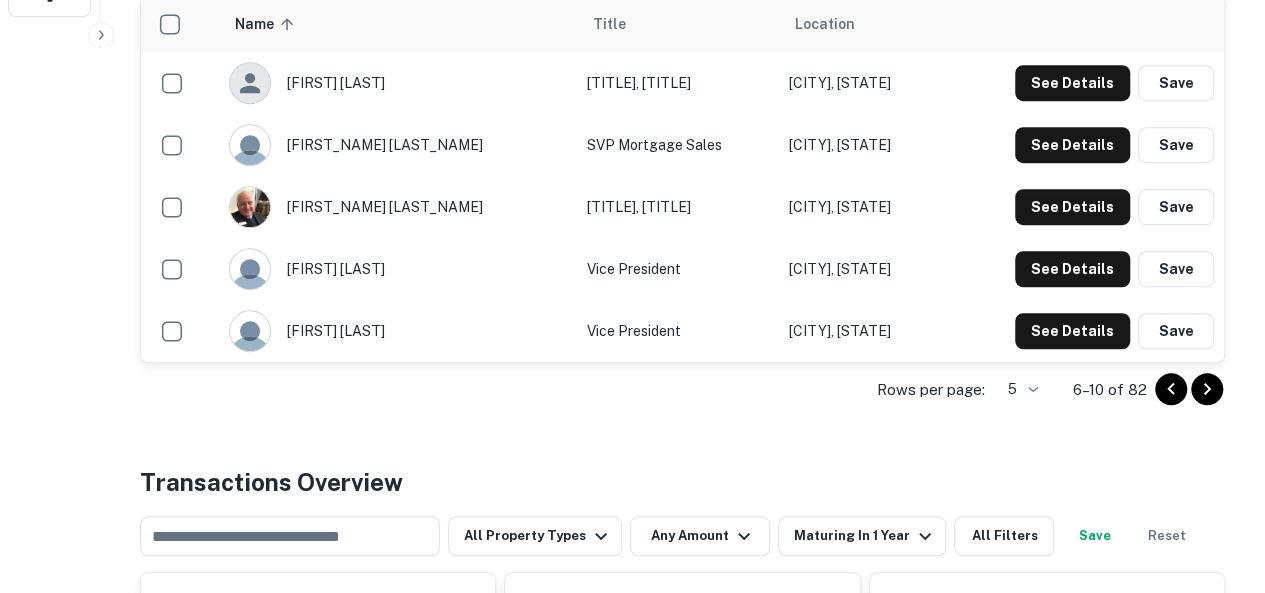 scroll, scrollTop: 600, scrollLeft: 0, axis: vertical 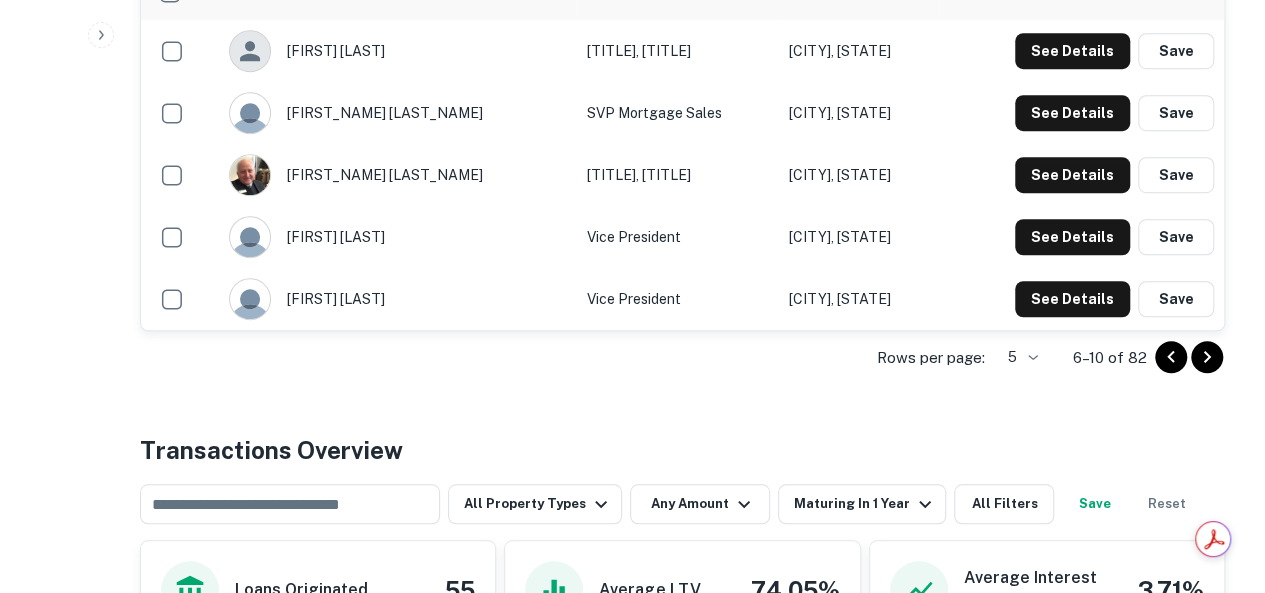 click 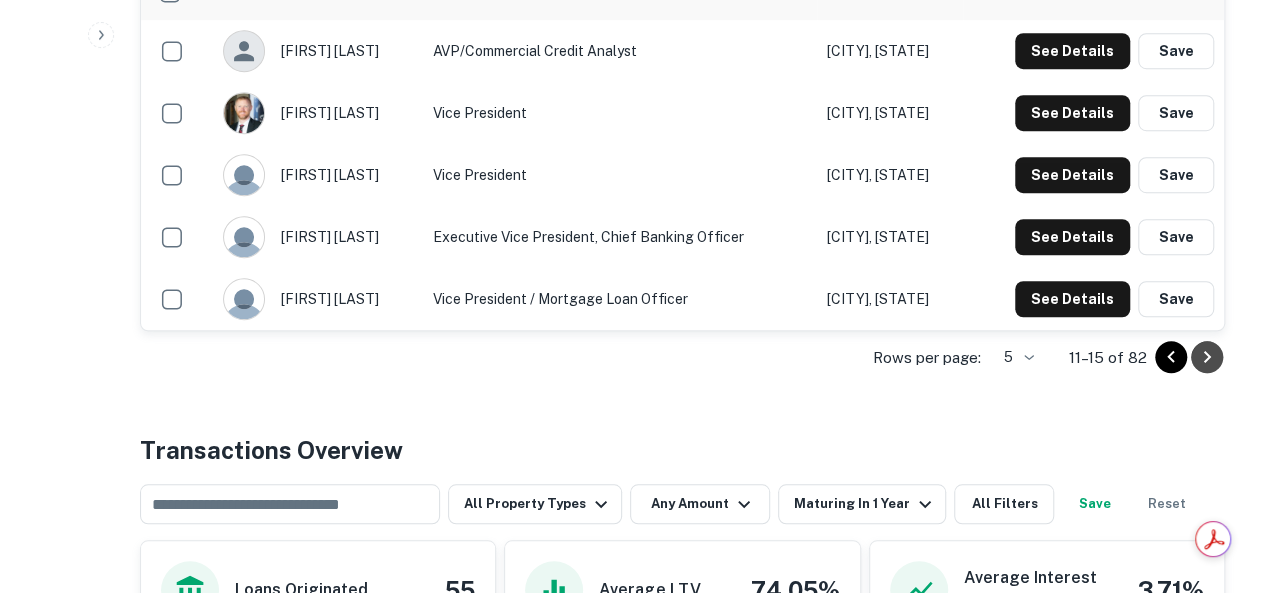 click 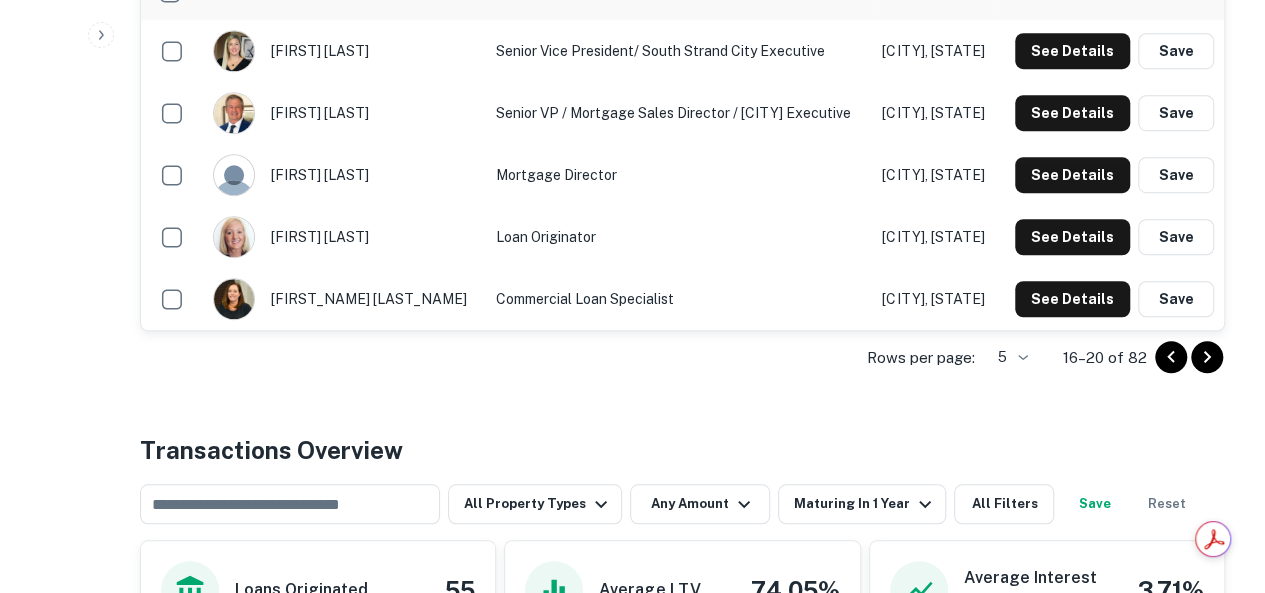 click 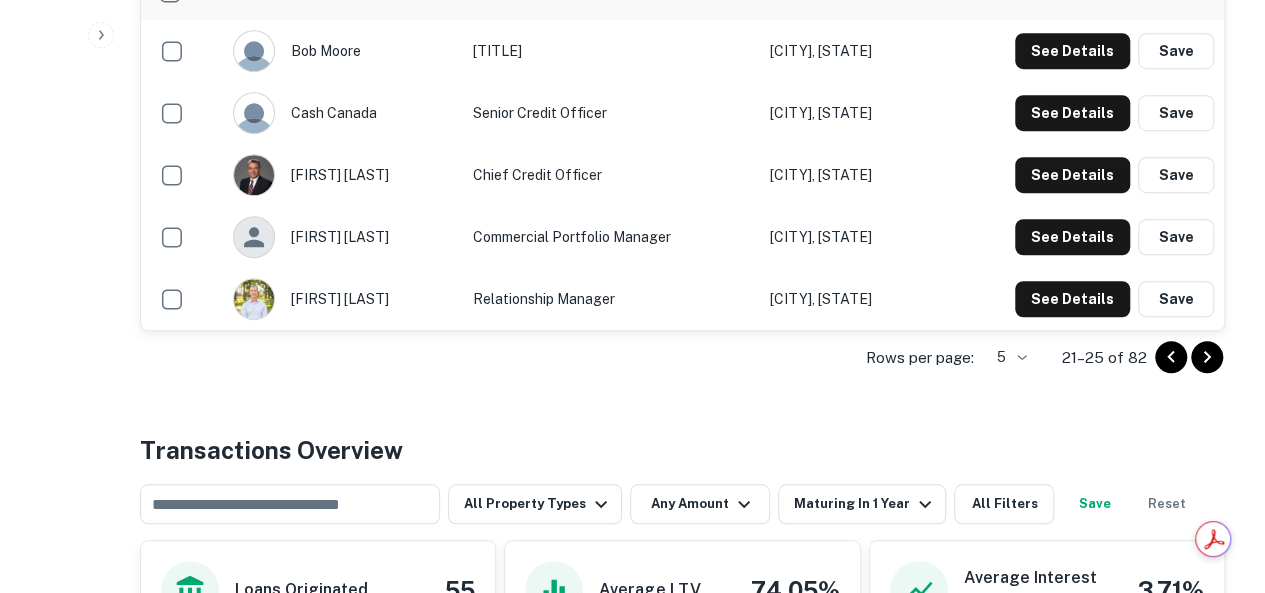 click 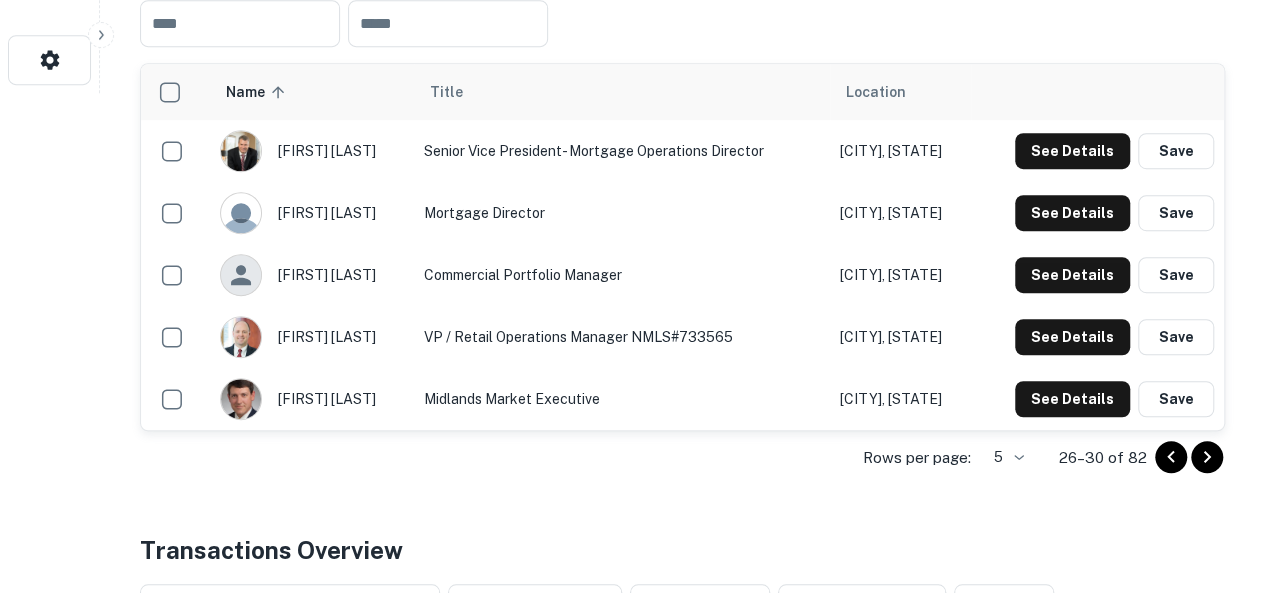 scroll, scrollTop: 600, scrollLeft: 0, axis: vertical 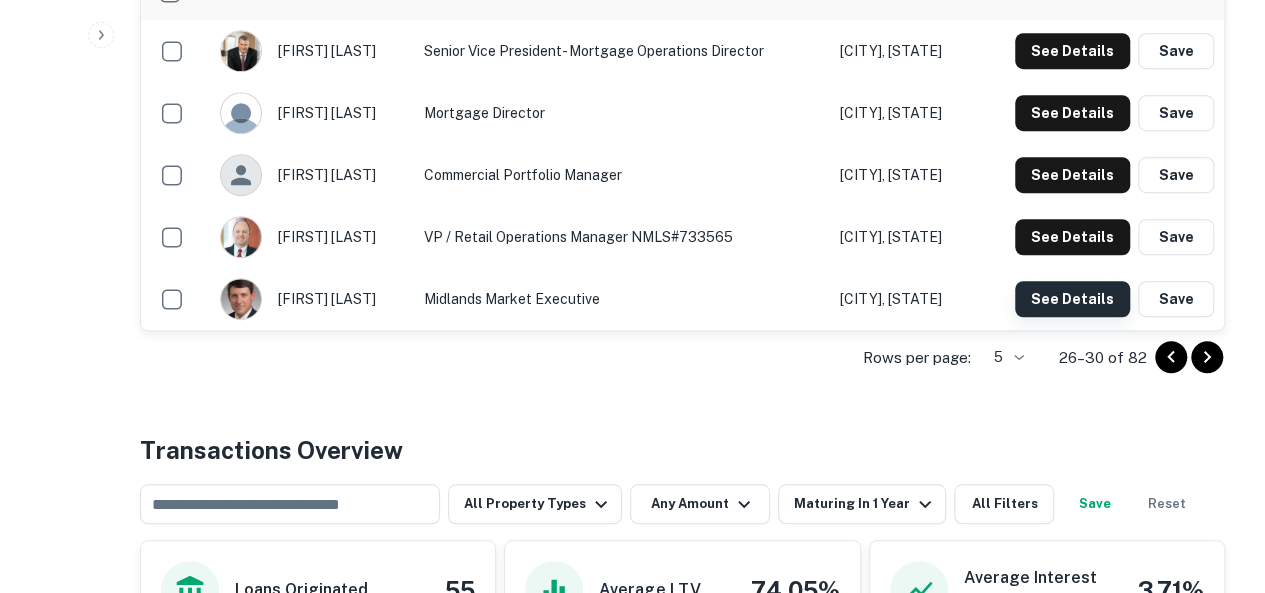 click on "See Details" at bounding box center [1072, 51] 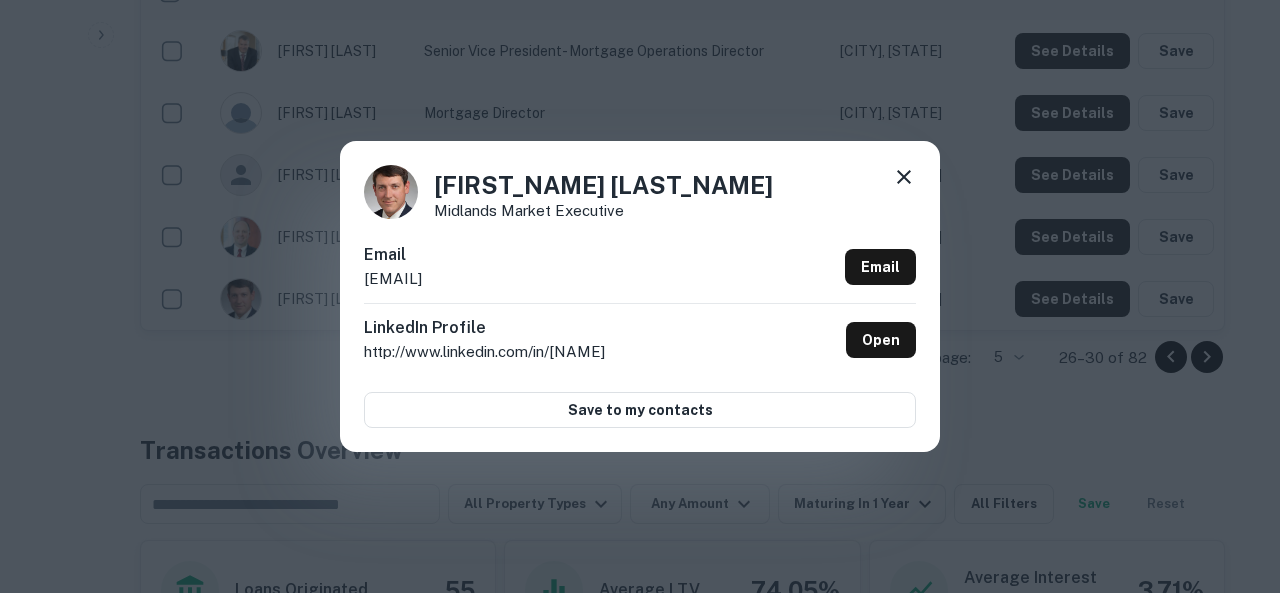 drag, startPoint x: 565, startPoint y: 279, endPoint x: 348, endPoint y: 277, distance: 217.00922 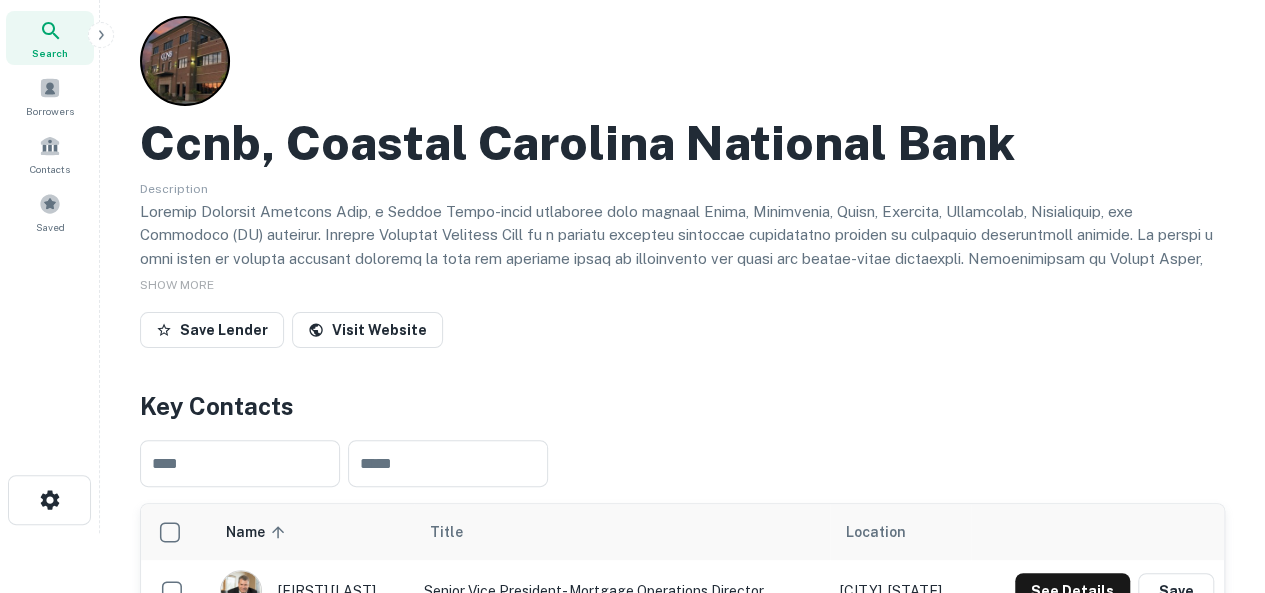 scroll, scrollTop: 0, scrollLeft: 0, axis: both 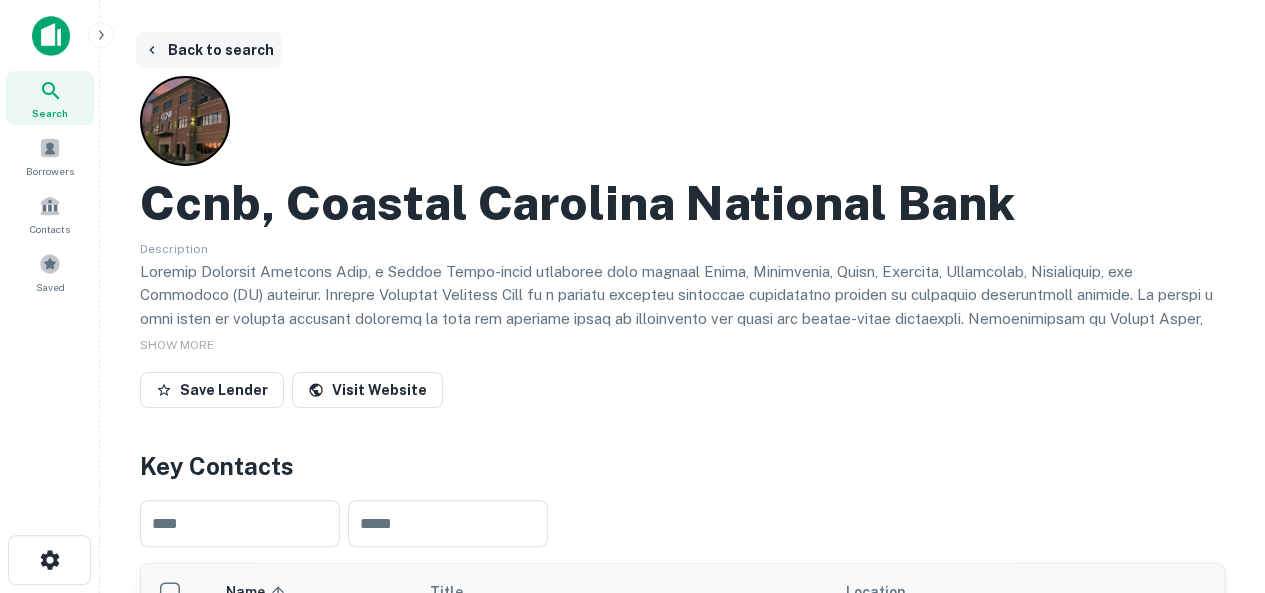 click on "Back to search" at bounding box center (209, 50) 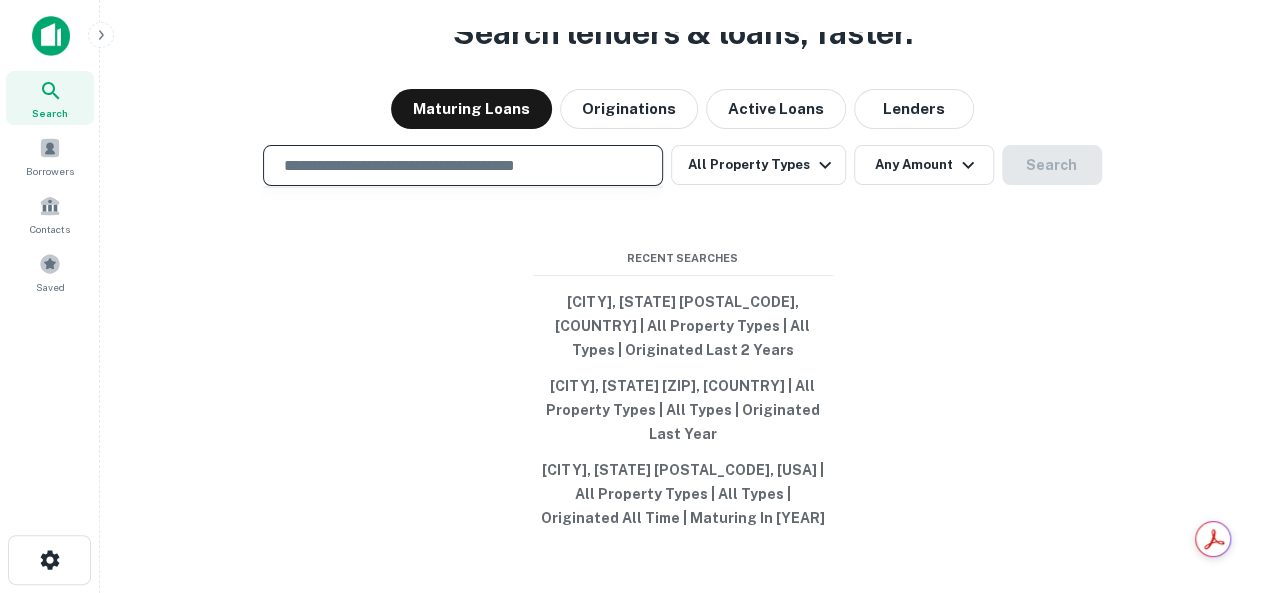 click at bounding box center (463, 165) 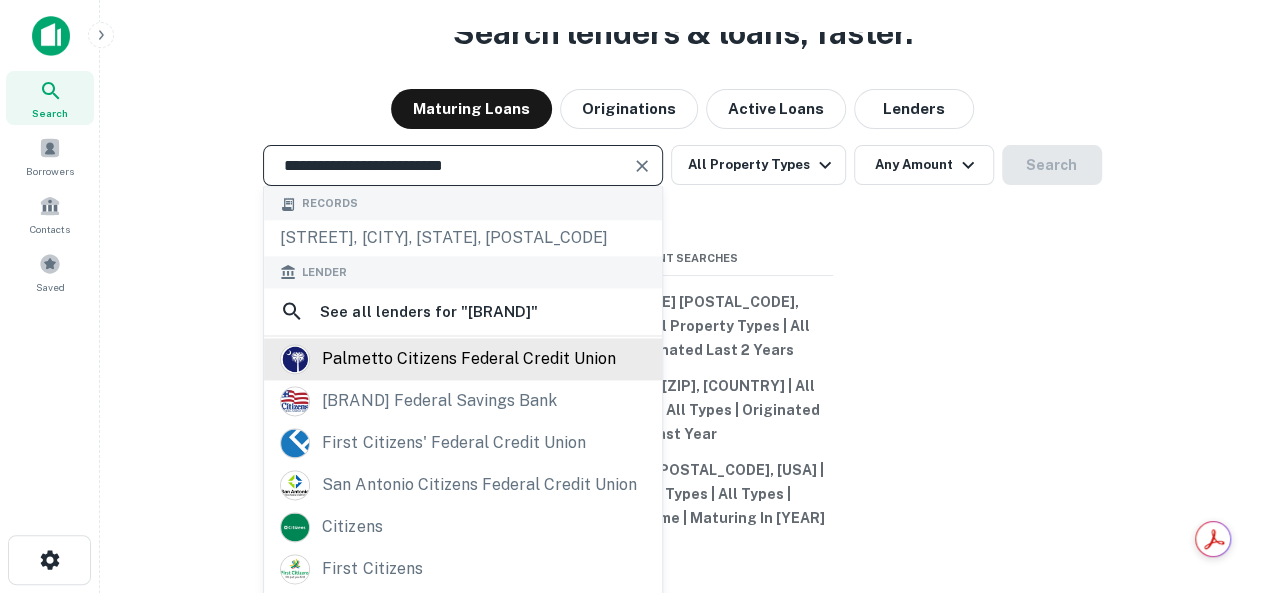 type on "**********" 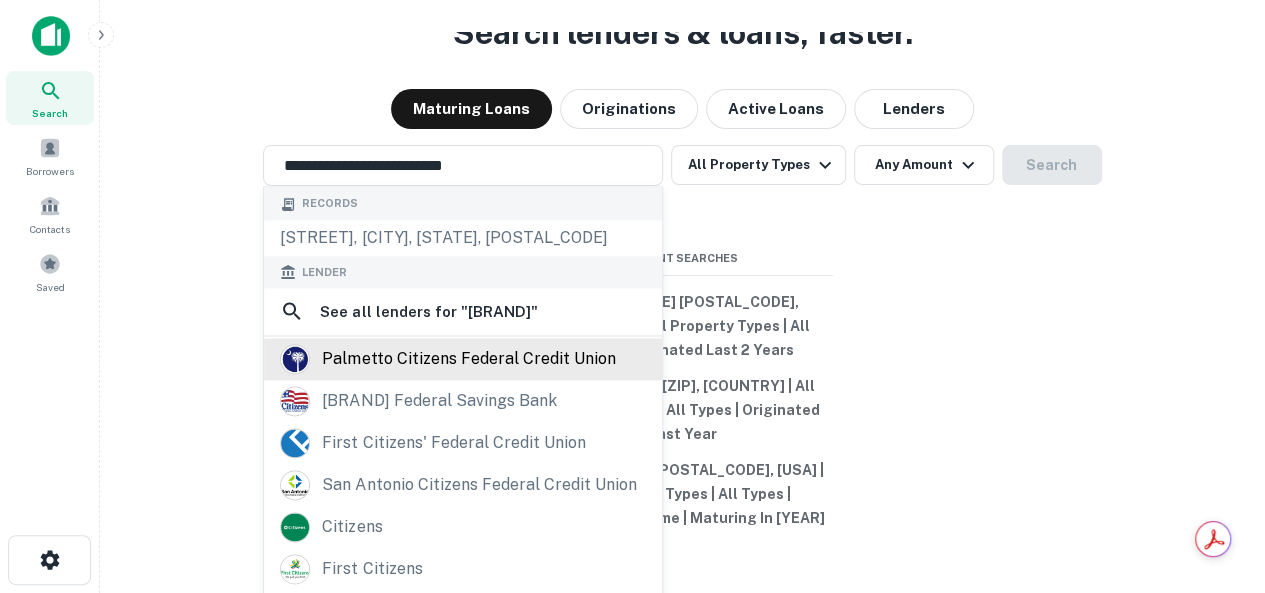 click on "palmetto citizens federal credit union" at bounding box center (468, 359) 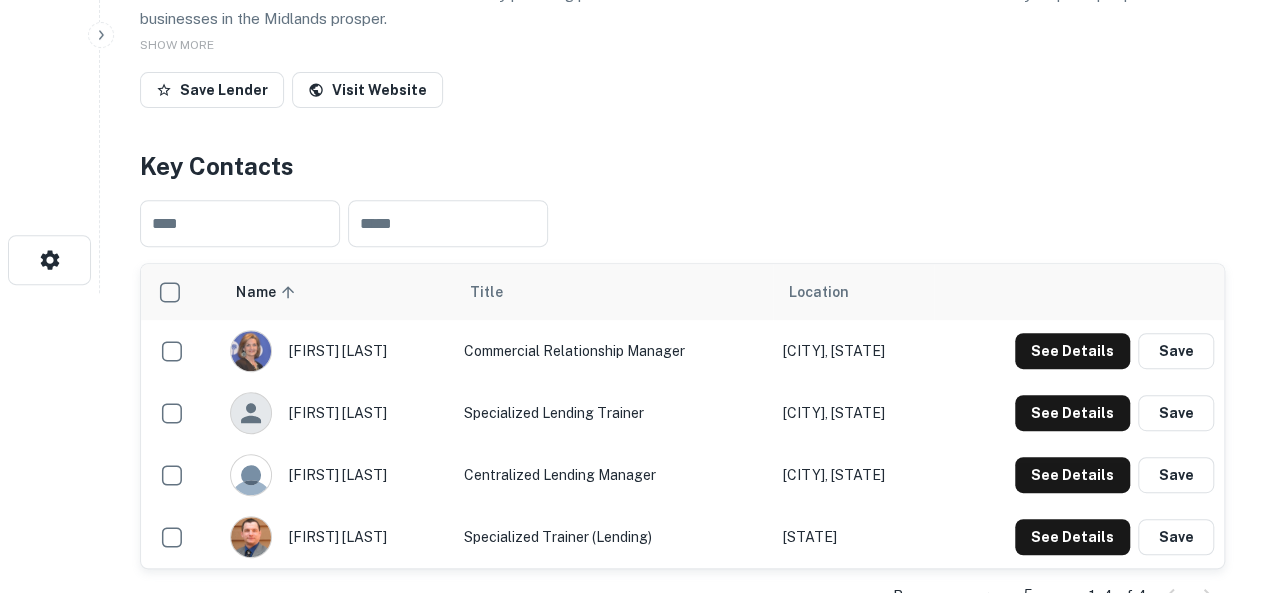 scroll, scrollTop: 400, scrollLeft: 0, axis: vertical 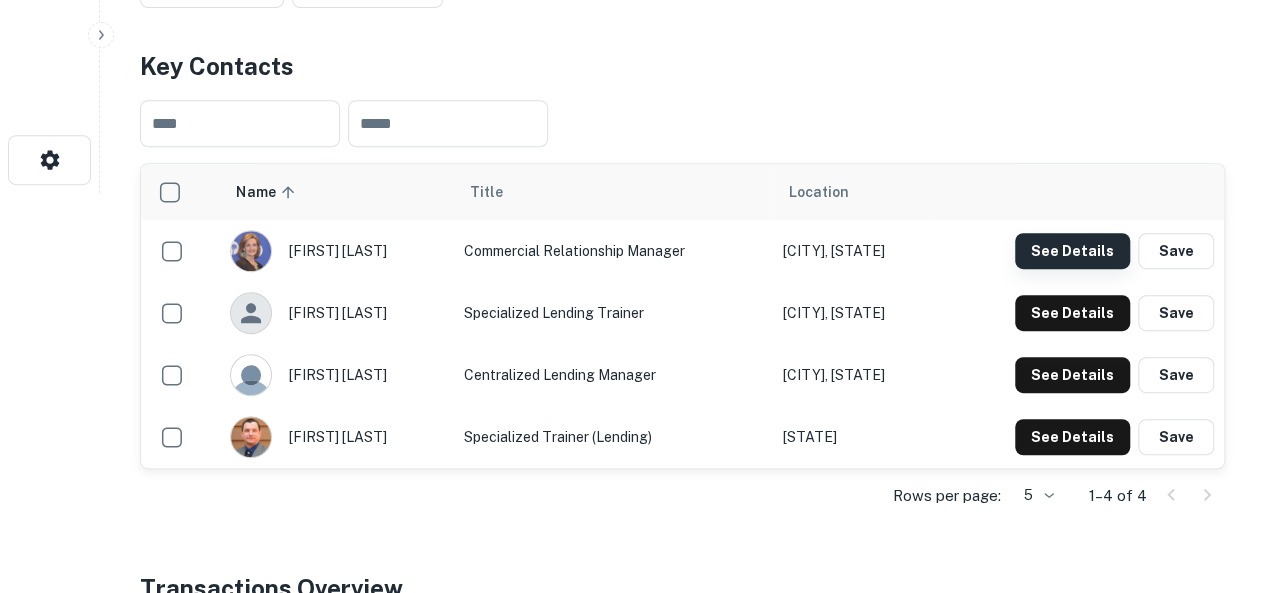 click on "See Details" at bounding box center (1072, 251) 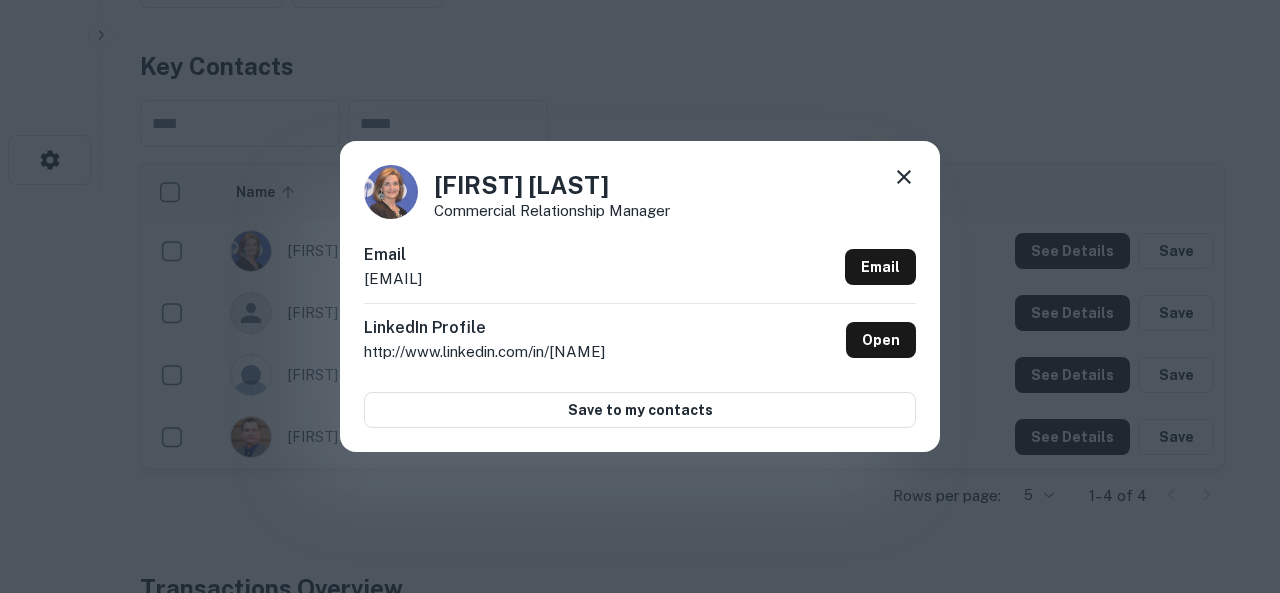 drag, startPoint x: 506, startPoint y: 279, endPoint x: 368, endPoint y: 283, distance: 138.05795 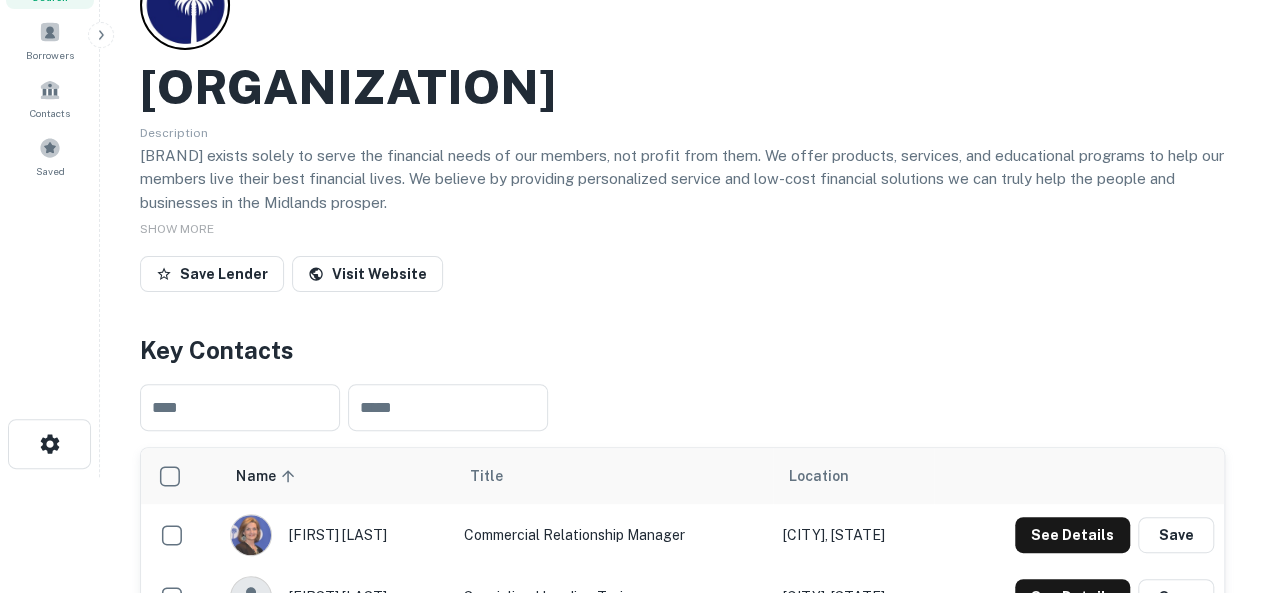 scroll, scrollTop: 0, scrollLeft: 0, axis: both 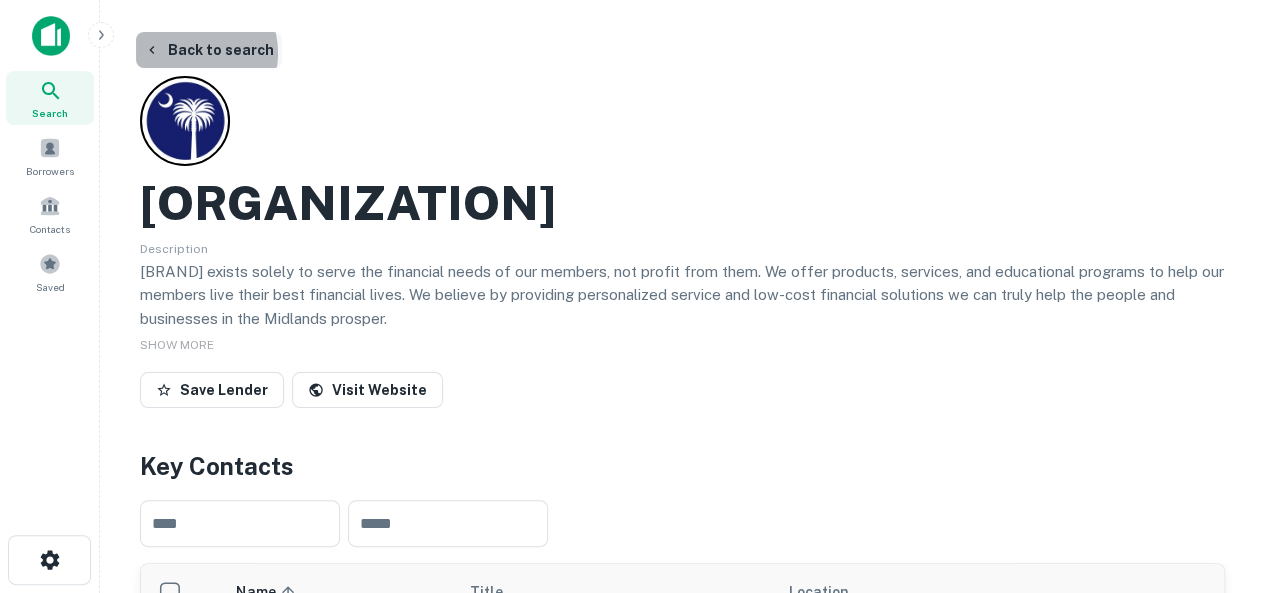 click on "Back to search" at bounding box center [209, 50] 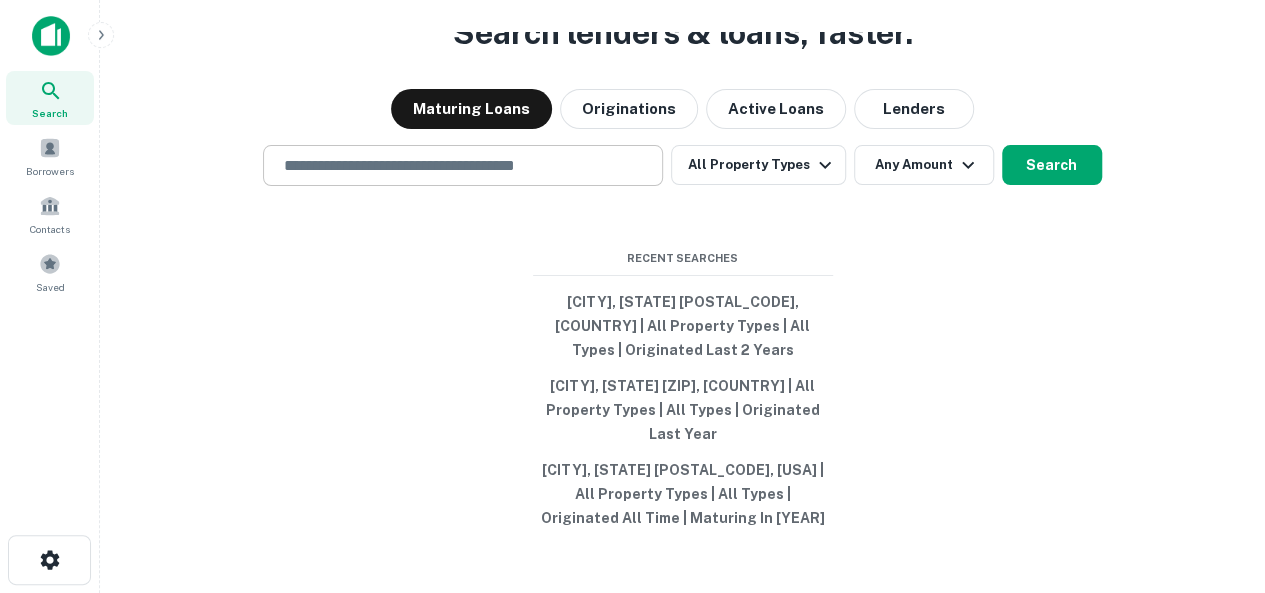 click at bounding box center [463, 165] 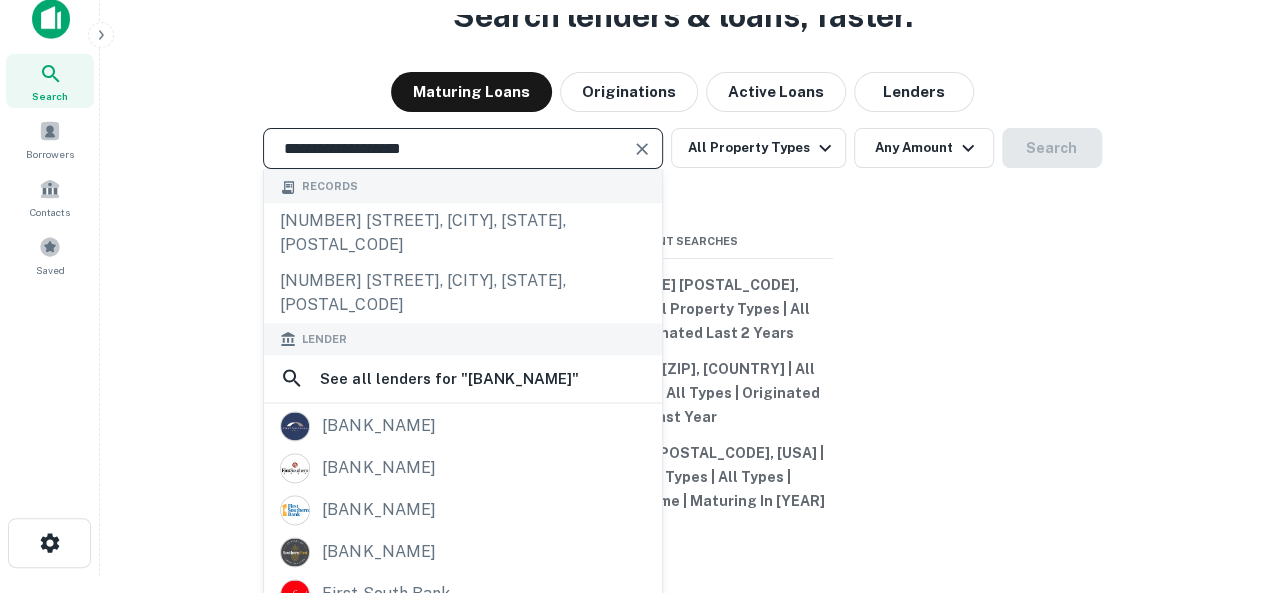 scroll, scrollTop: 32, scrollLeft: 0, axis: vertical 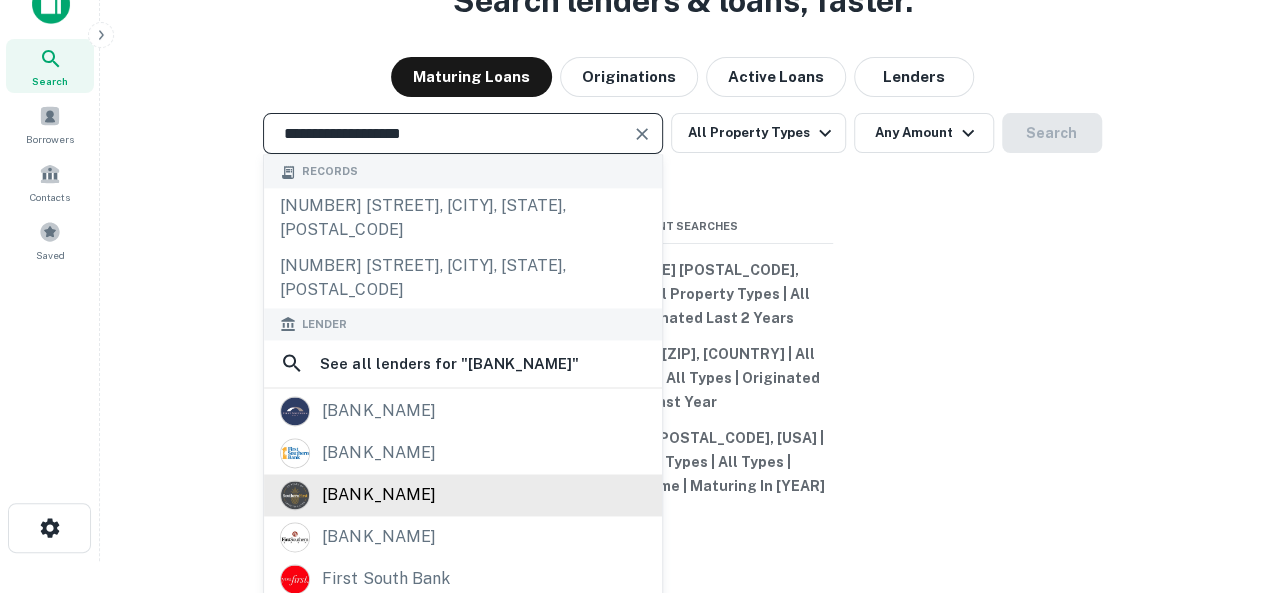 type on "**********" 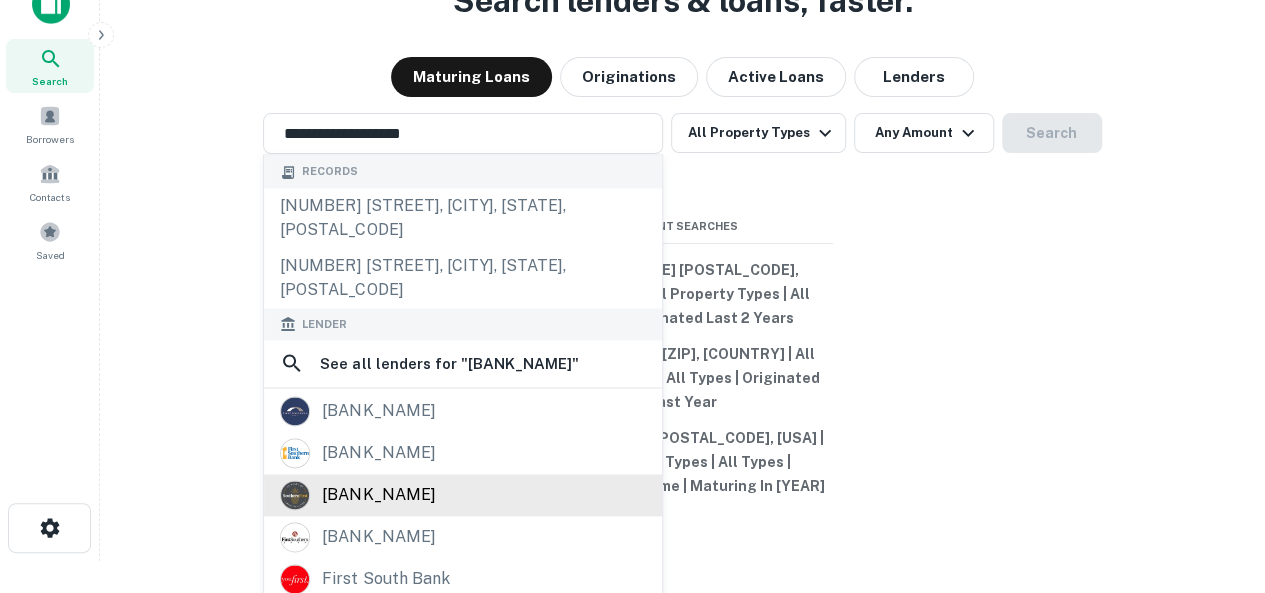 click on "[BANK_NAME]" at bounding box center [378, 495] 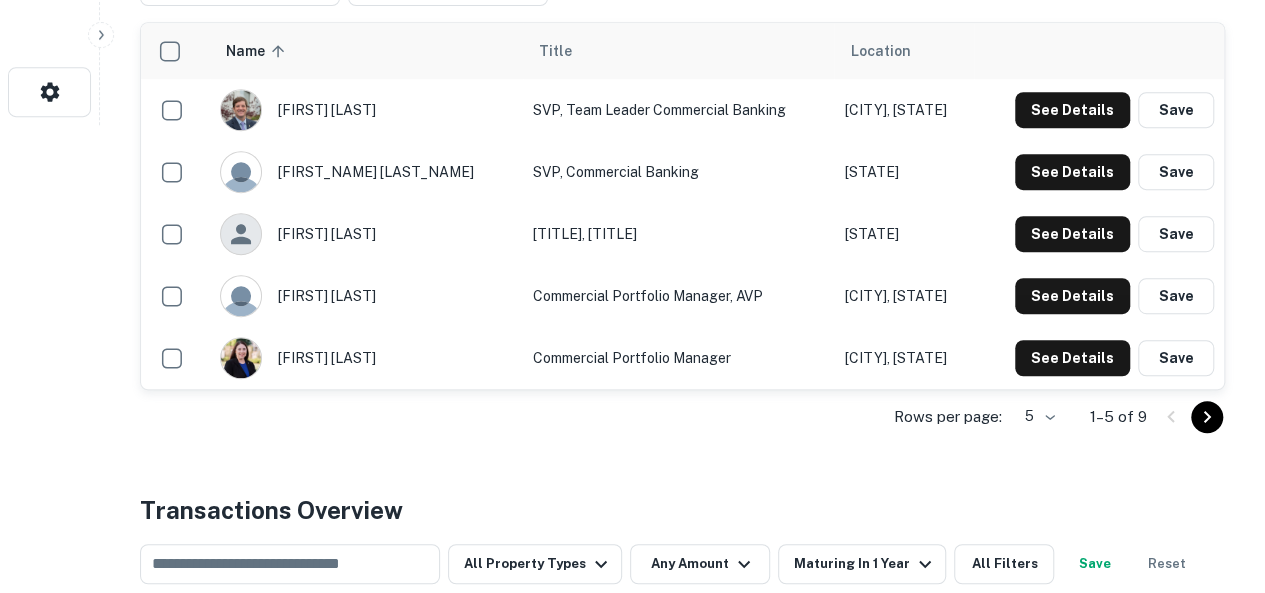scroll, scrollTop: 500, scrollLeft: 0, axis: vertical 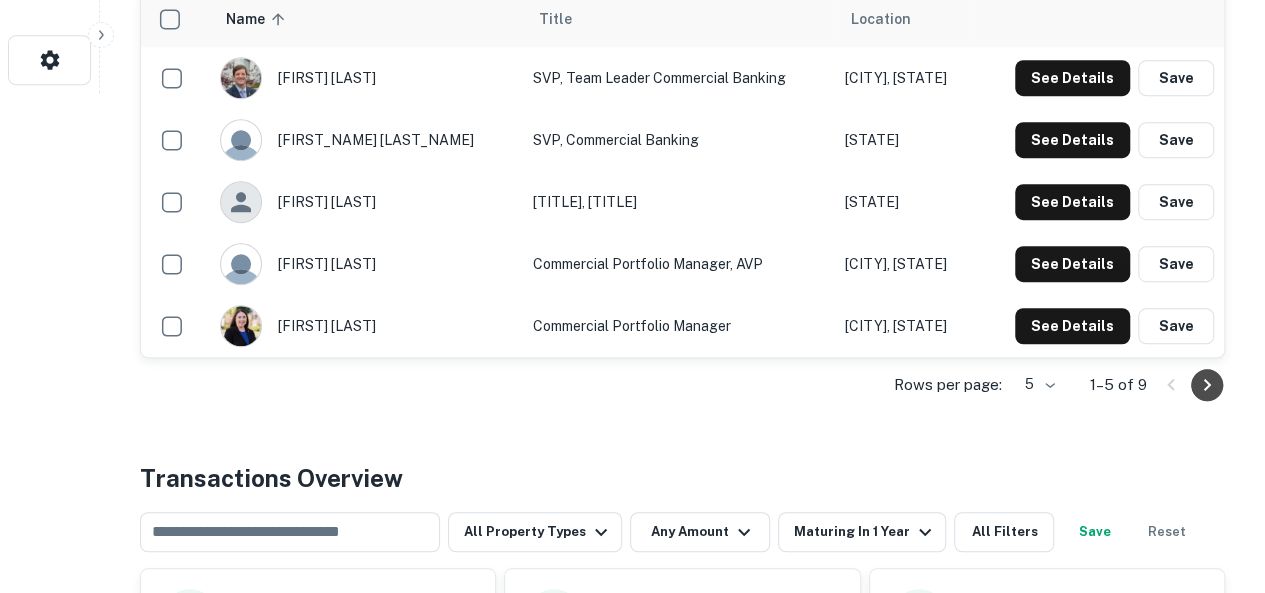 click 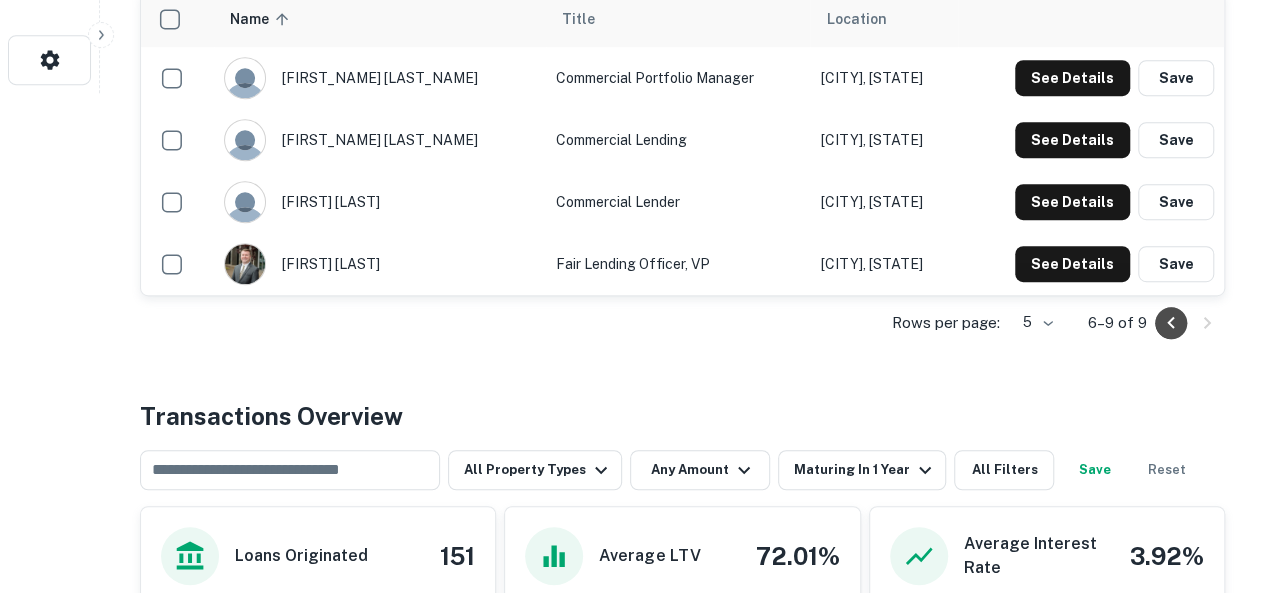 click 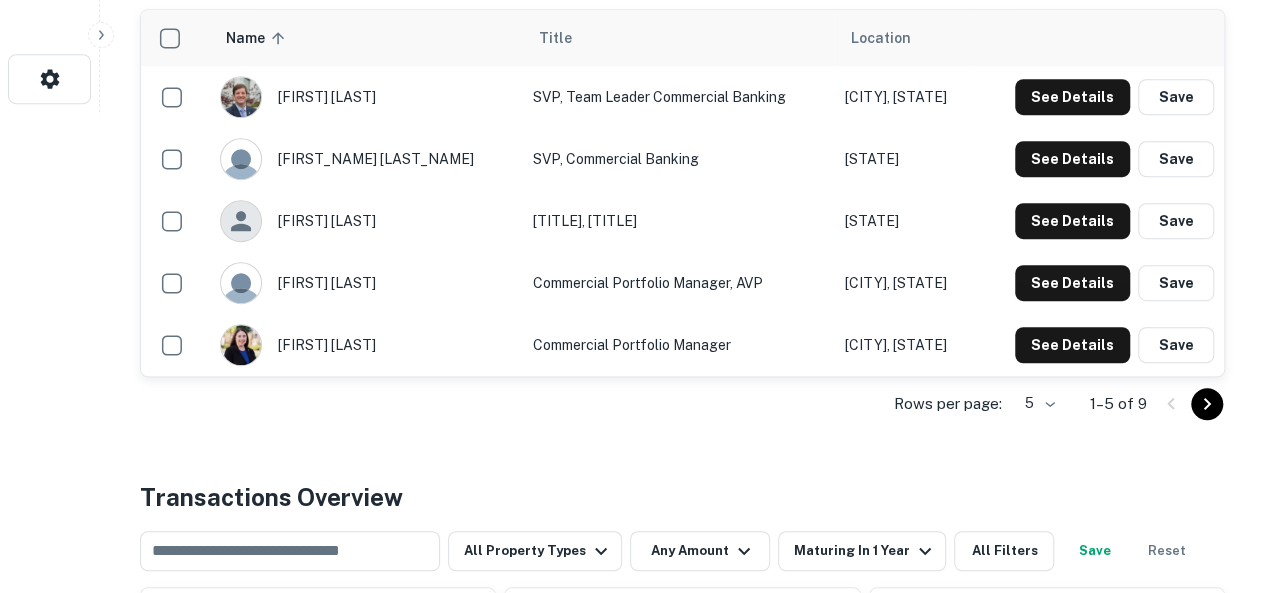 scroll, scrollTop: 500, scrollLeft: 0, axis: vertical 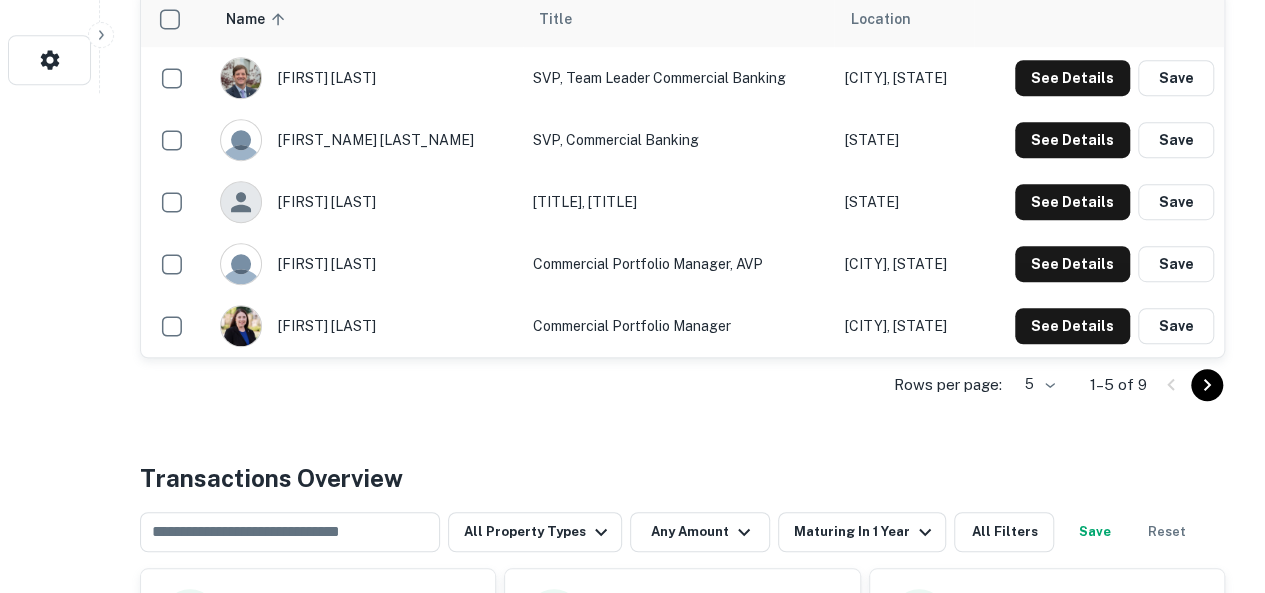click 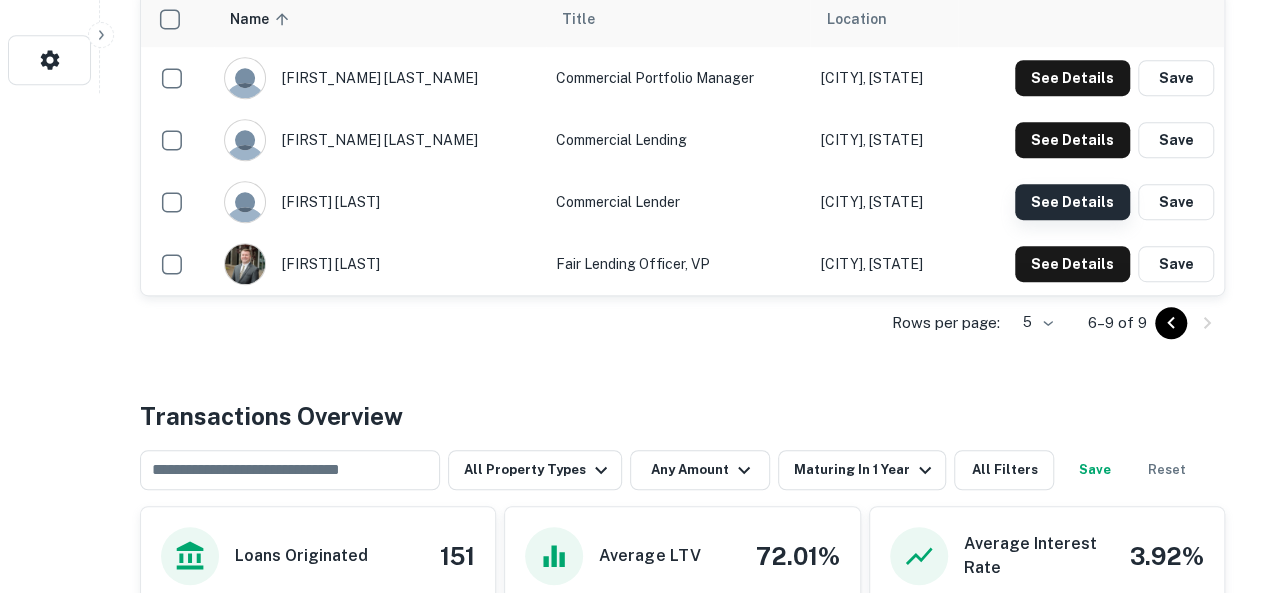 click on "See Details" at bounding box center (1072, 78) 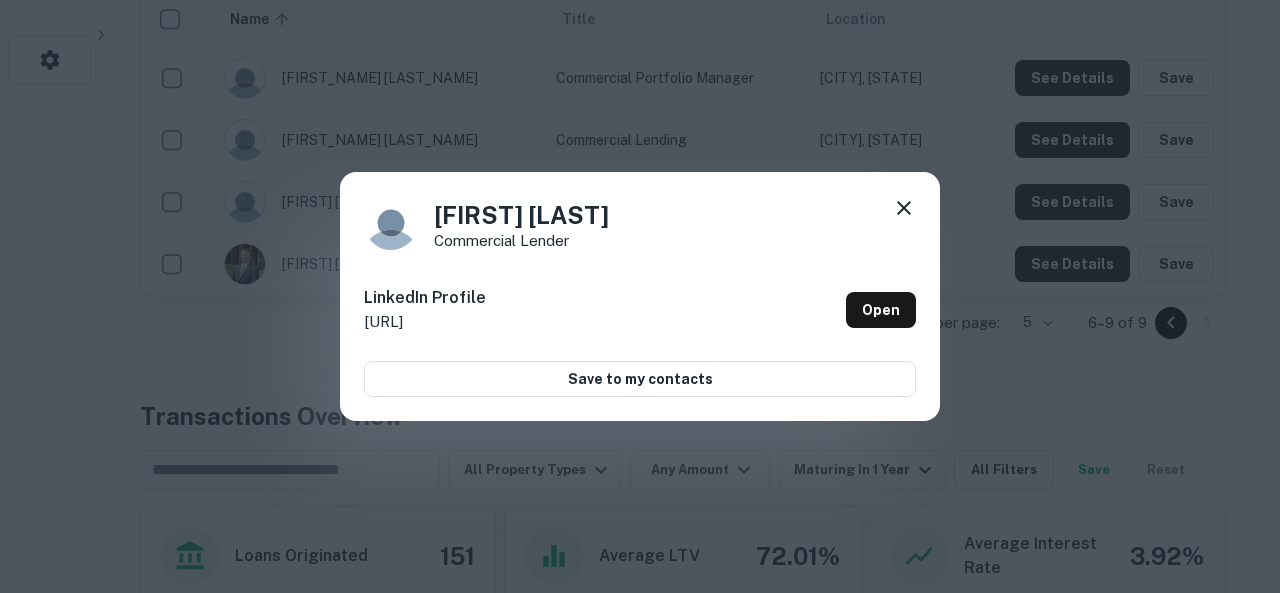 click 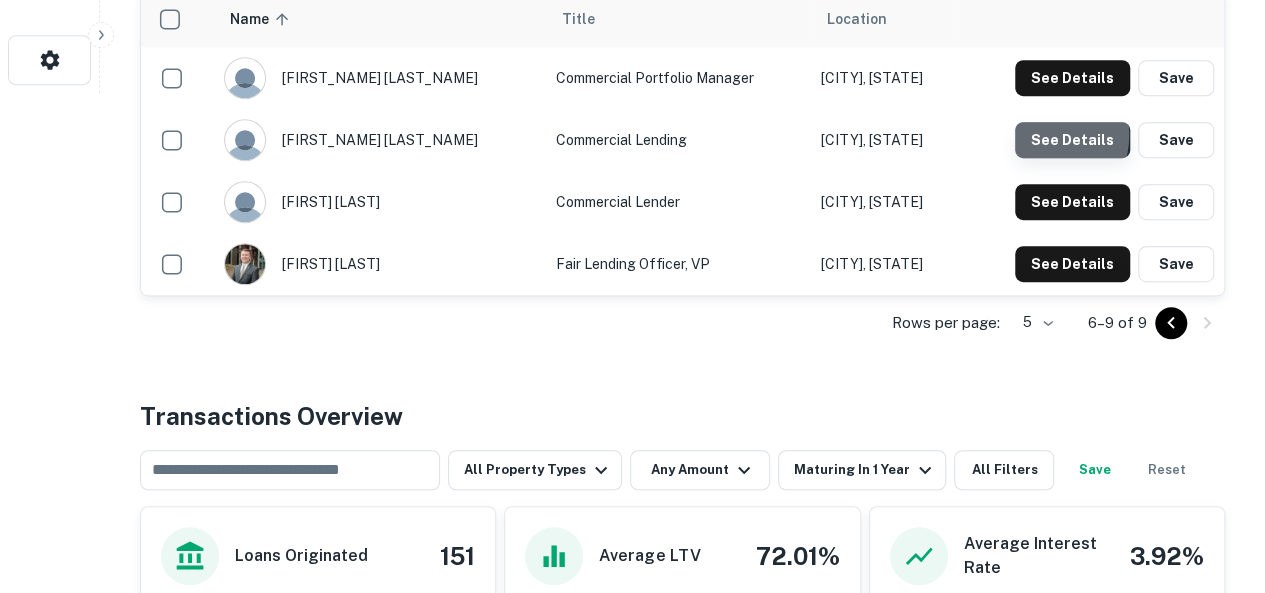 click on "See Details" at bounding box center [1072, 78] 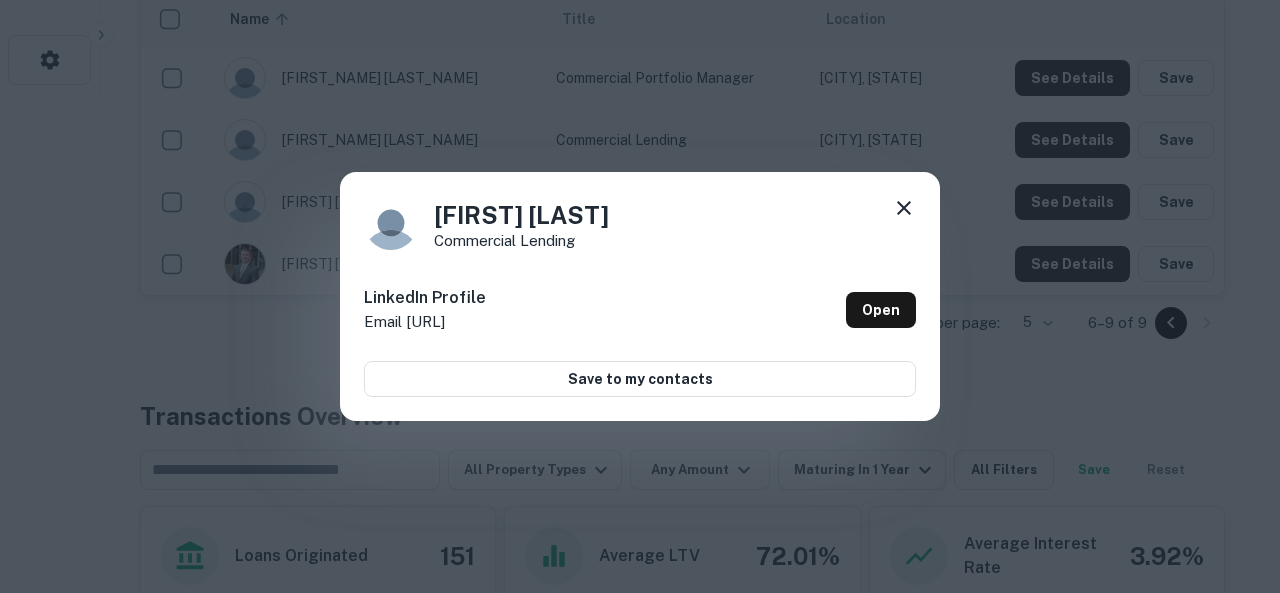 drag, startPoint x: 902, startPoint y: 212, endPoint x: 1002, endPoint y: 118, distance: 137.24431 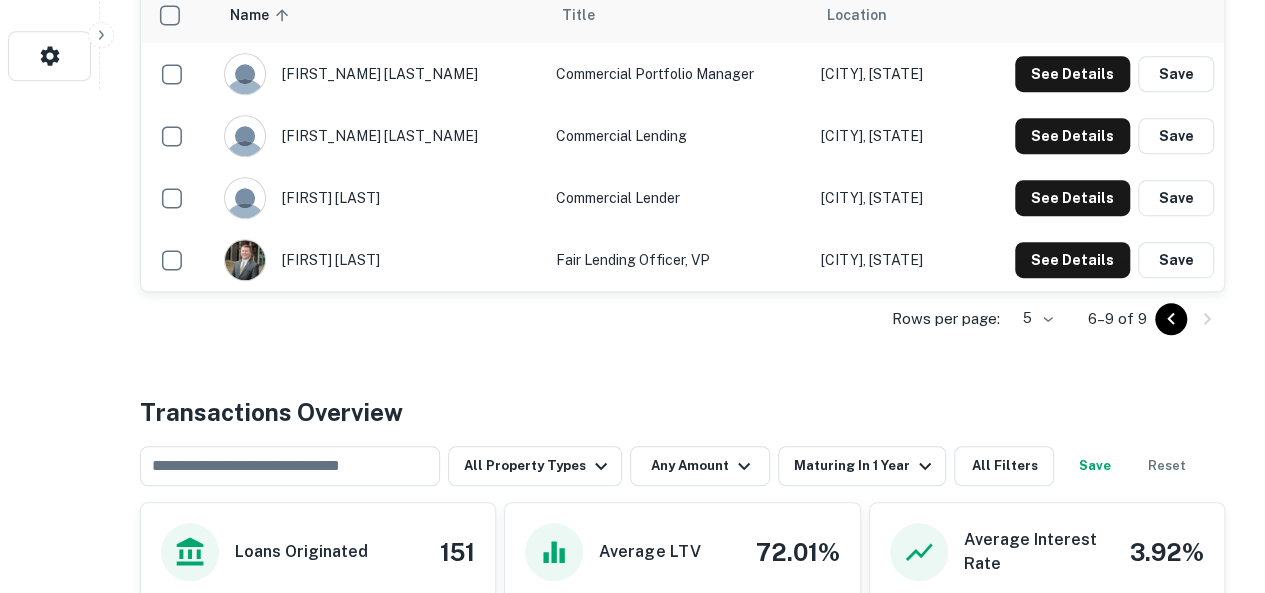 scroll, scrollTop: 600, scrollLeft: 0, axis: vertical 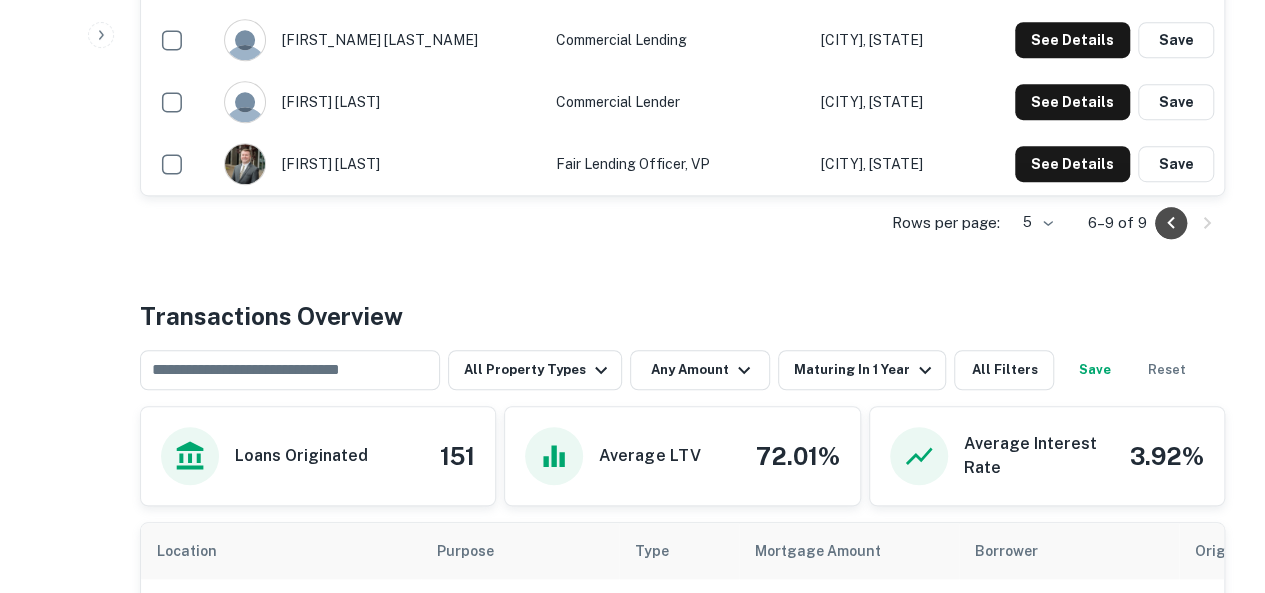 click 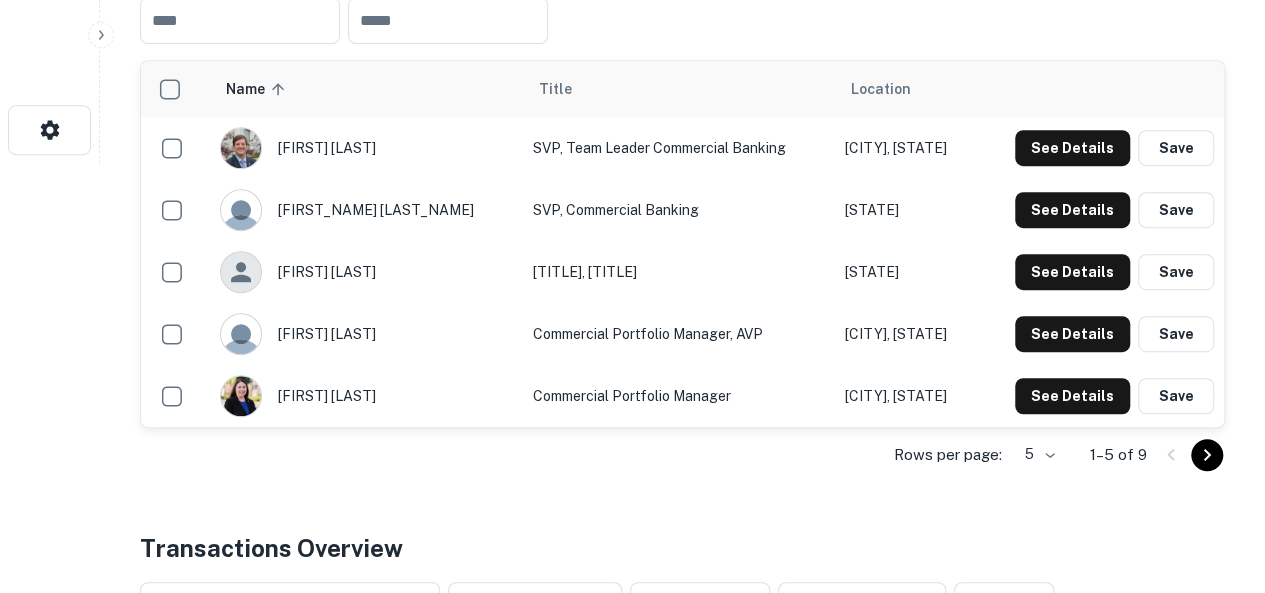 scroll, scrollTop: 400, scrollLeft: 0, axis: vertical 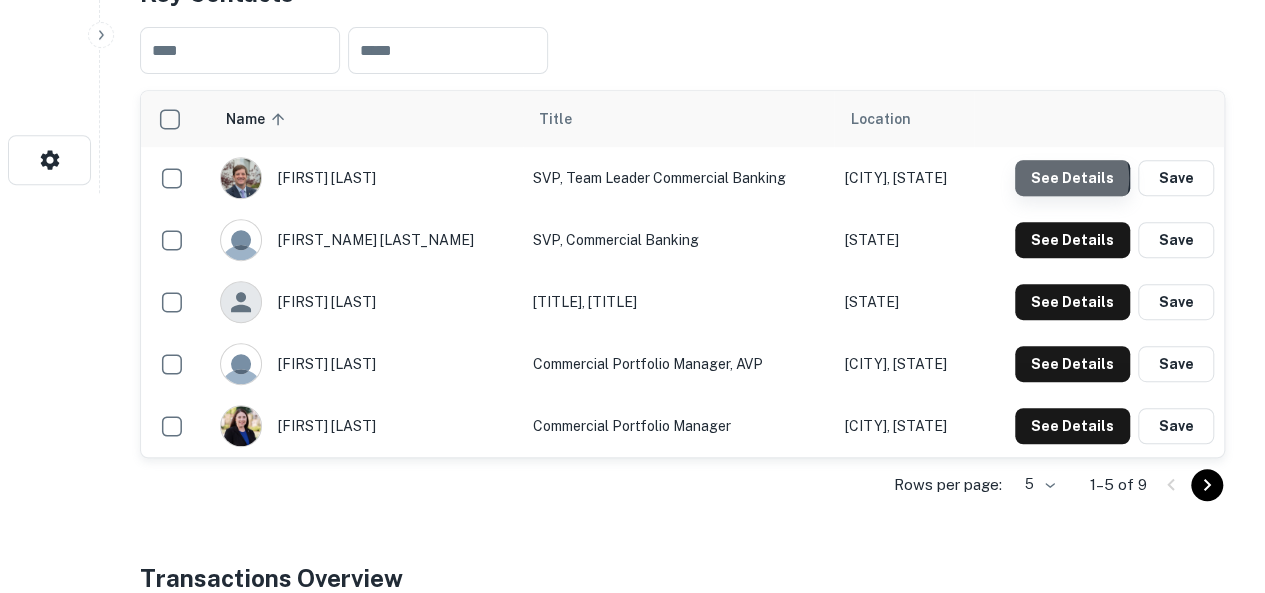 click on "See Details" at bounding box center [1072, 178] 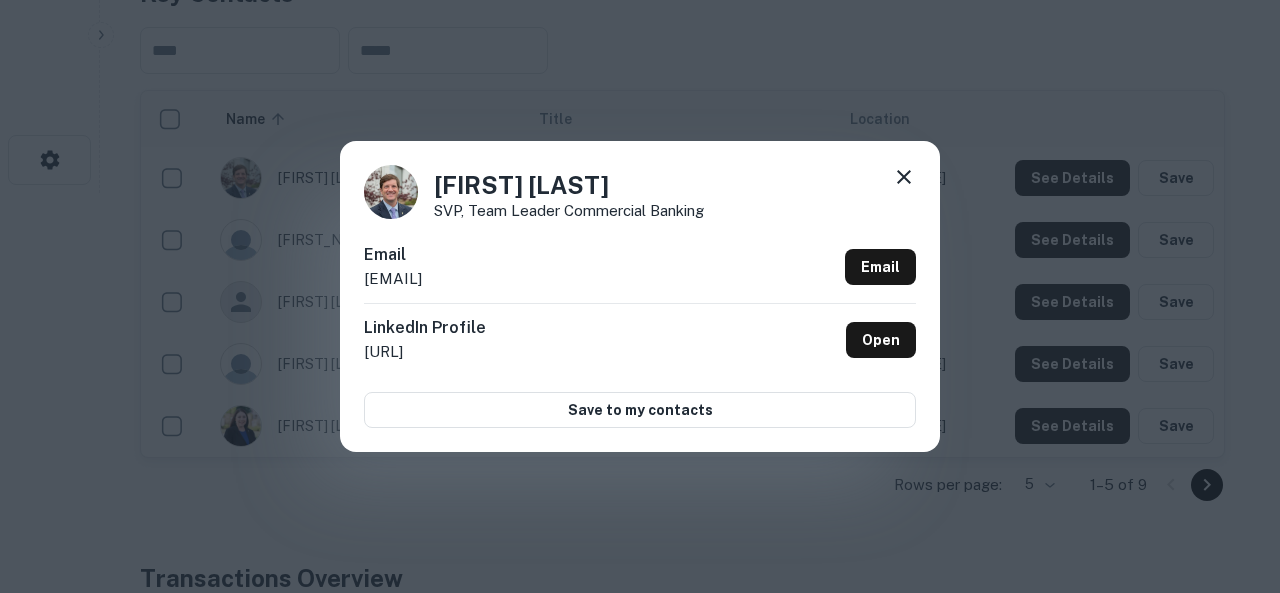 drag, startPoint x: 560, startPoint y: 285, endPoint x: 354, endPoint y: 275, distance: 206.24257 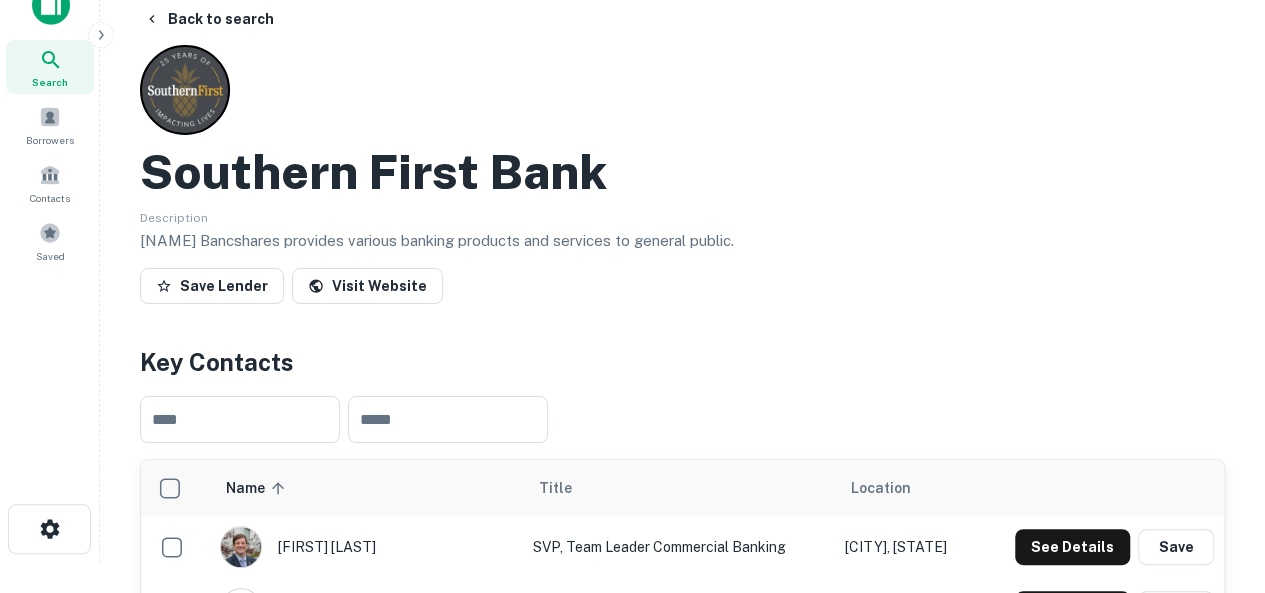 scroll, scrollTop: 0, scrollLeft: 0, axis: both 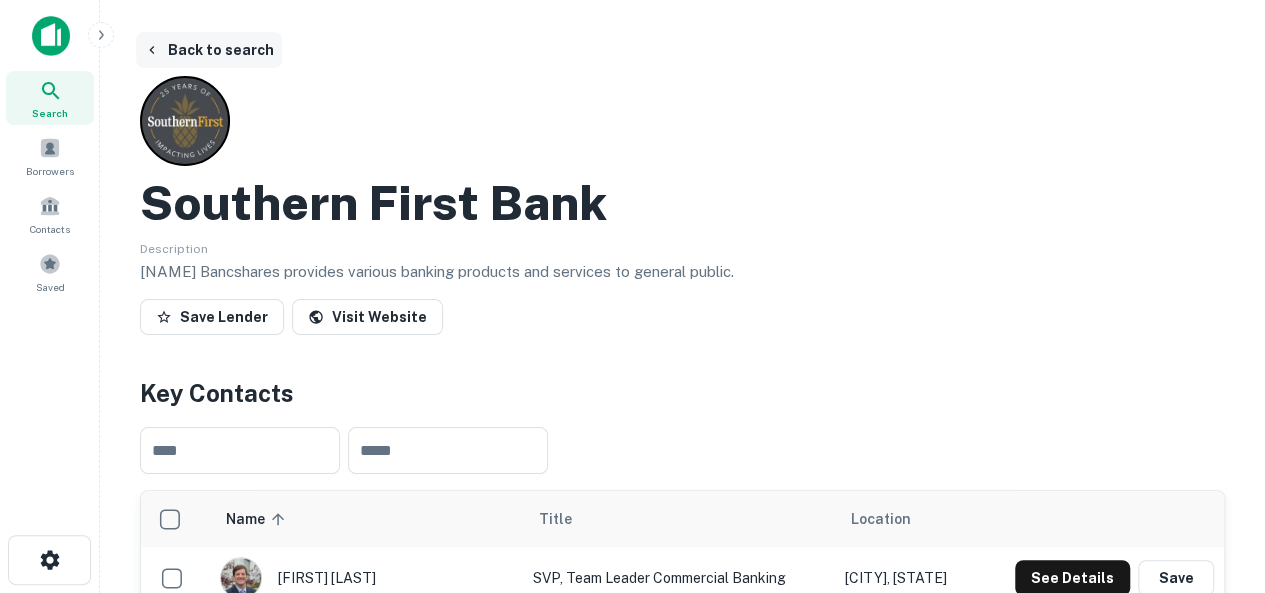 click on "Back to search" at bounding box center (209, 50) 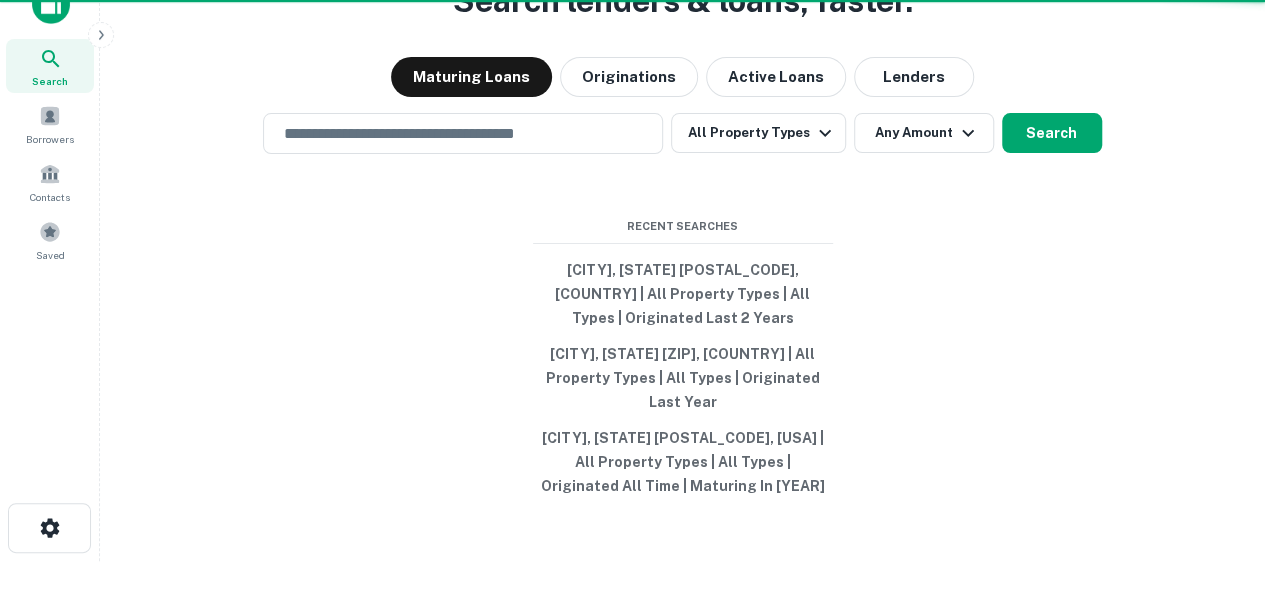 scroll, scrollTop: 0, scrollLeft: 0, axis: both 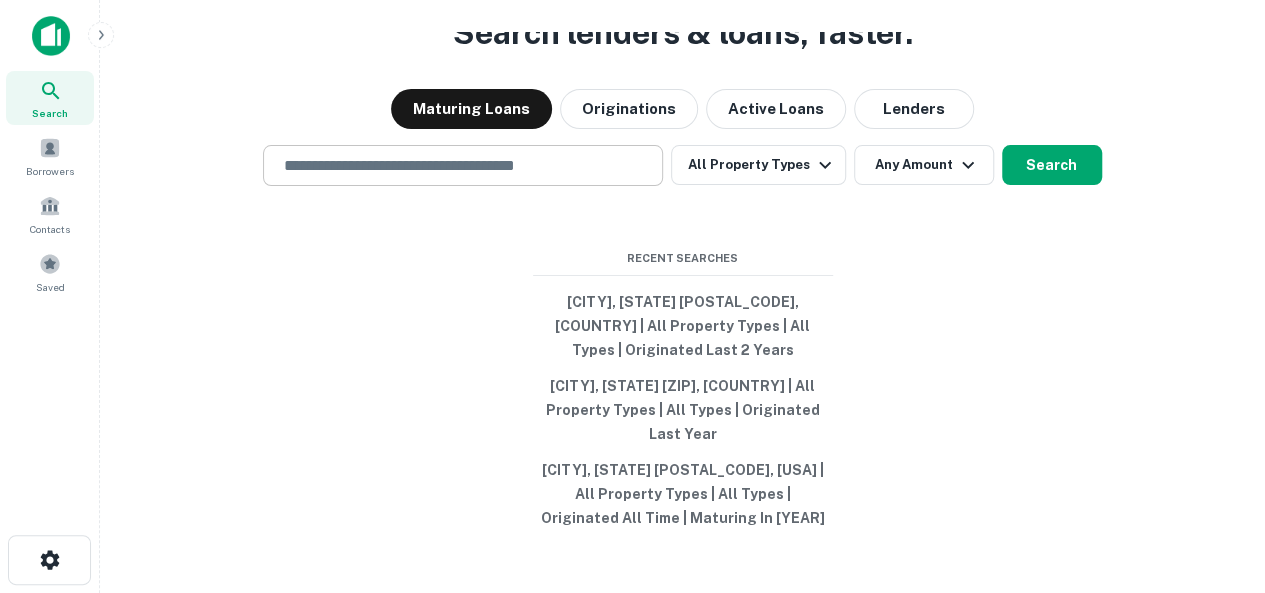 click at bounding box center (463, 165) 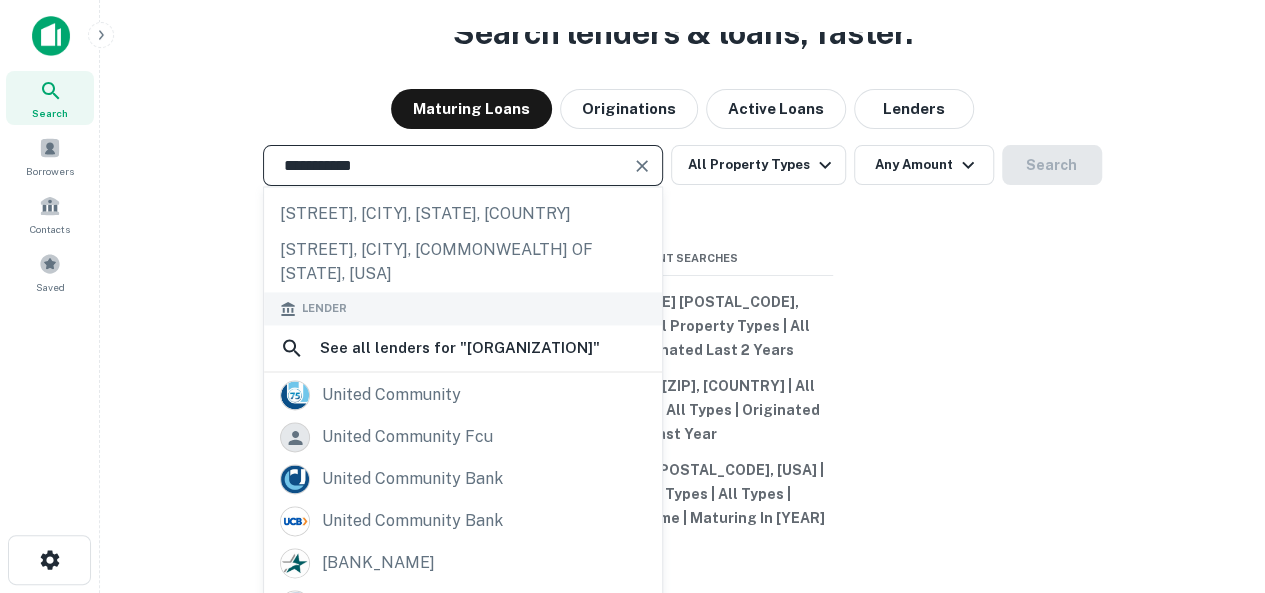 scroll, scrollTop: 300, scrollLeft: 0, axis: vertical 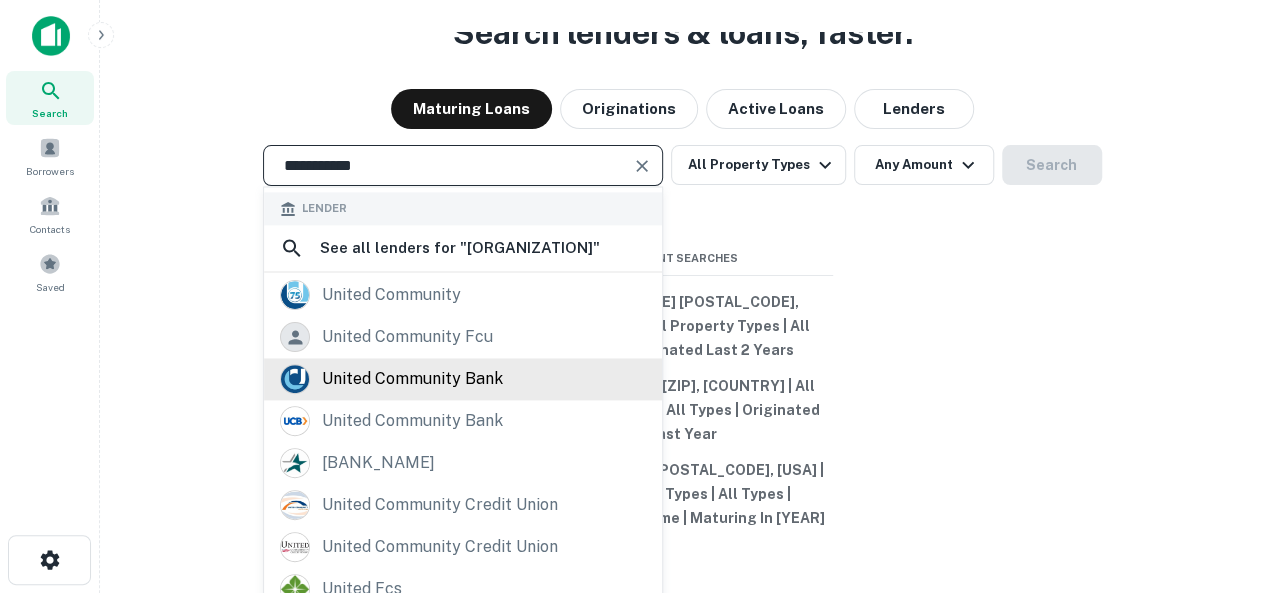 type on "**********" 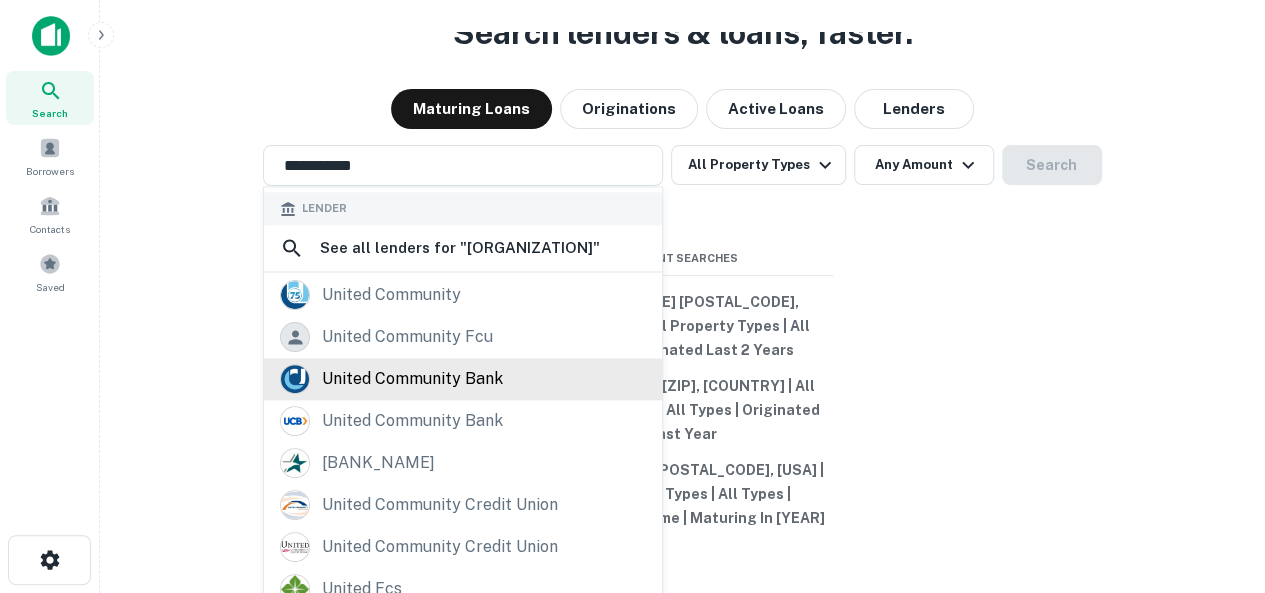 click on "united community bank" at bounding box center (412, 379) 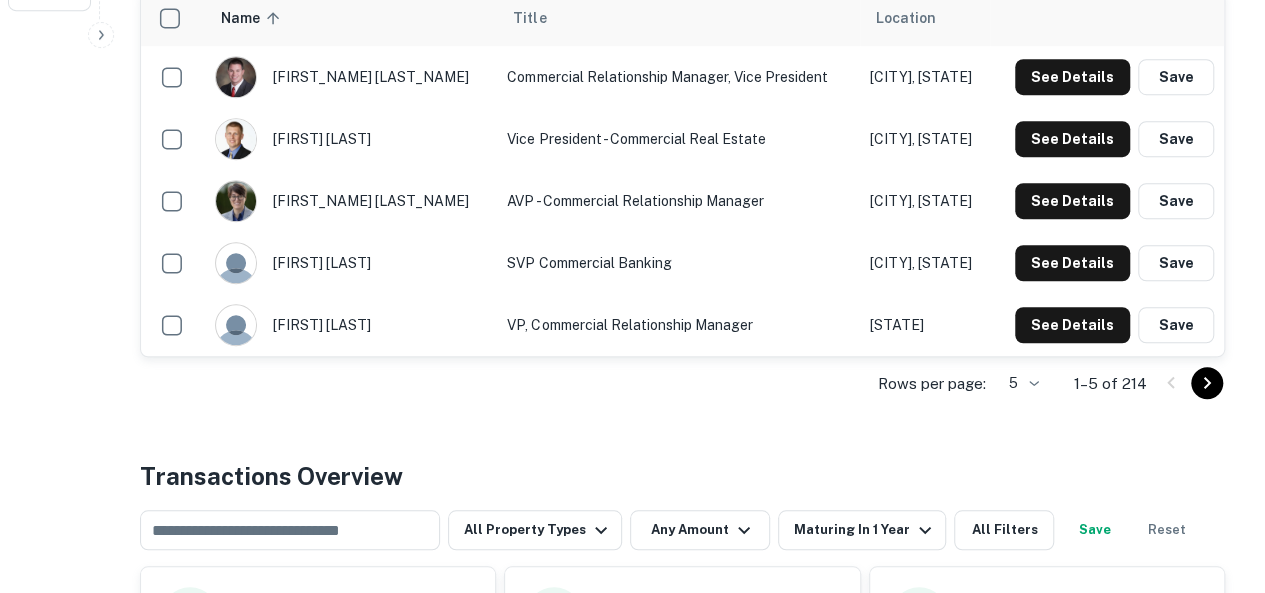 scroll, scrollTop: 600, scrollLeft: 0, axis: vertical 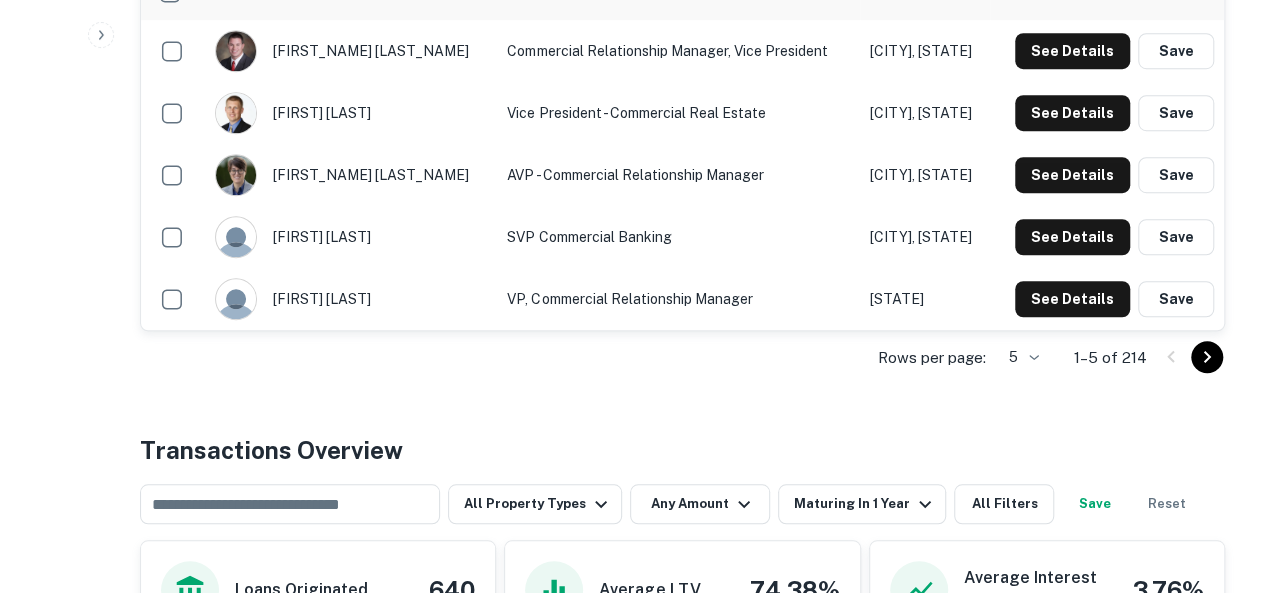 click 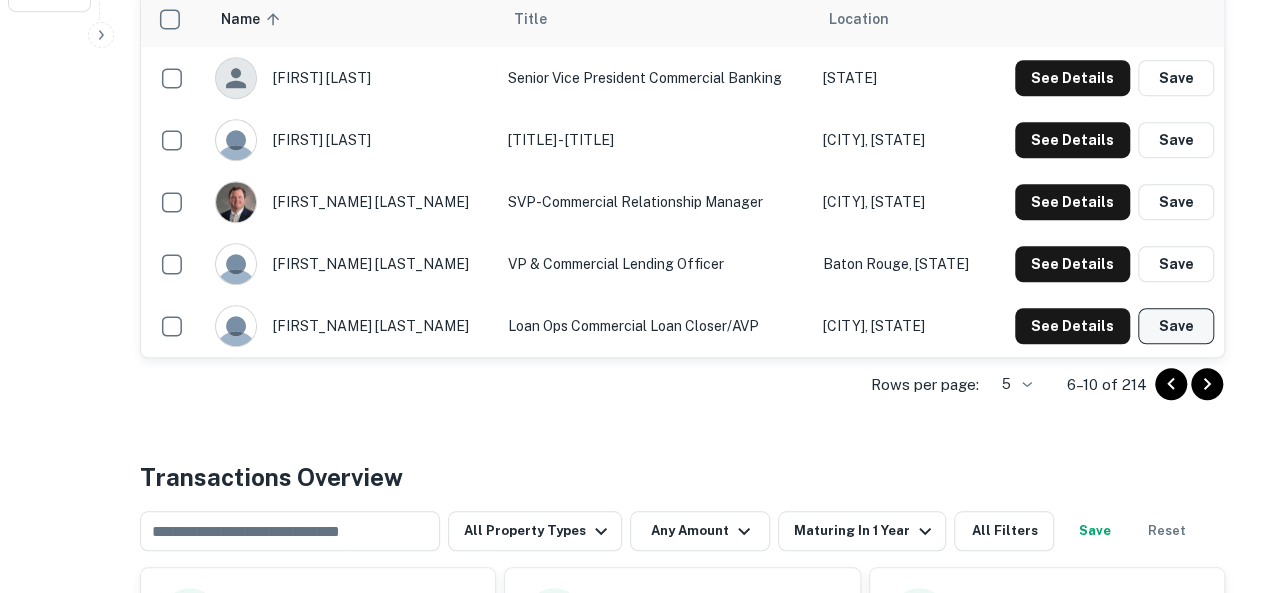 scroll, scrollTop: 600, scrollLeft: 0, axis: vertical 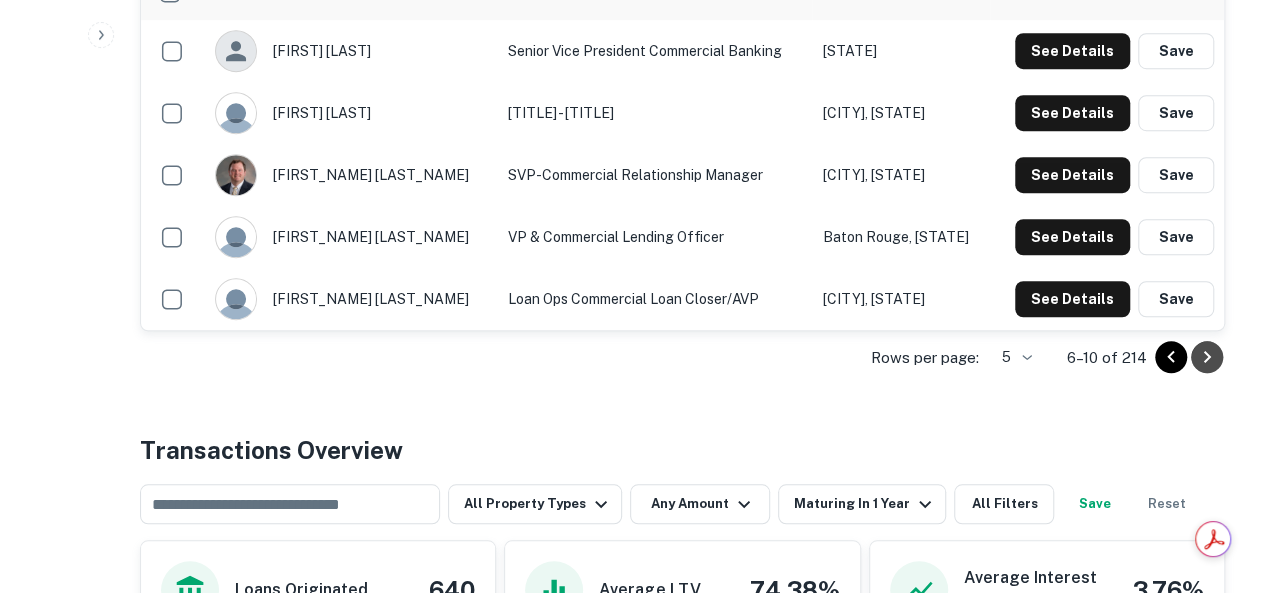 click 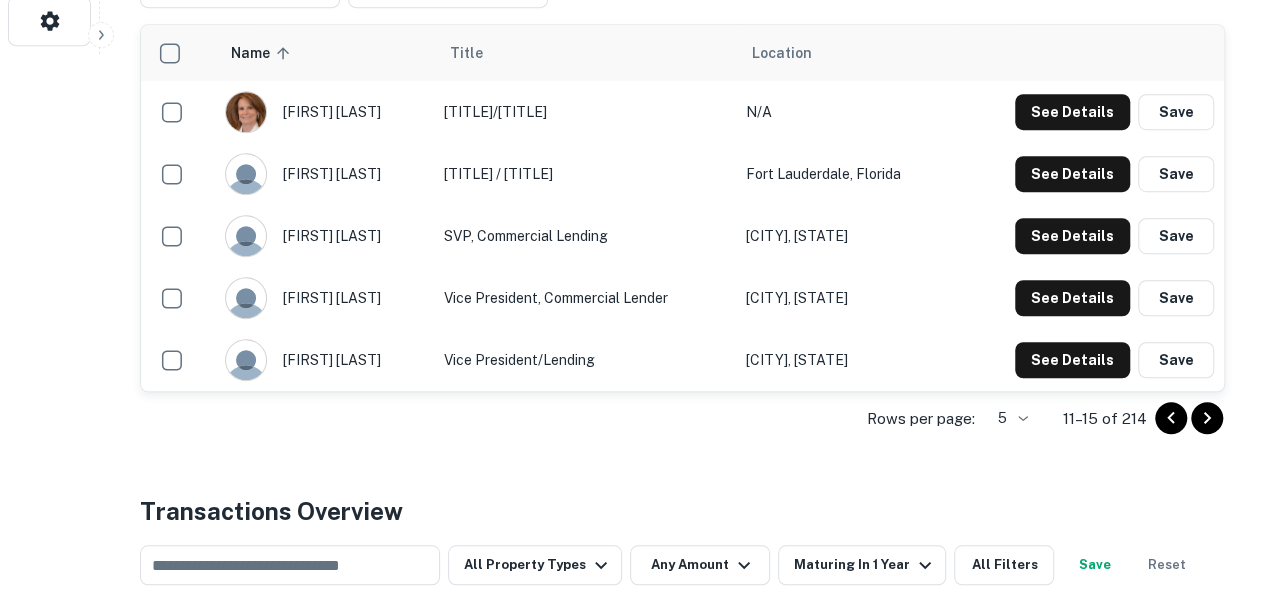 scroll, scrollTop: 600, scrollLeft: 0, axis: vertical 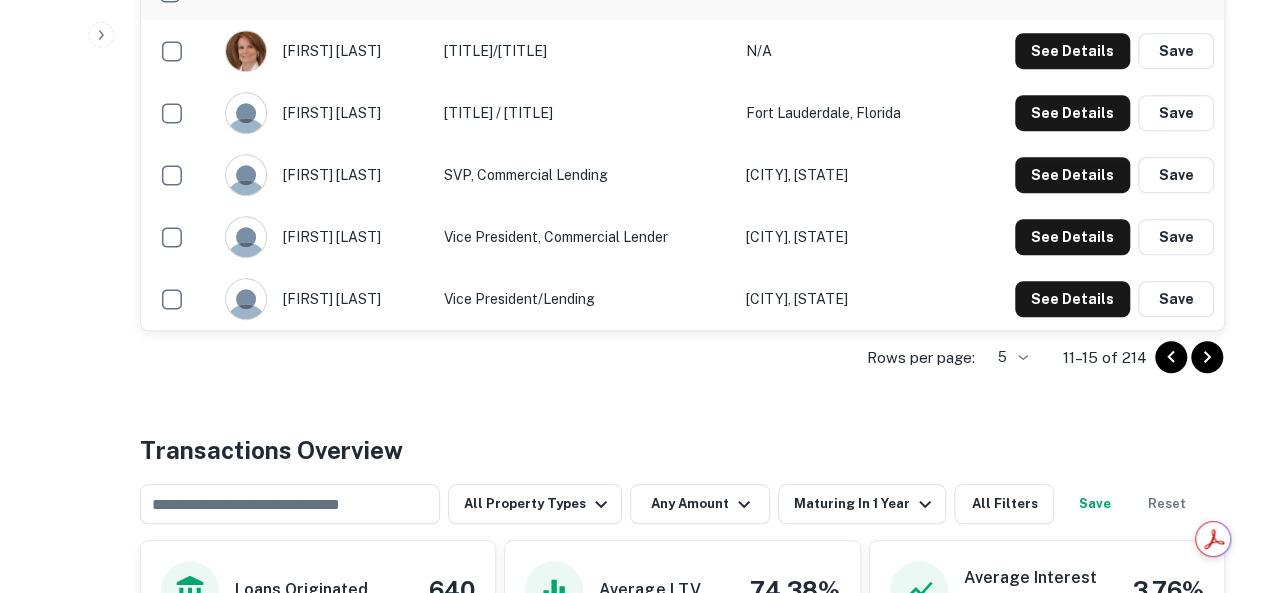 click 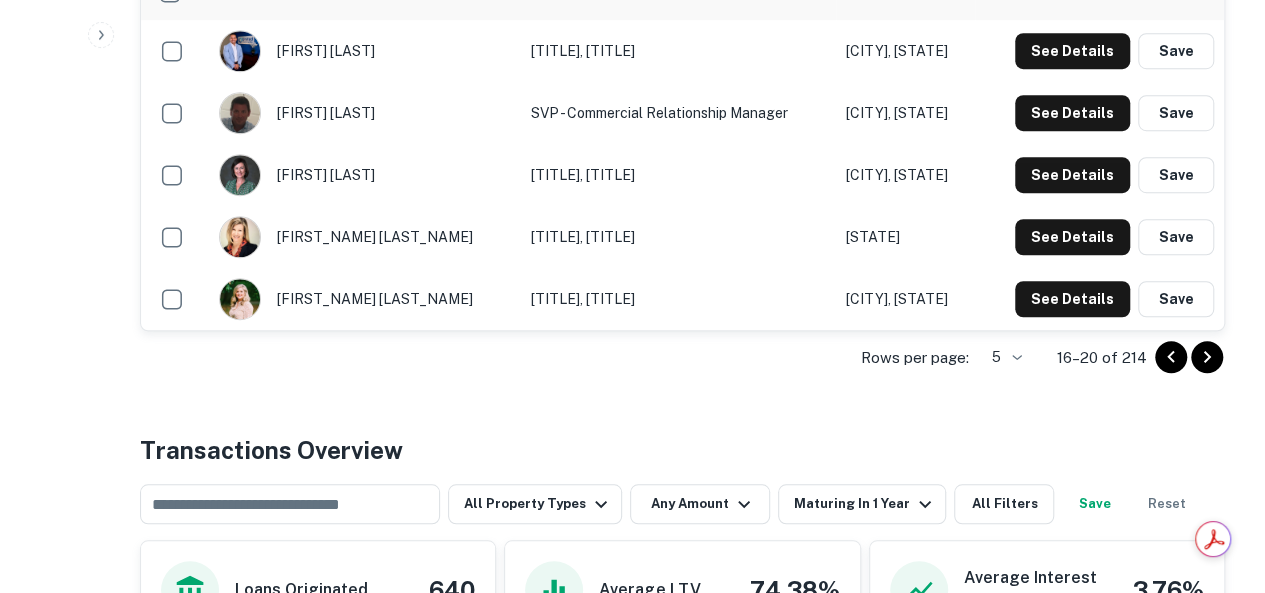click 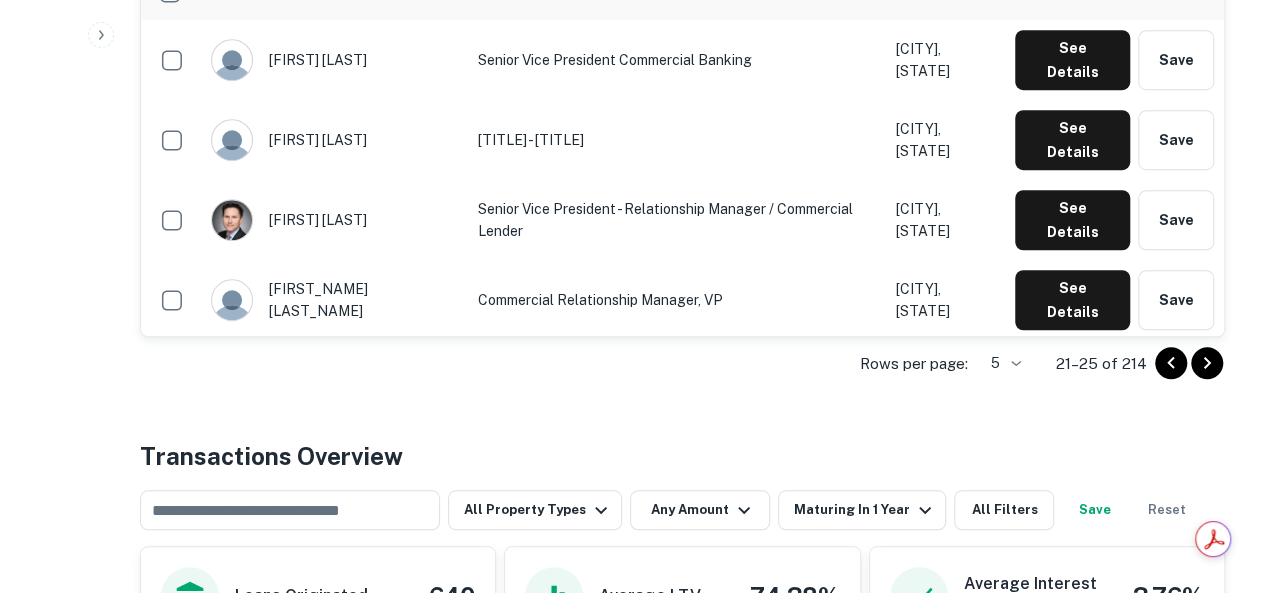 click 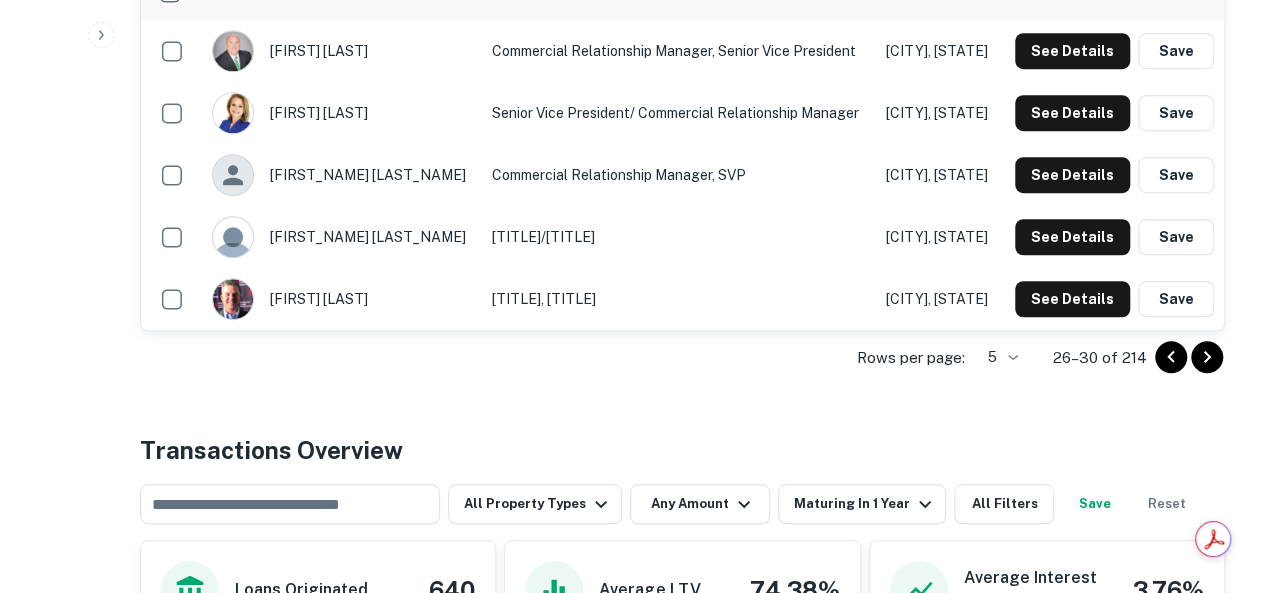 click 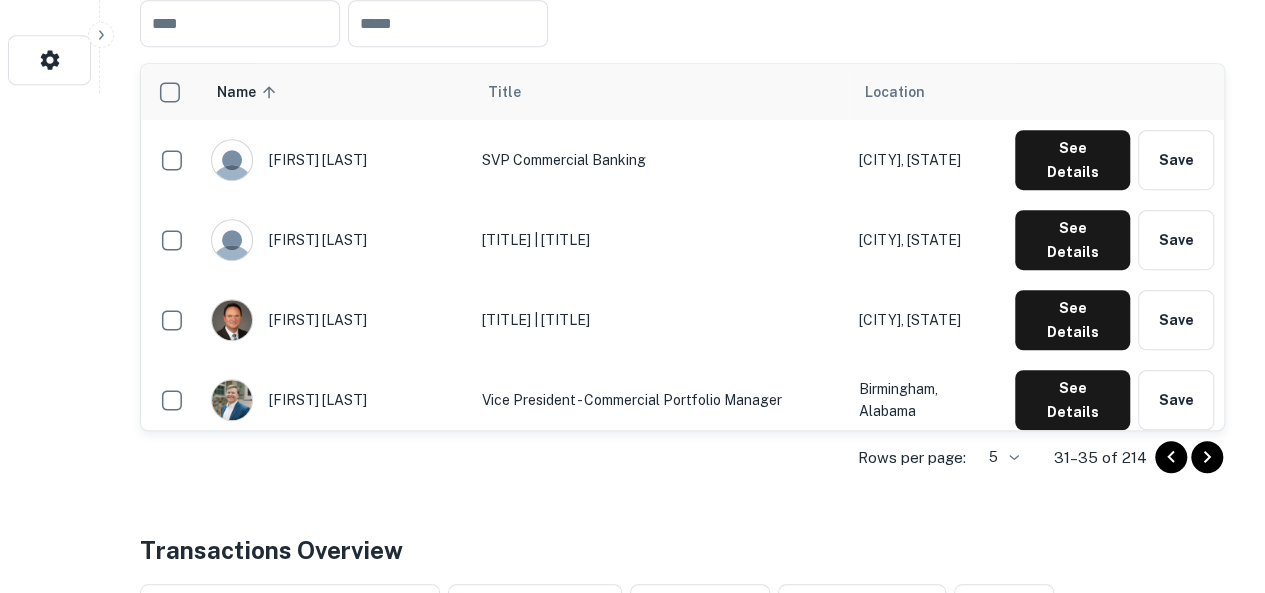 scroll, scrollTop: 600, scrollLeft: 0, axis: vertical 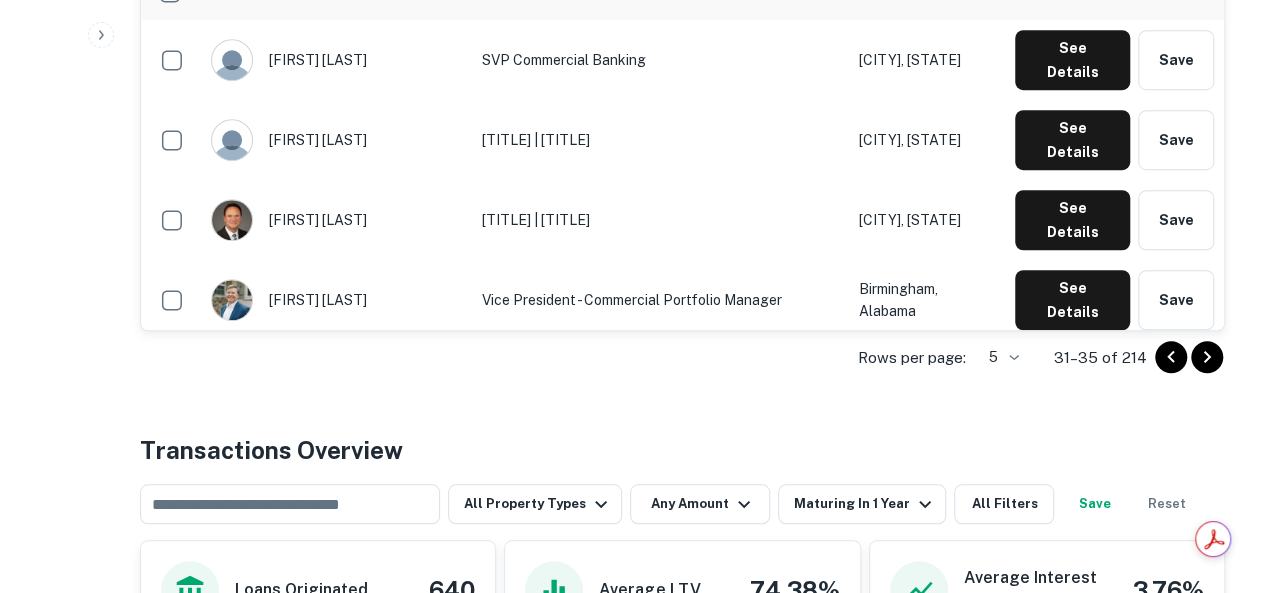click 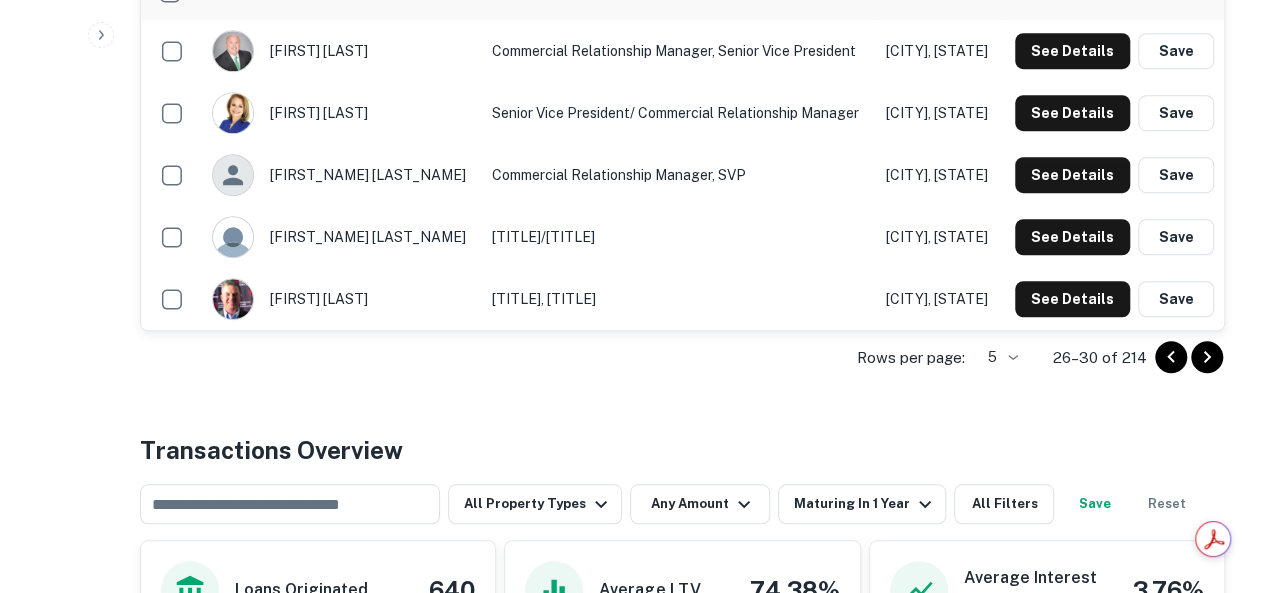 click 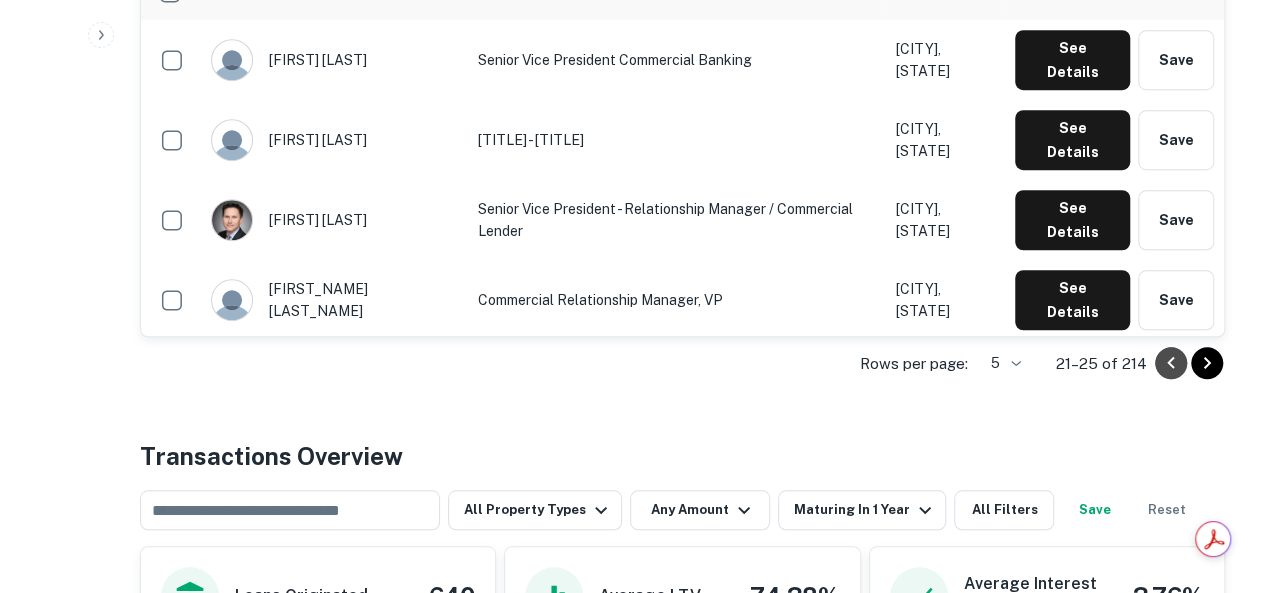click 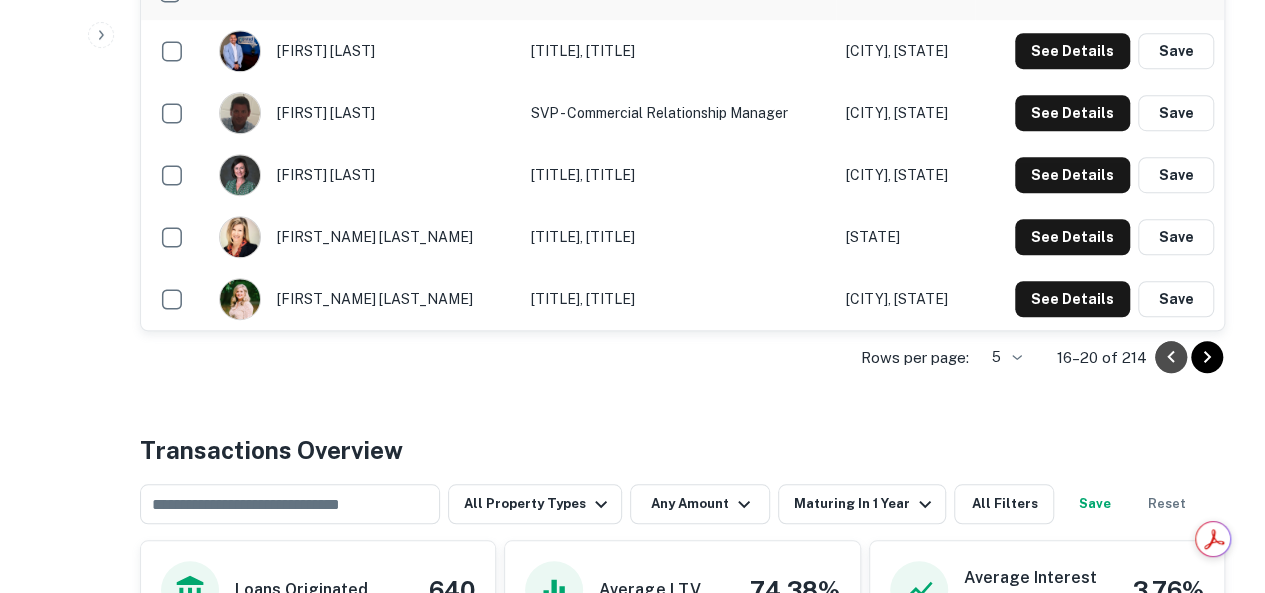 click 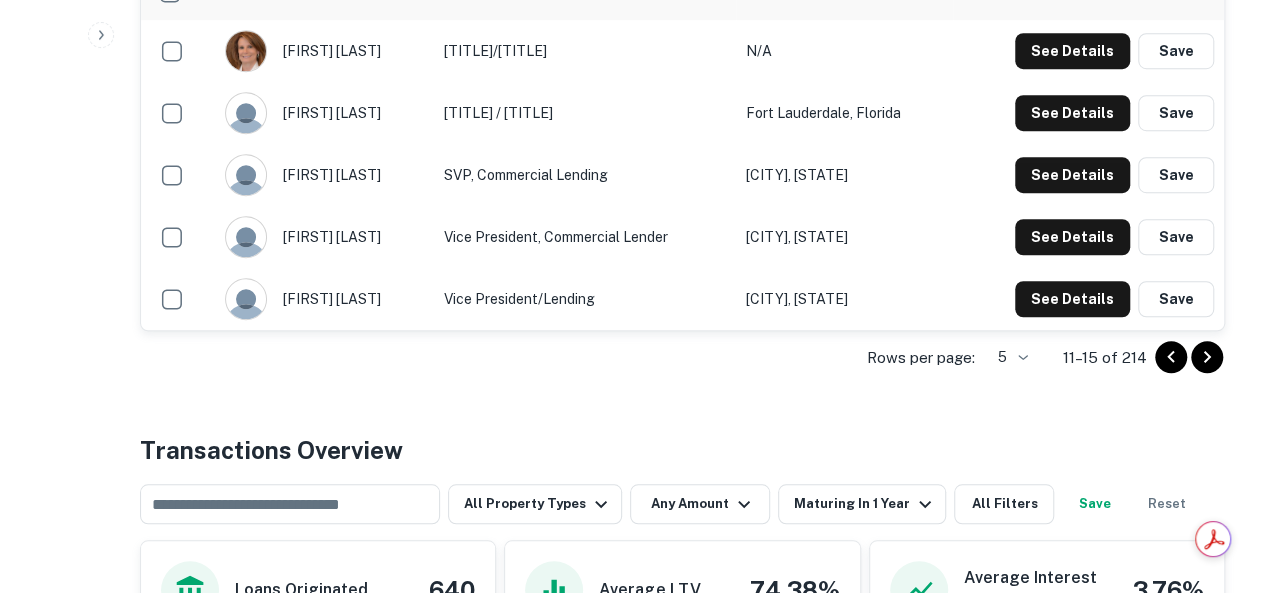 click 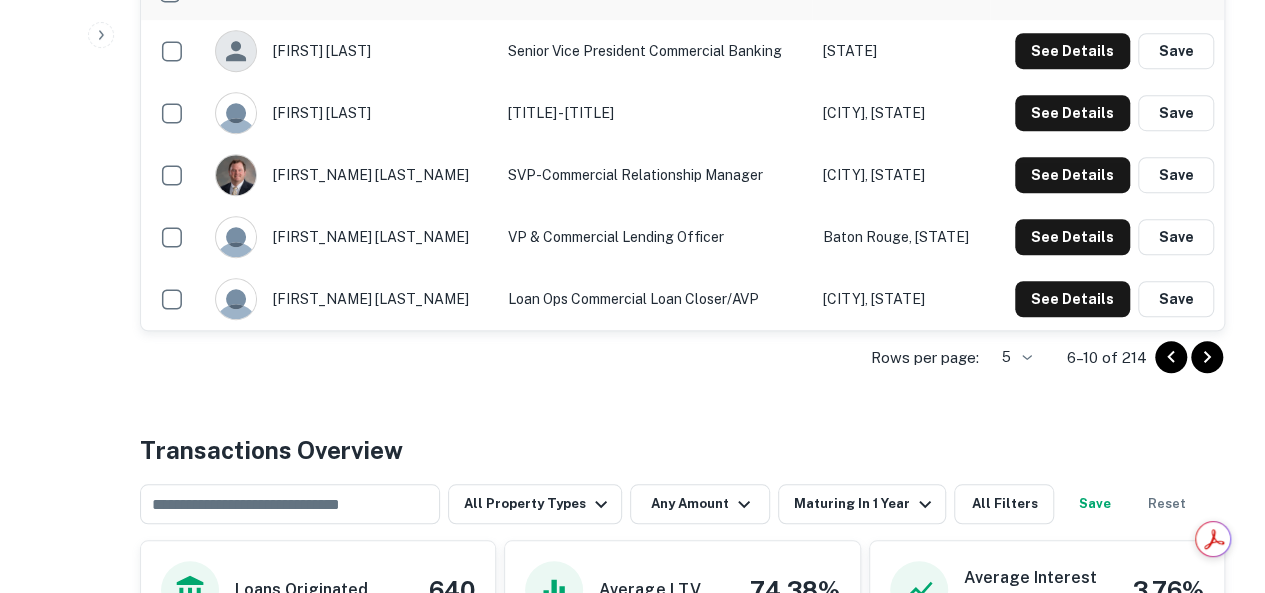 click 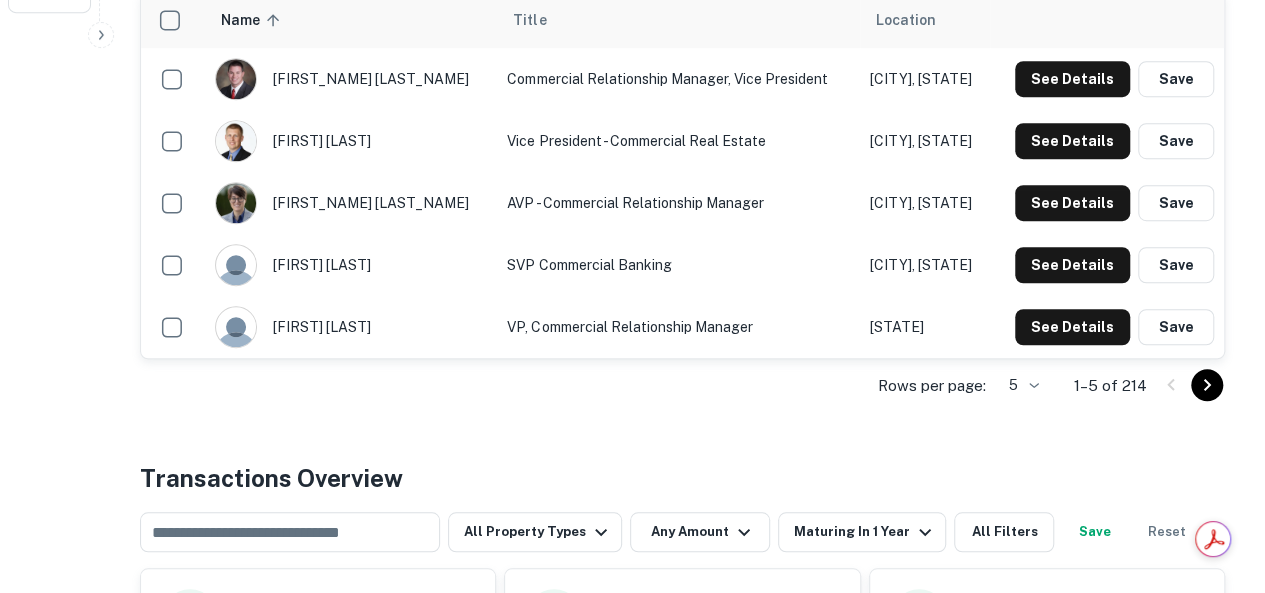scroll, scrollTop: 600, scrollLeft: 0, axis: vertical 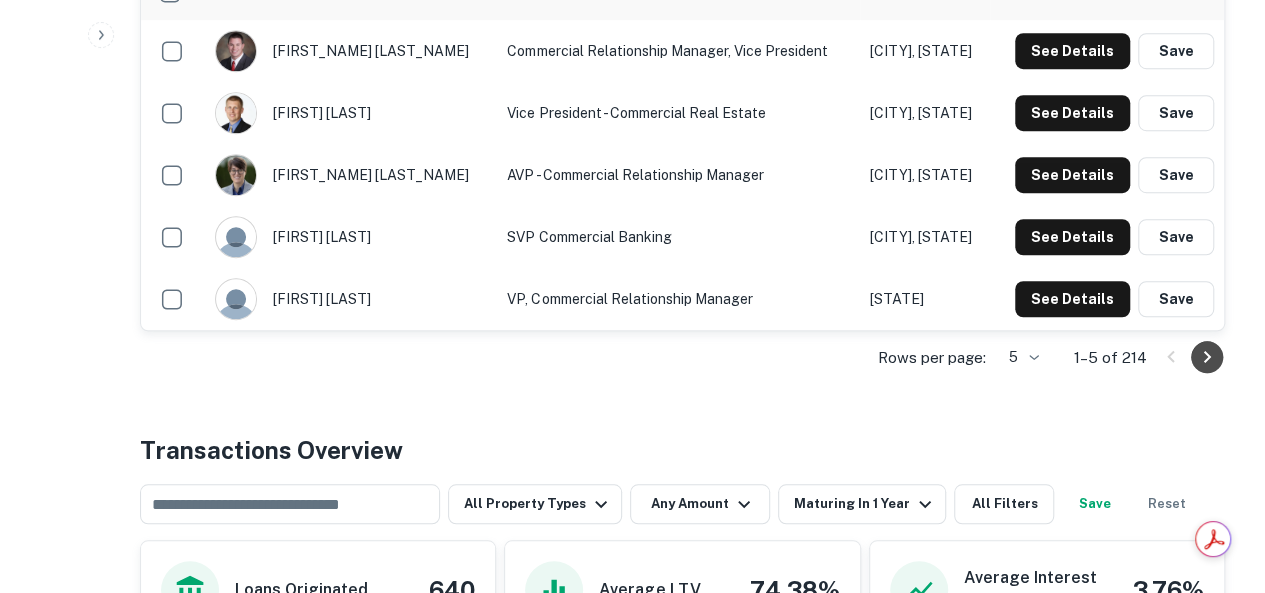 click 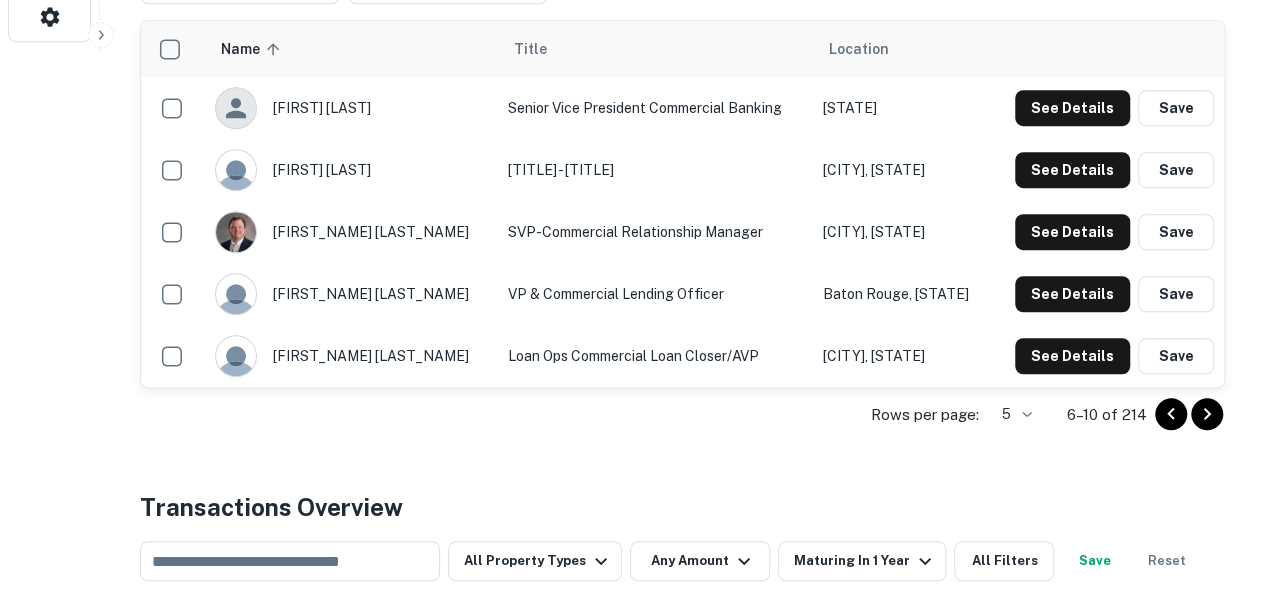 scroll, scrollTop: 500, scrollLeft: 0, axis: vertical 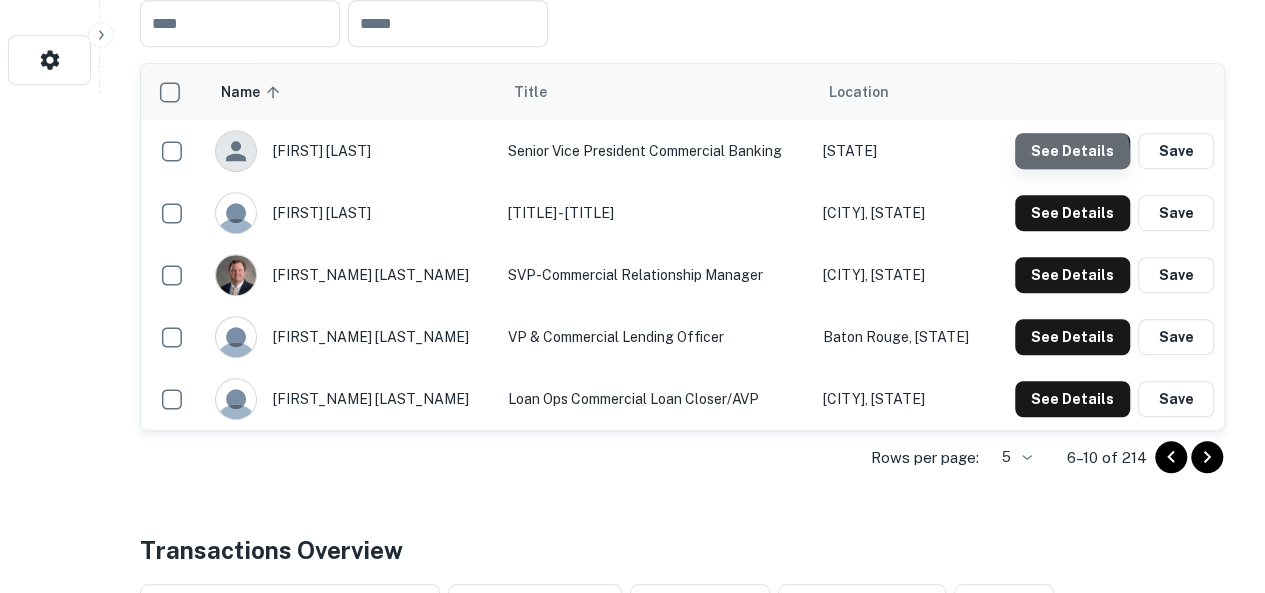 click on "See Details" at bounding box center (1072, 151) 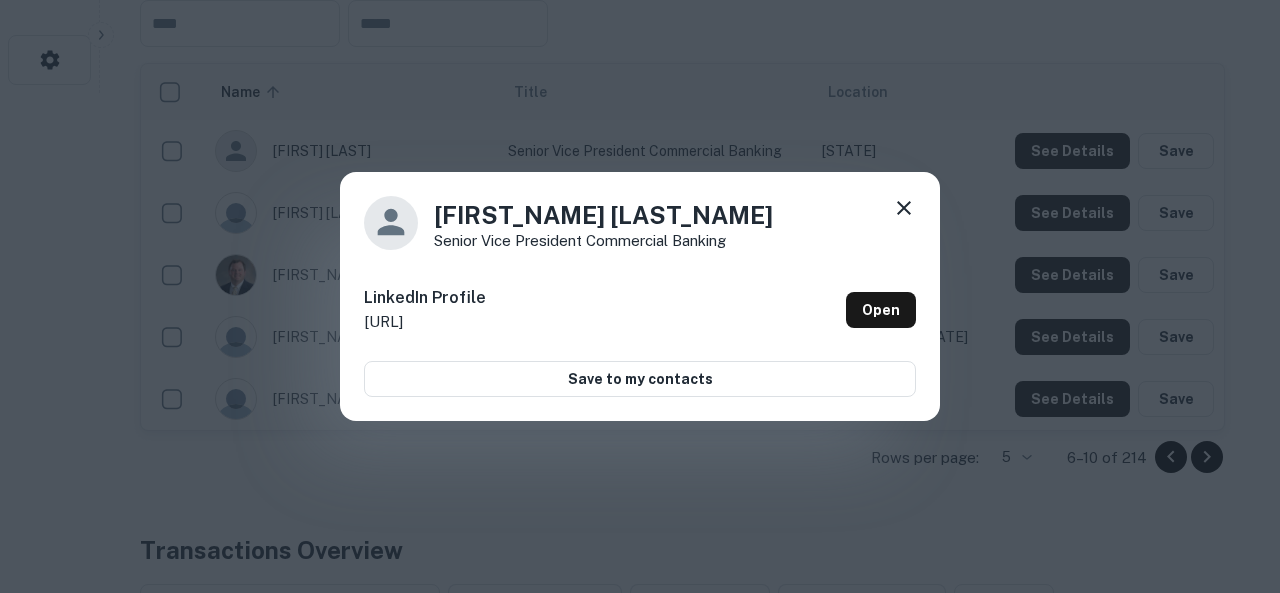 click 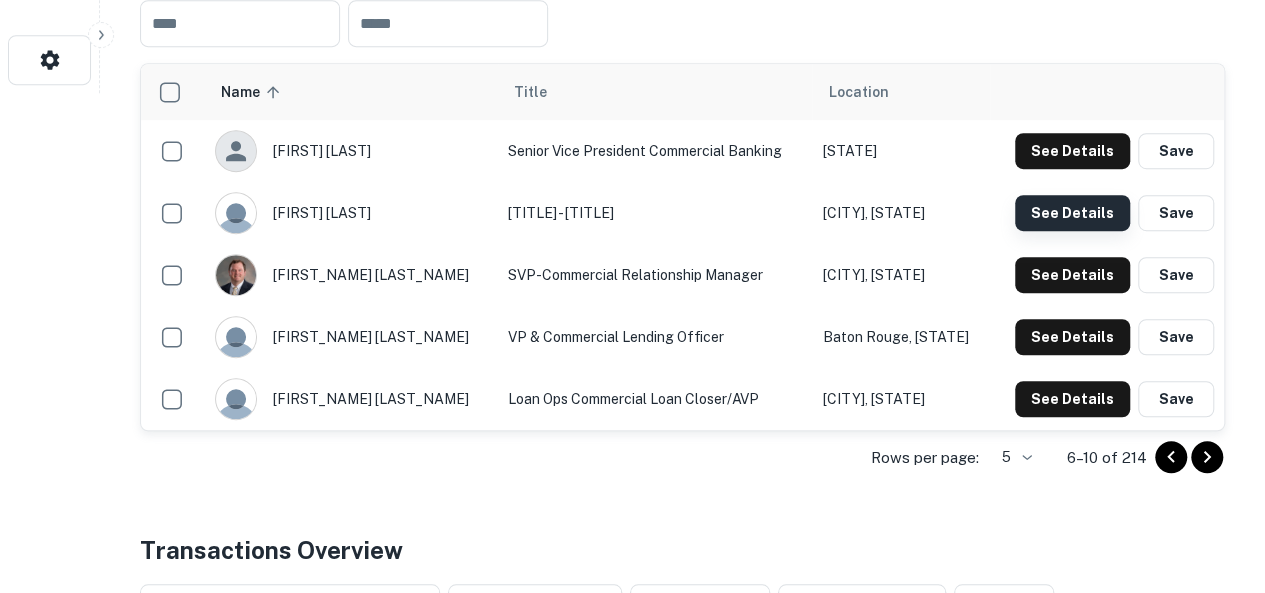 scroll, scrollTop: 600, scrollLeft: 0, axis: vertical 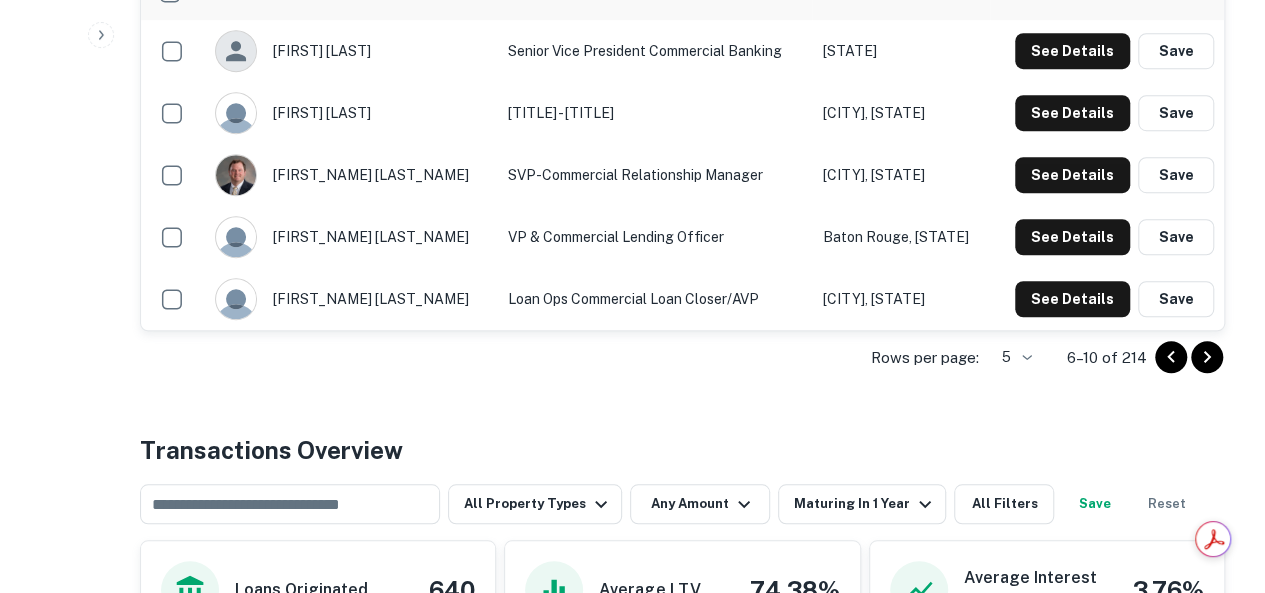 click 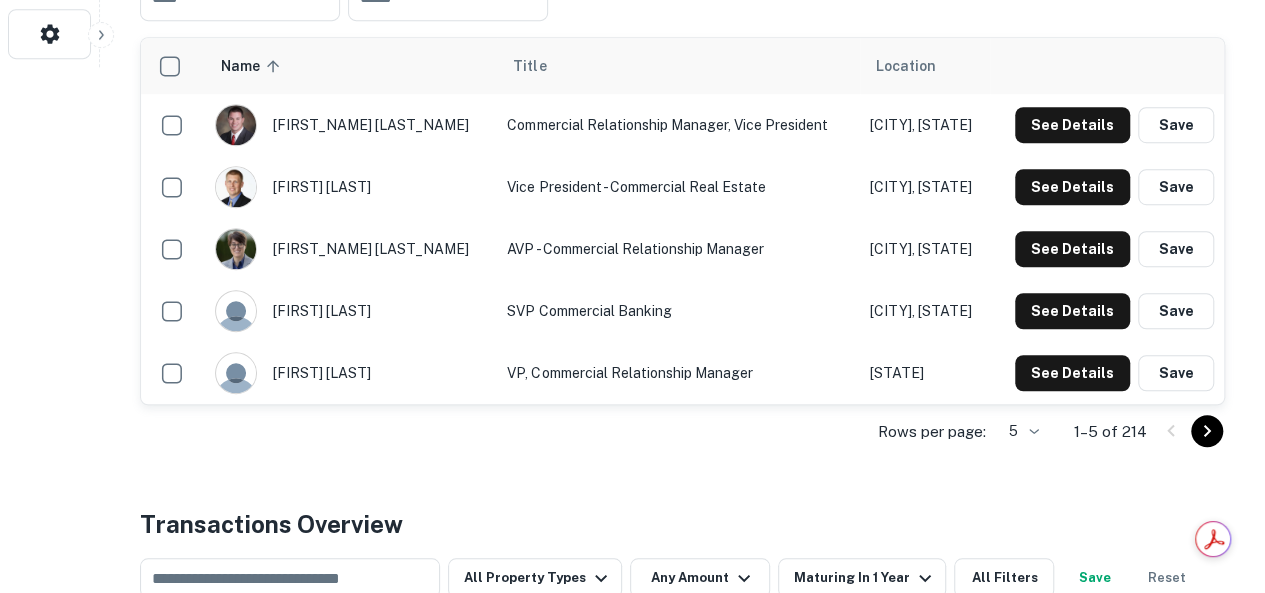 scroll, scrollTop: 600, scrollLeft: 0, axis: vertical 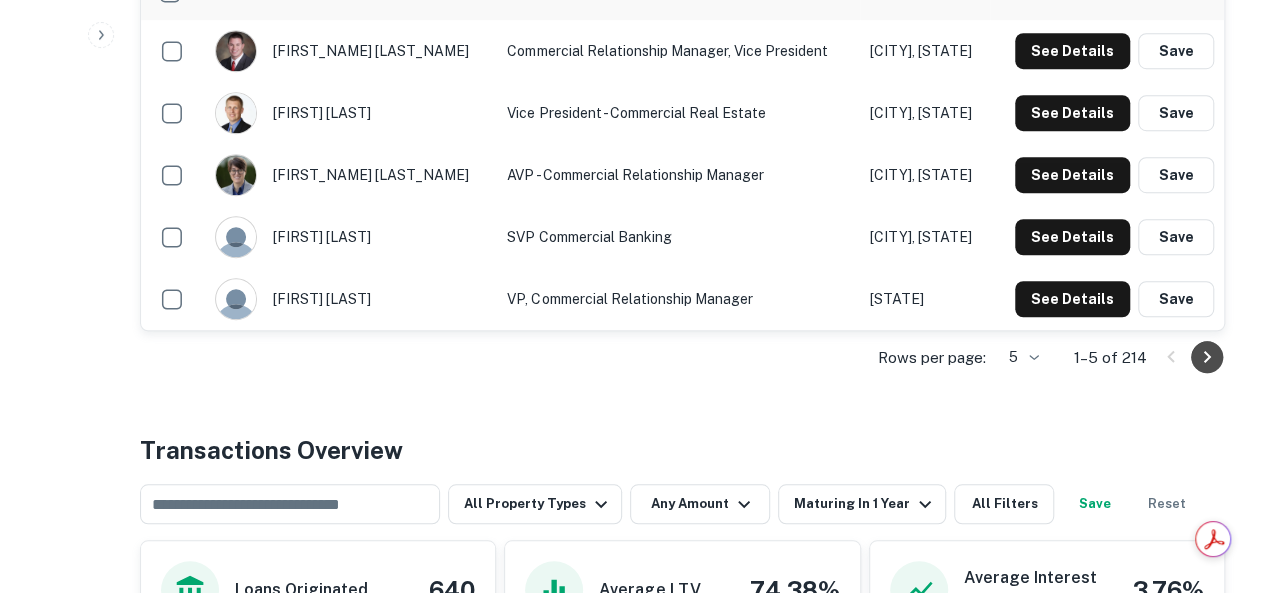 click 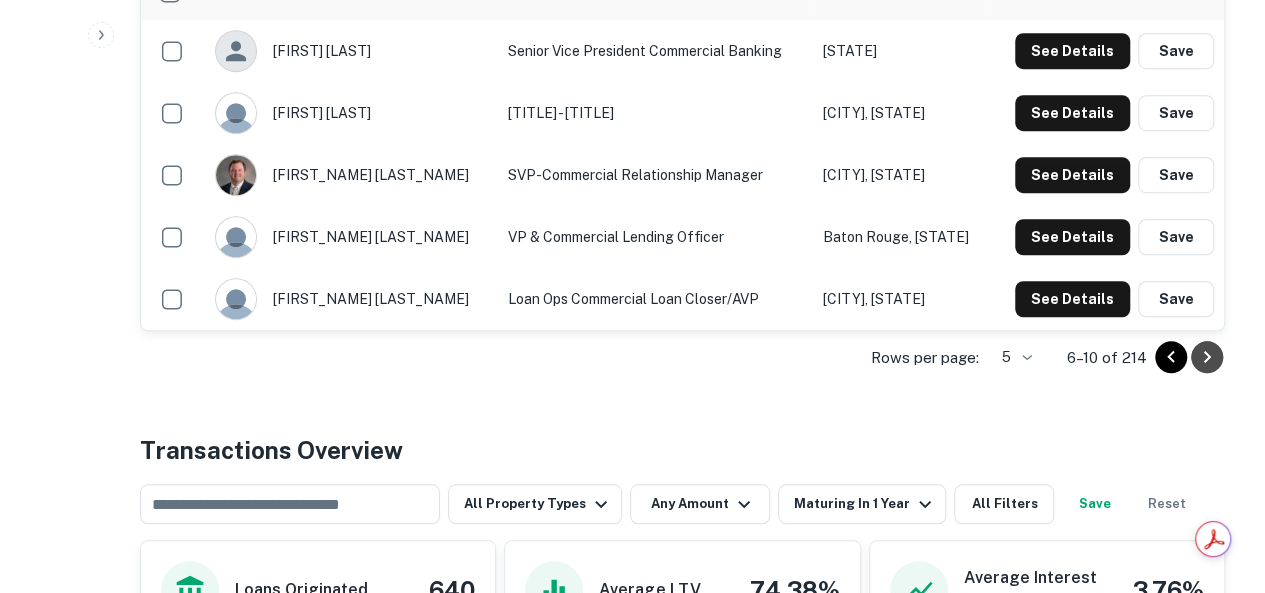 click 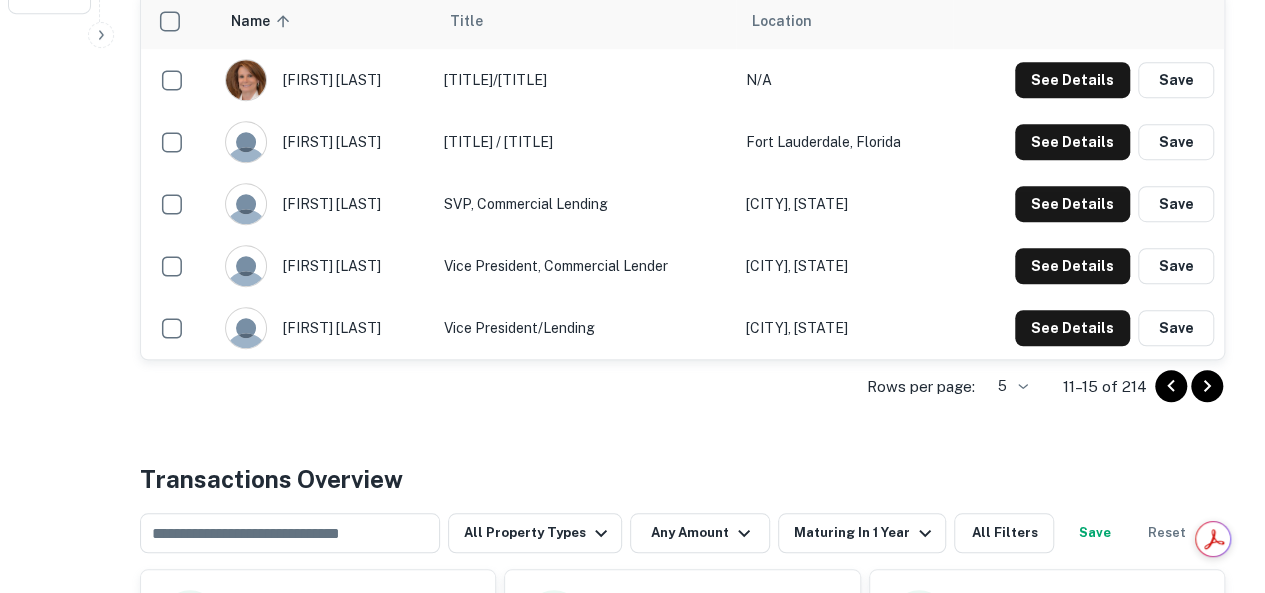 scroll, scrollTop: 600, scrollLeft: 0, axis: vertical 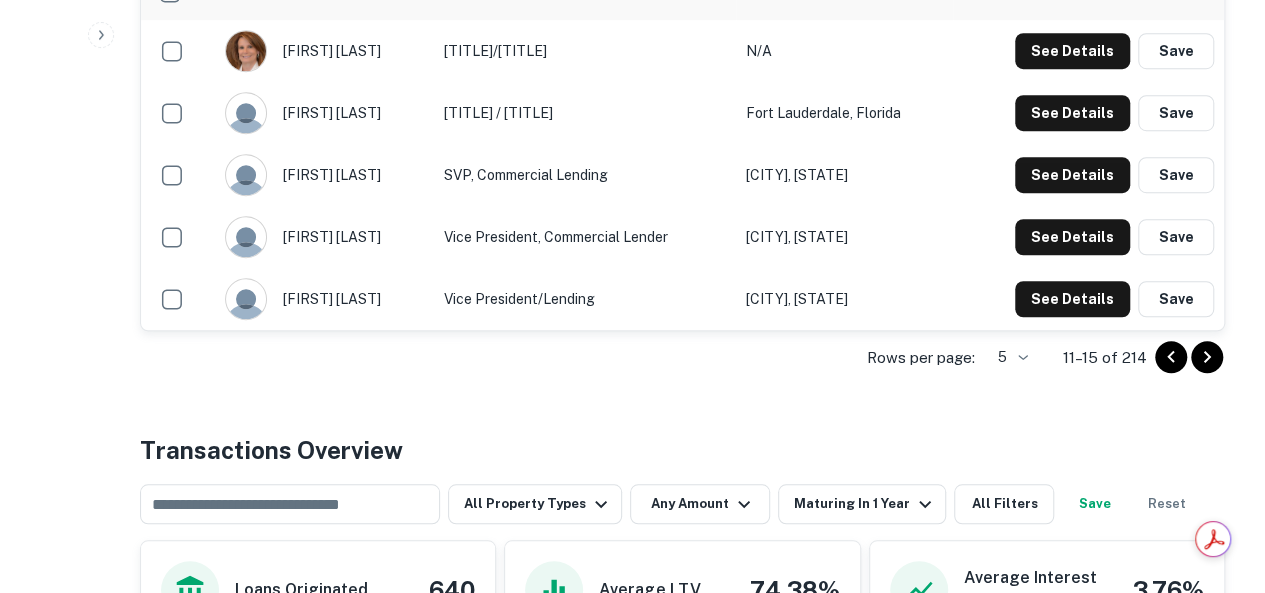 click 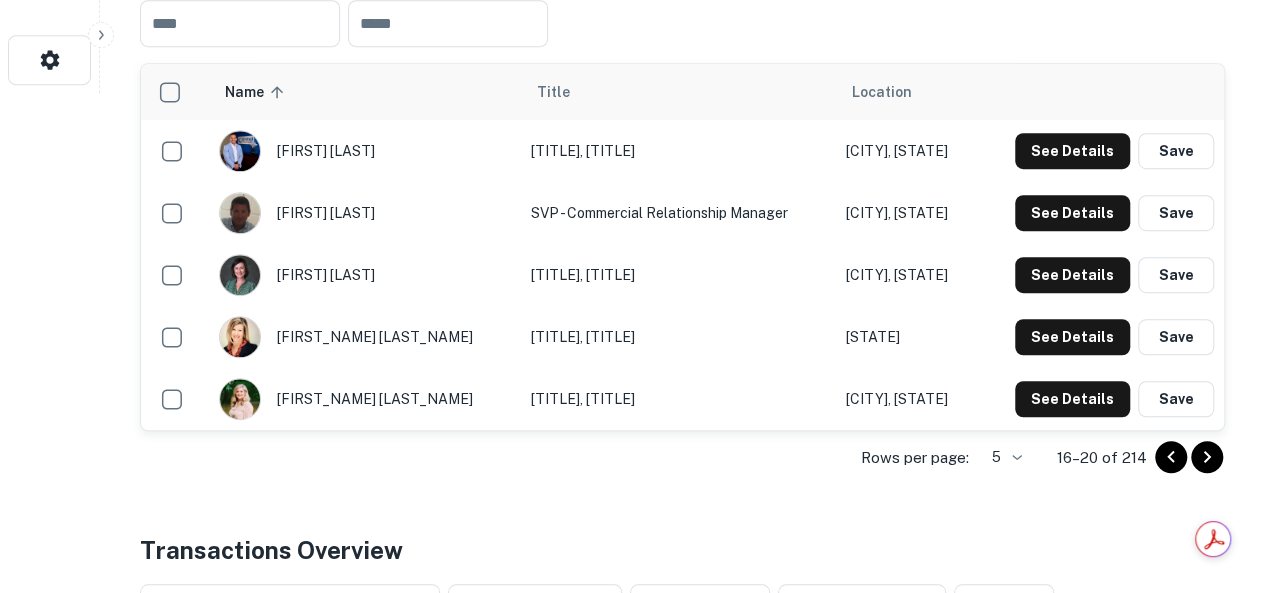 scroll, scrollTop: 600, scrollLeft: 0, axis: vertical 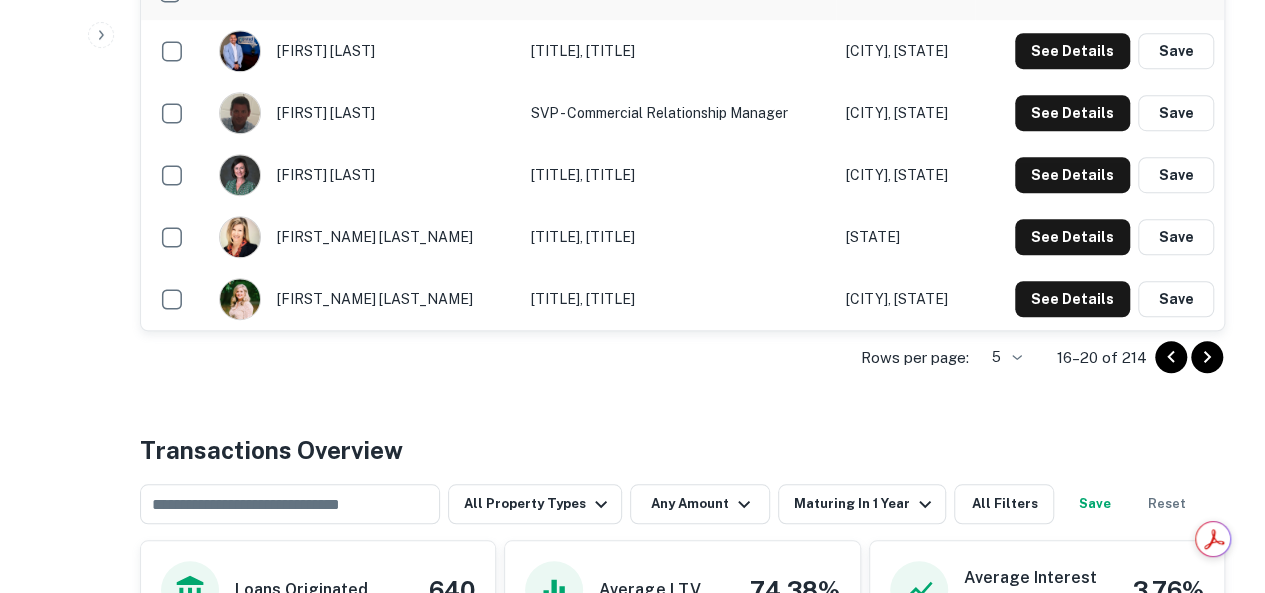 click 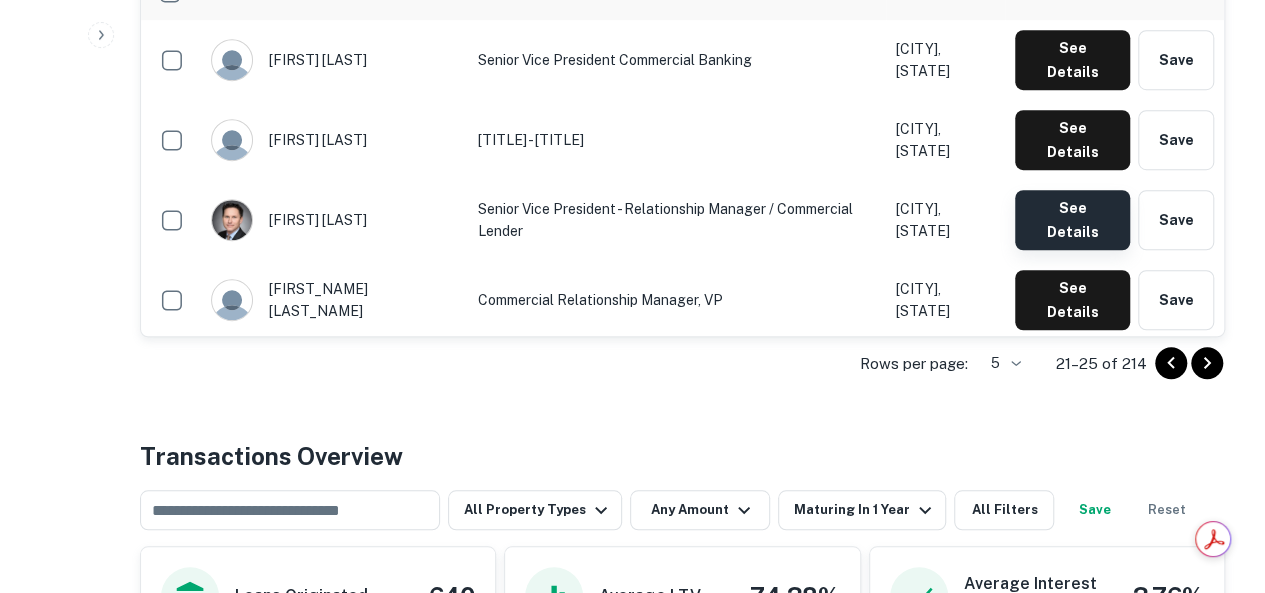 click on "See Details" at bounding box center (1072, 60) 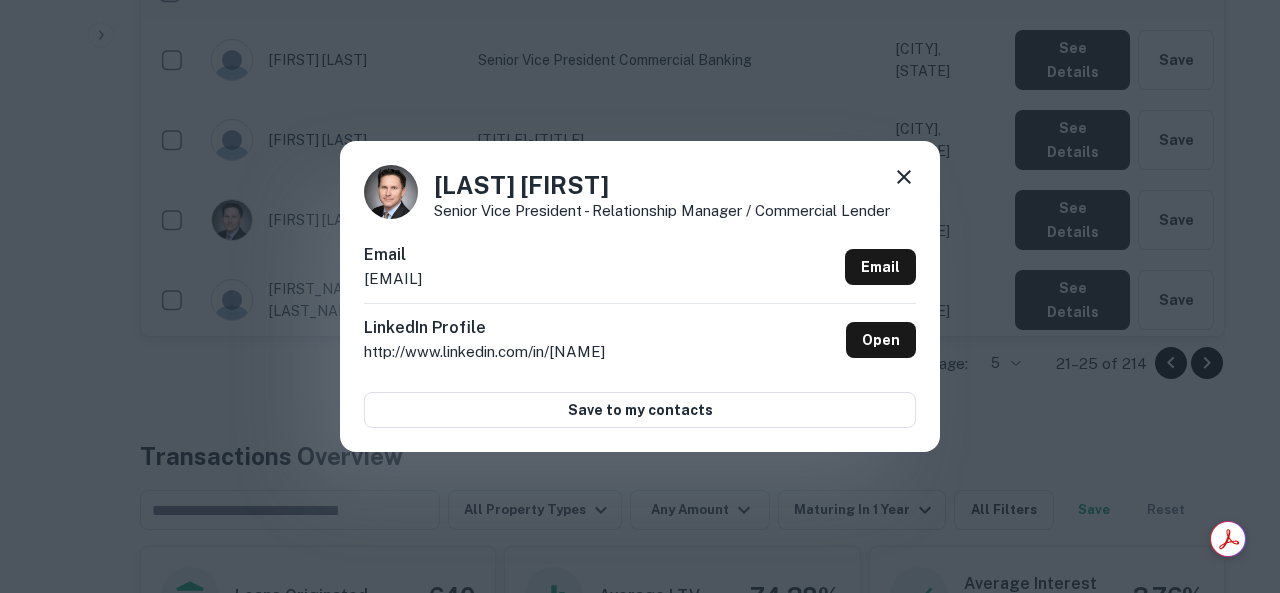 drag, startPoint x: 553, startPoint y: 278, endPoint x: 360, endPoint y: 282, distance: 193.04144 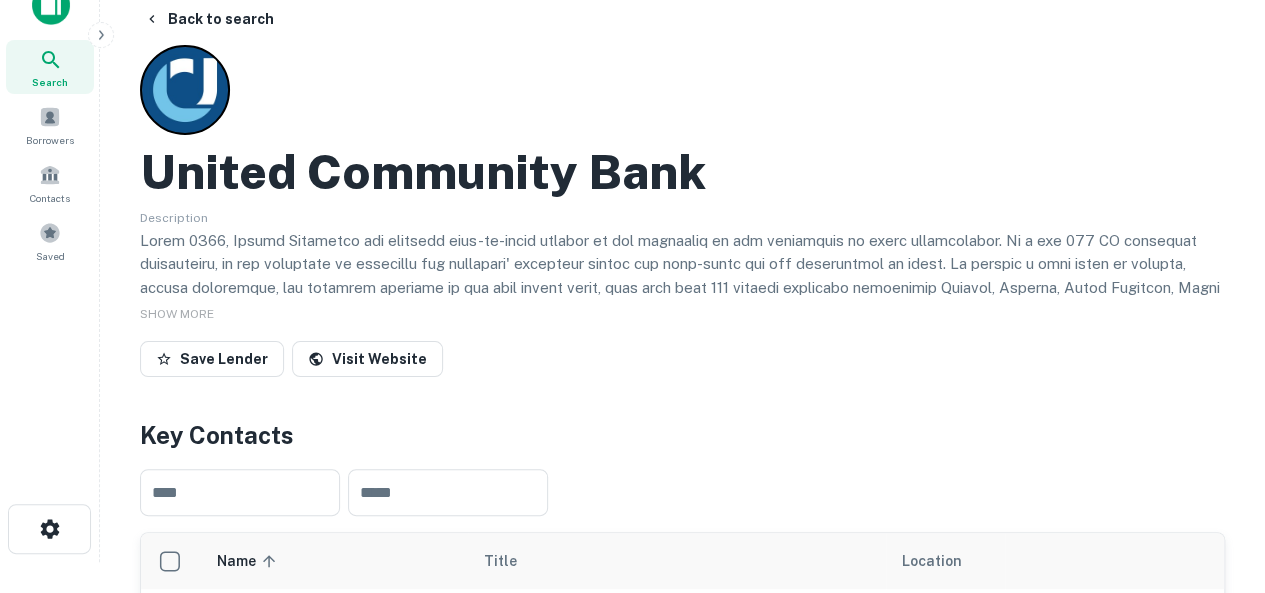 scroll, scrollTop: 0, scrollLeft: 0, axis: both 